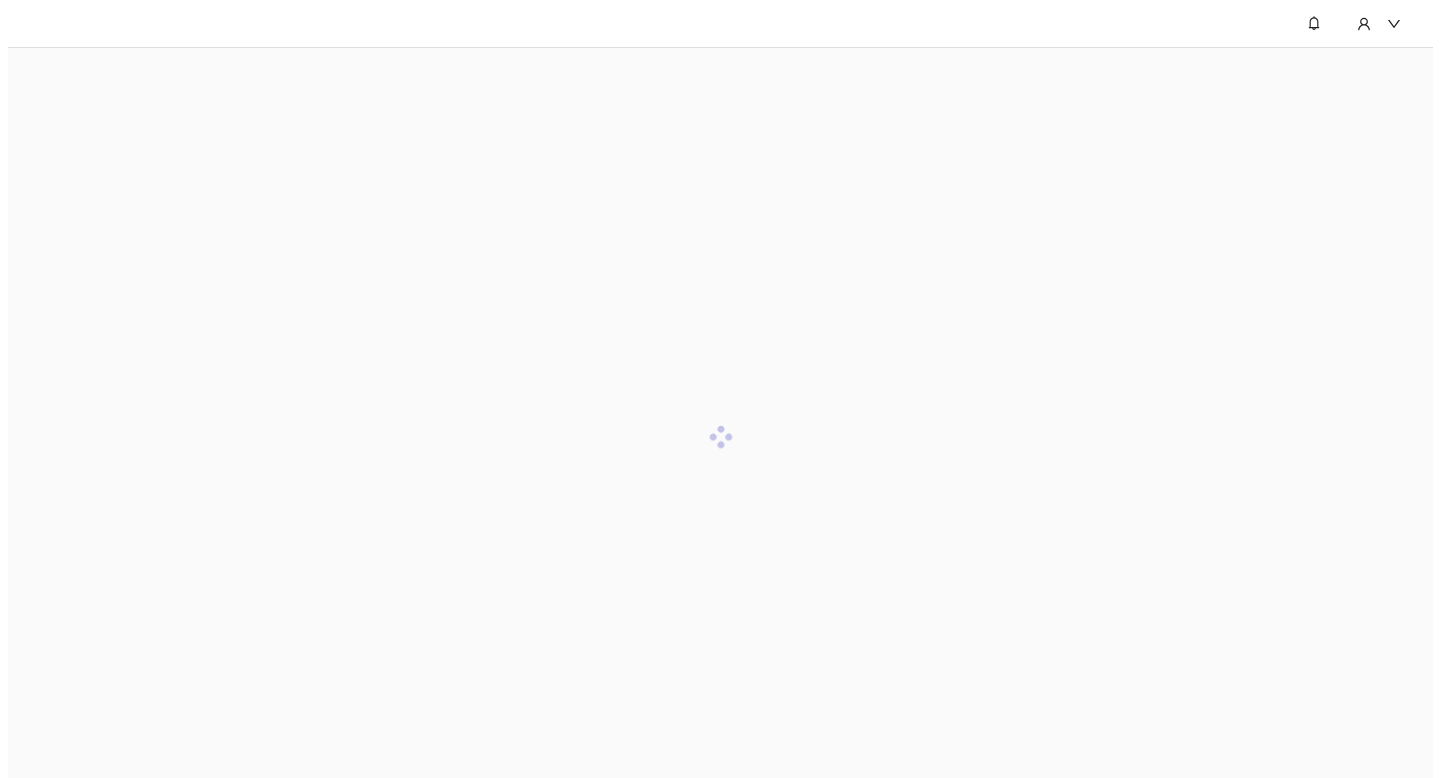 scroll, scrollTop: 0, scrollLeft: 0, axis: both 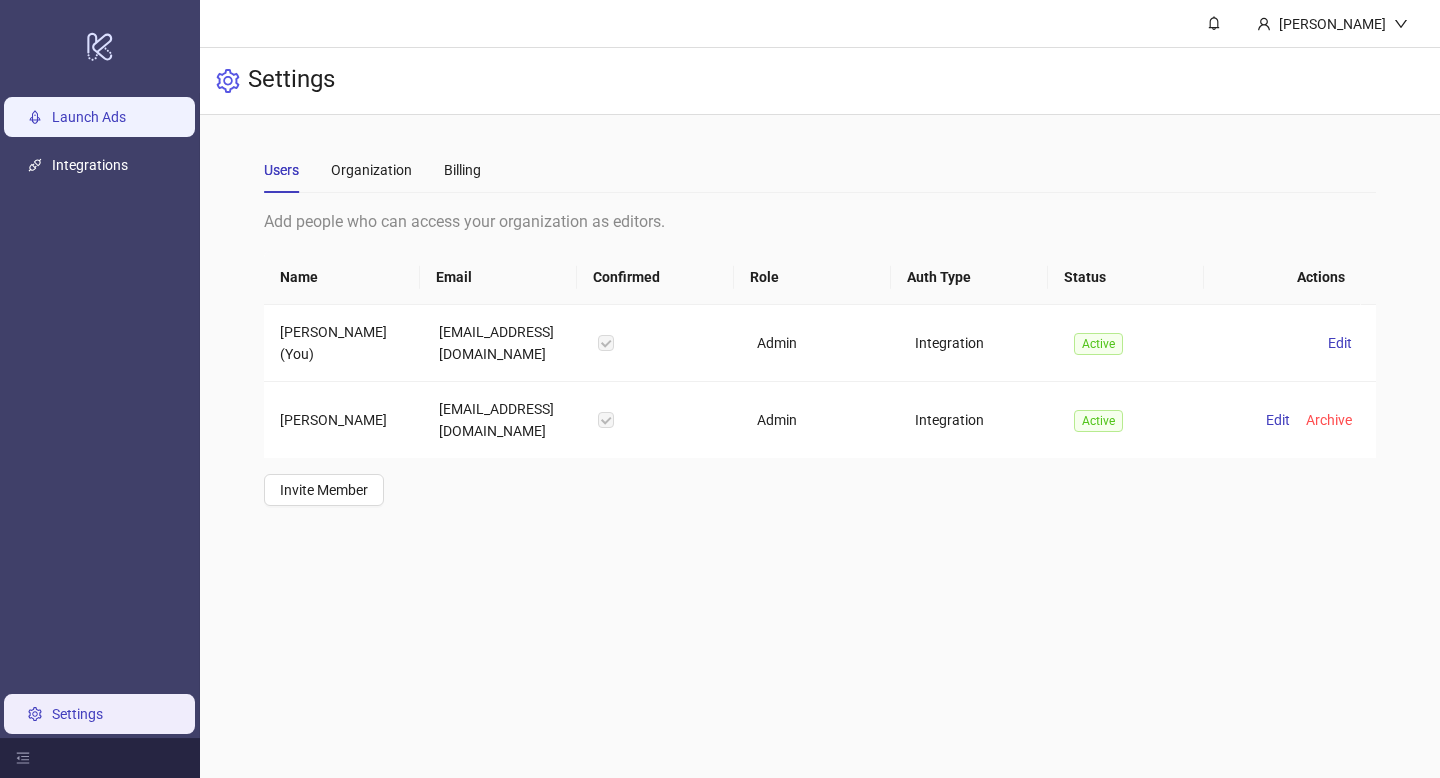 click on "Launch Ads" at bounding box center (89, 117) 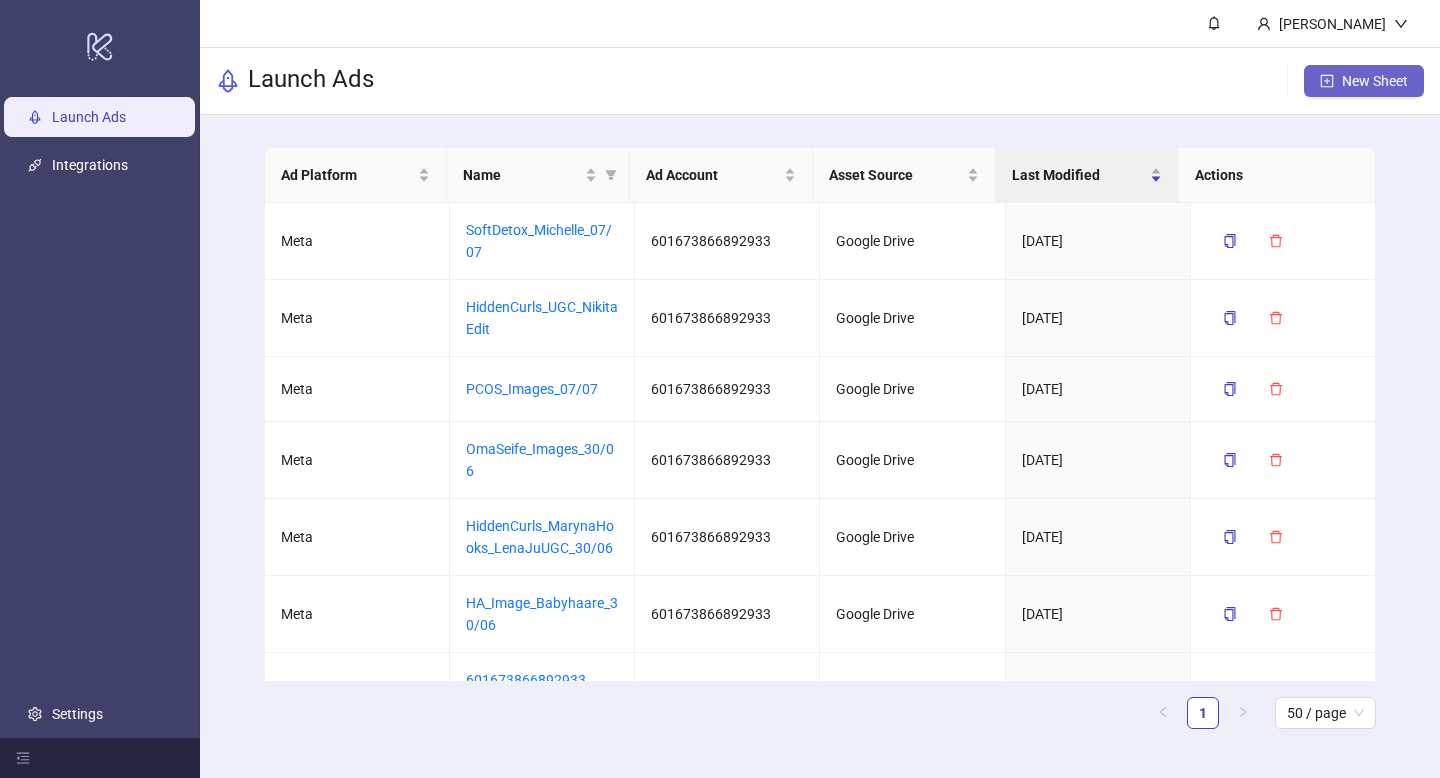 click on "New Sheet" at bounding box center [1375, 81] 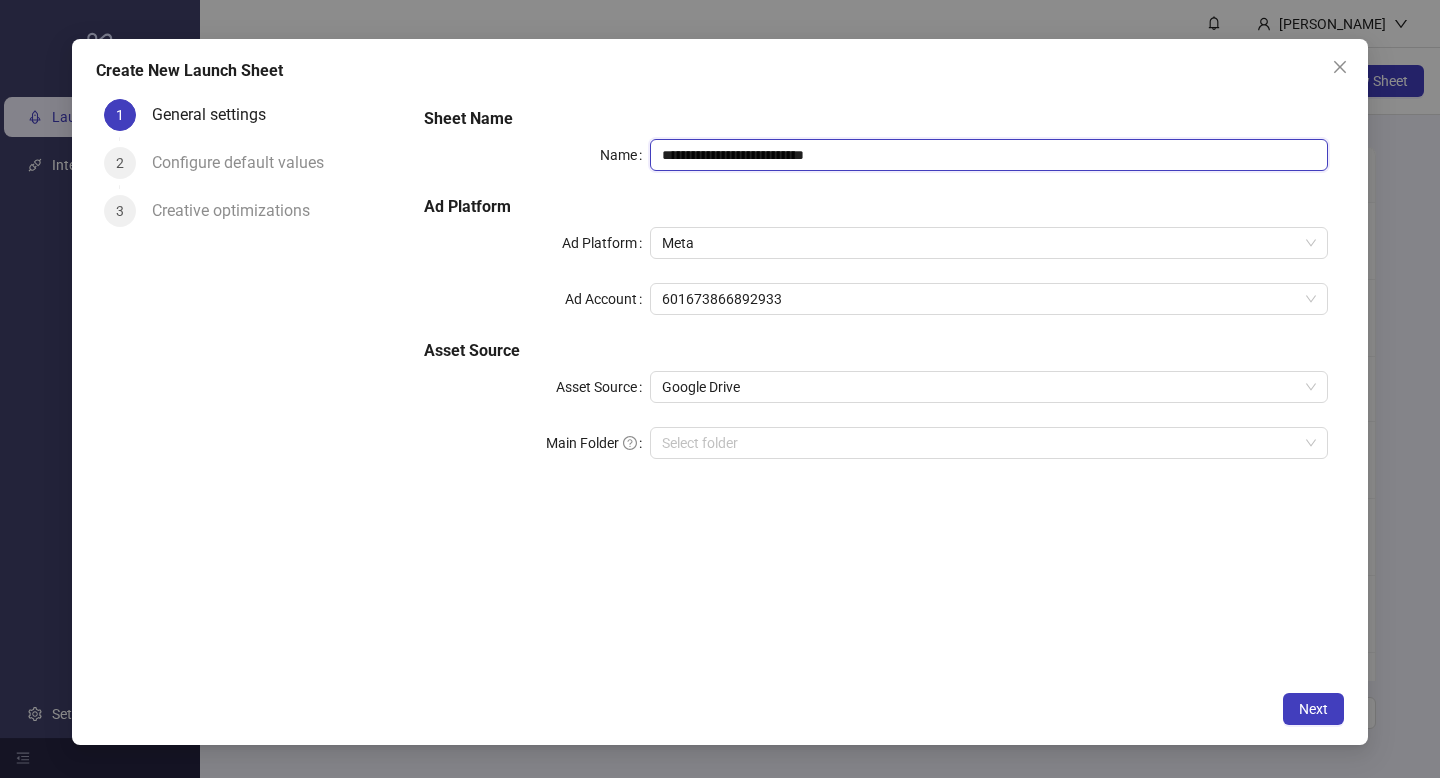 click on "**********" at bounding box center (989, 155) 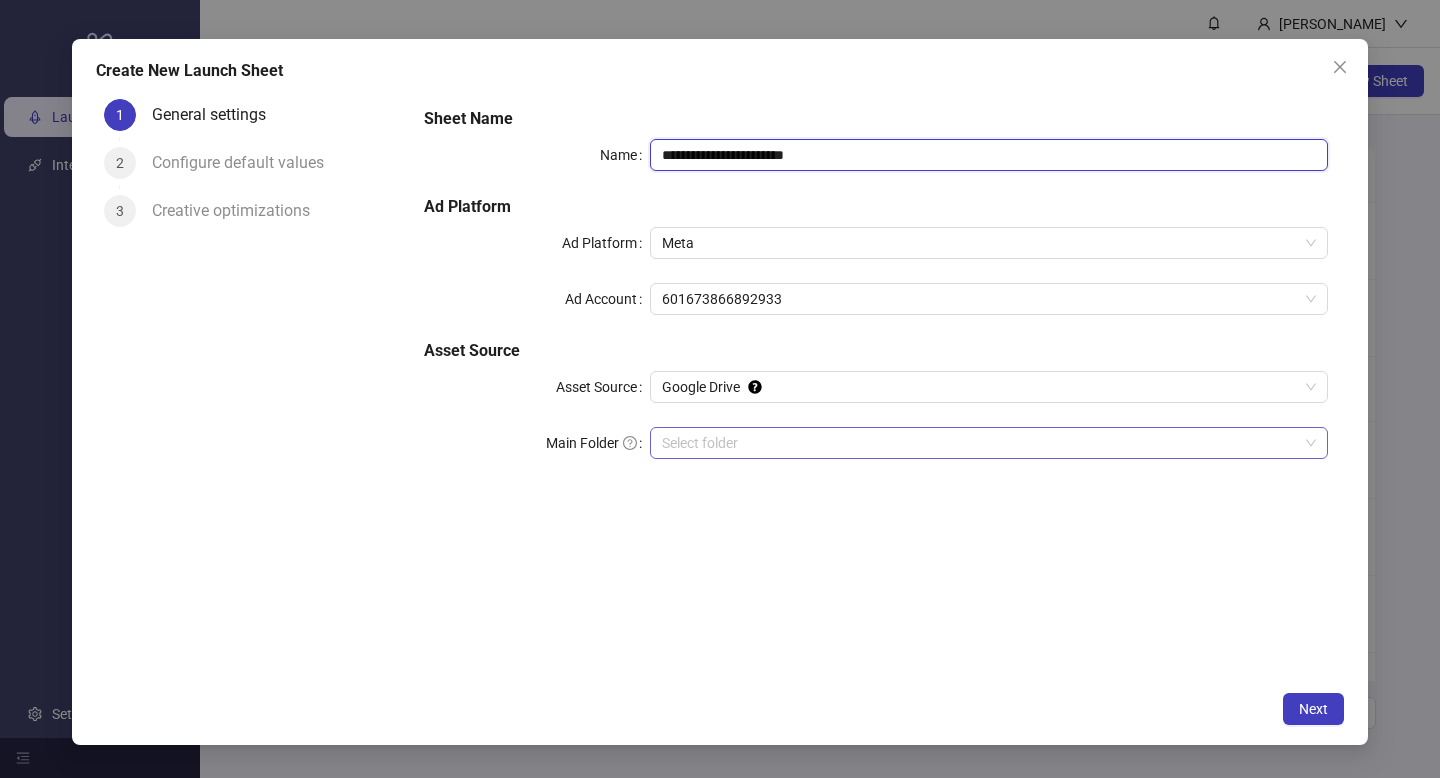 type on "**********" 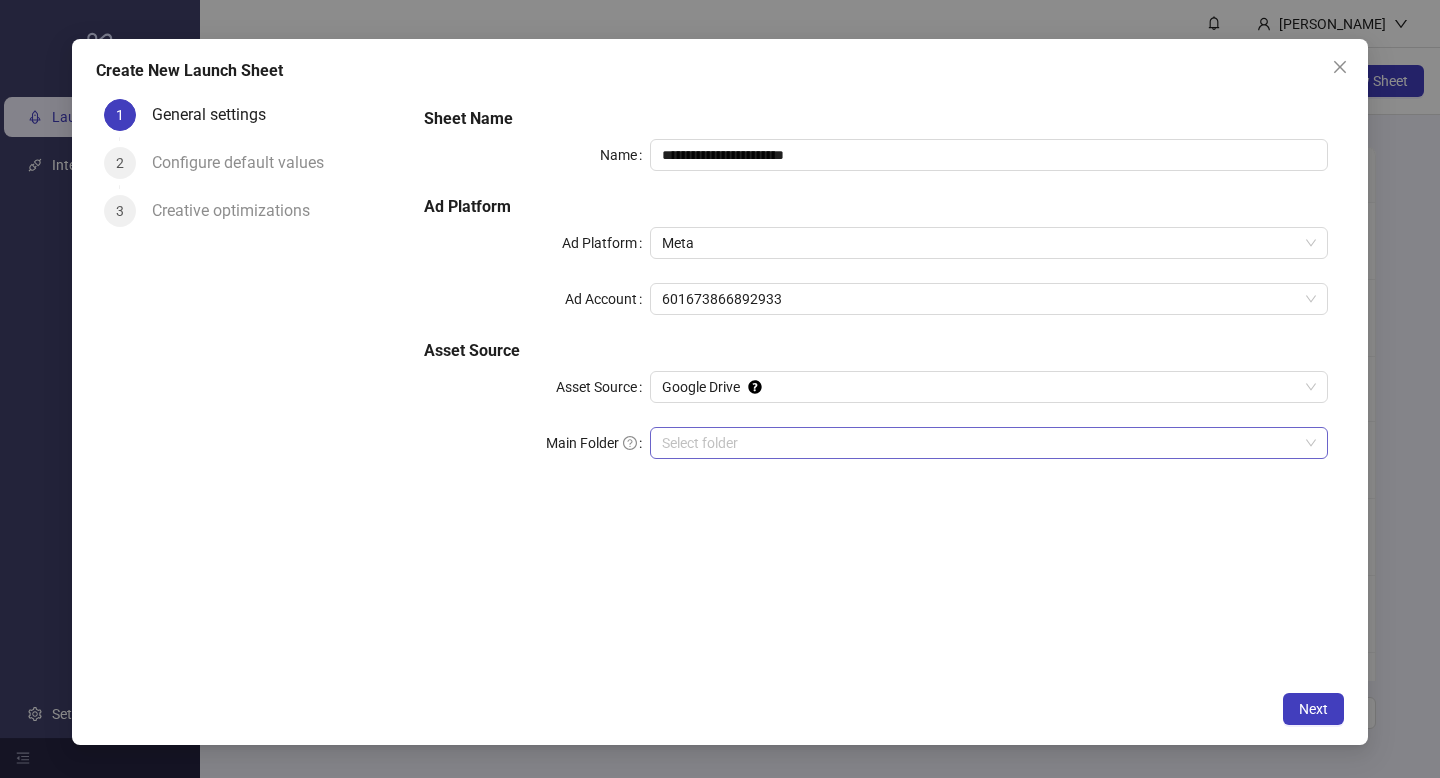 click on "Main Folder" at bounding box center (980, 443) 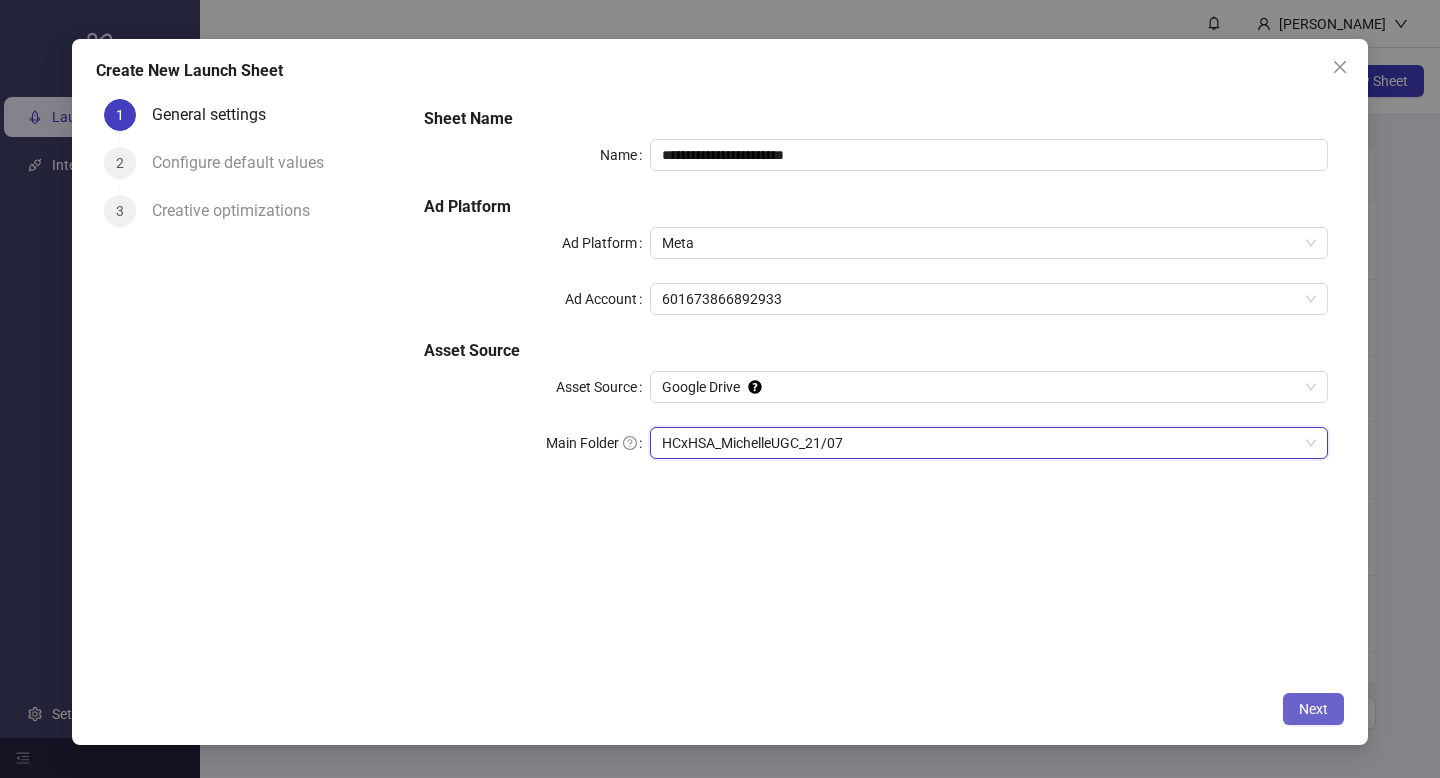 click on "Next" at bounding box center [1313, 709] 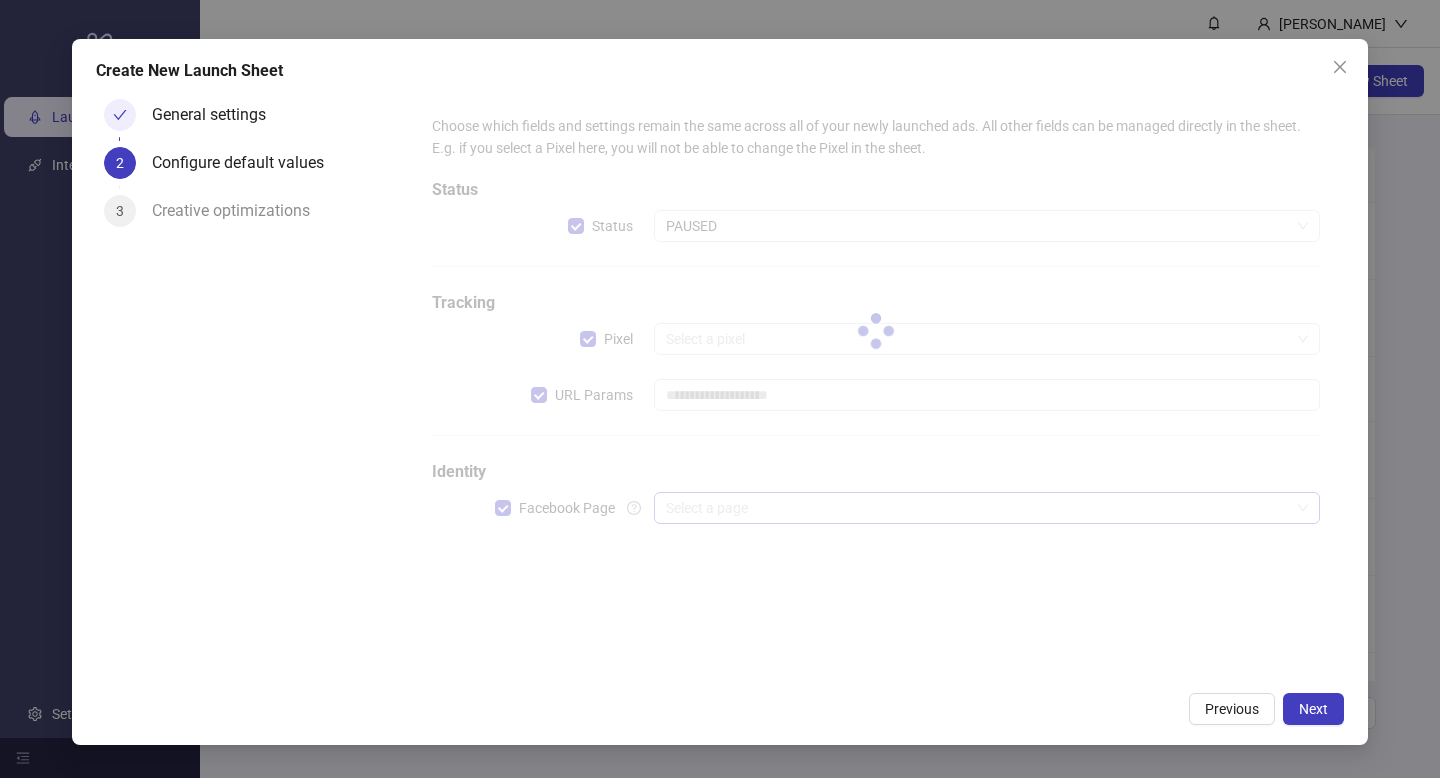 type on "**********" 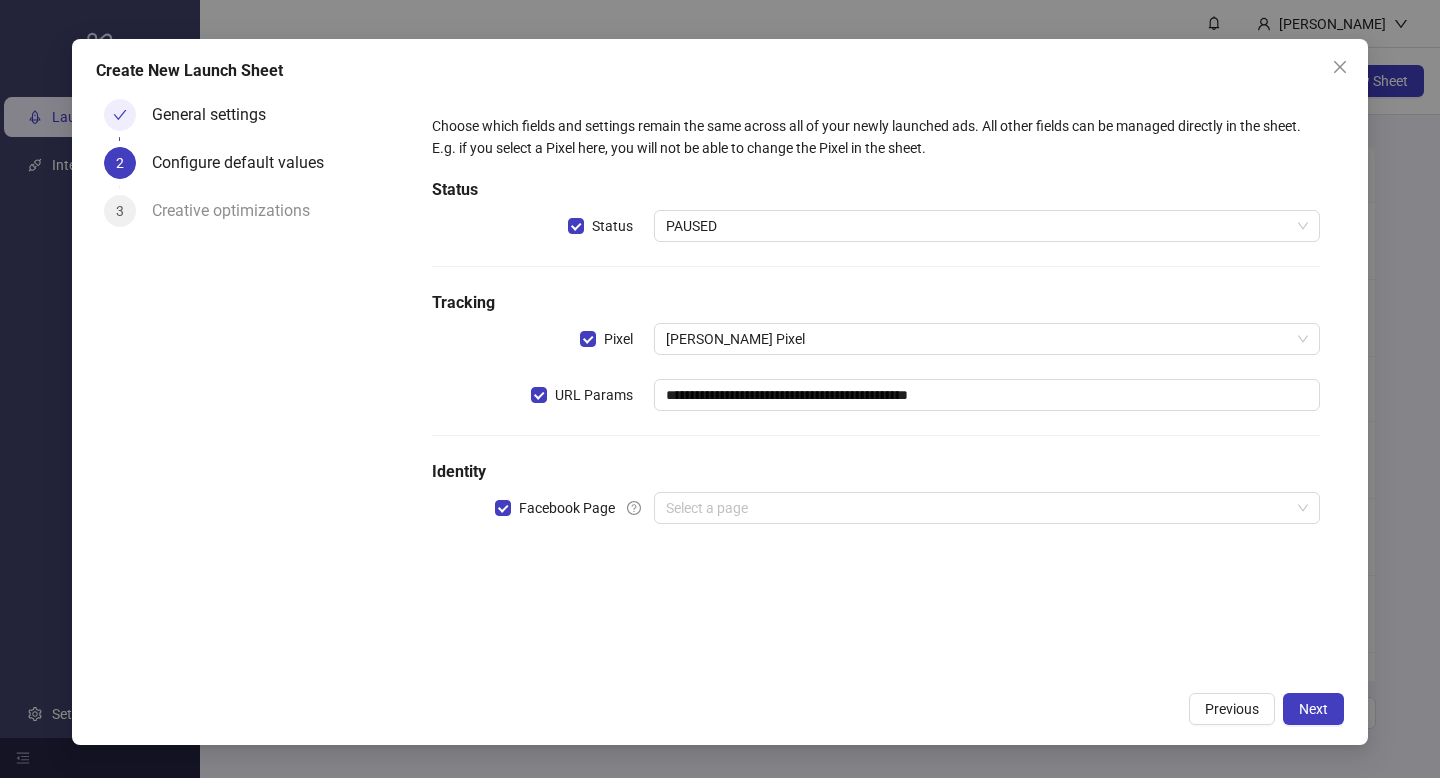 click on "Status" at bounding box center (876, 190) 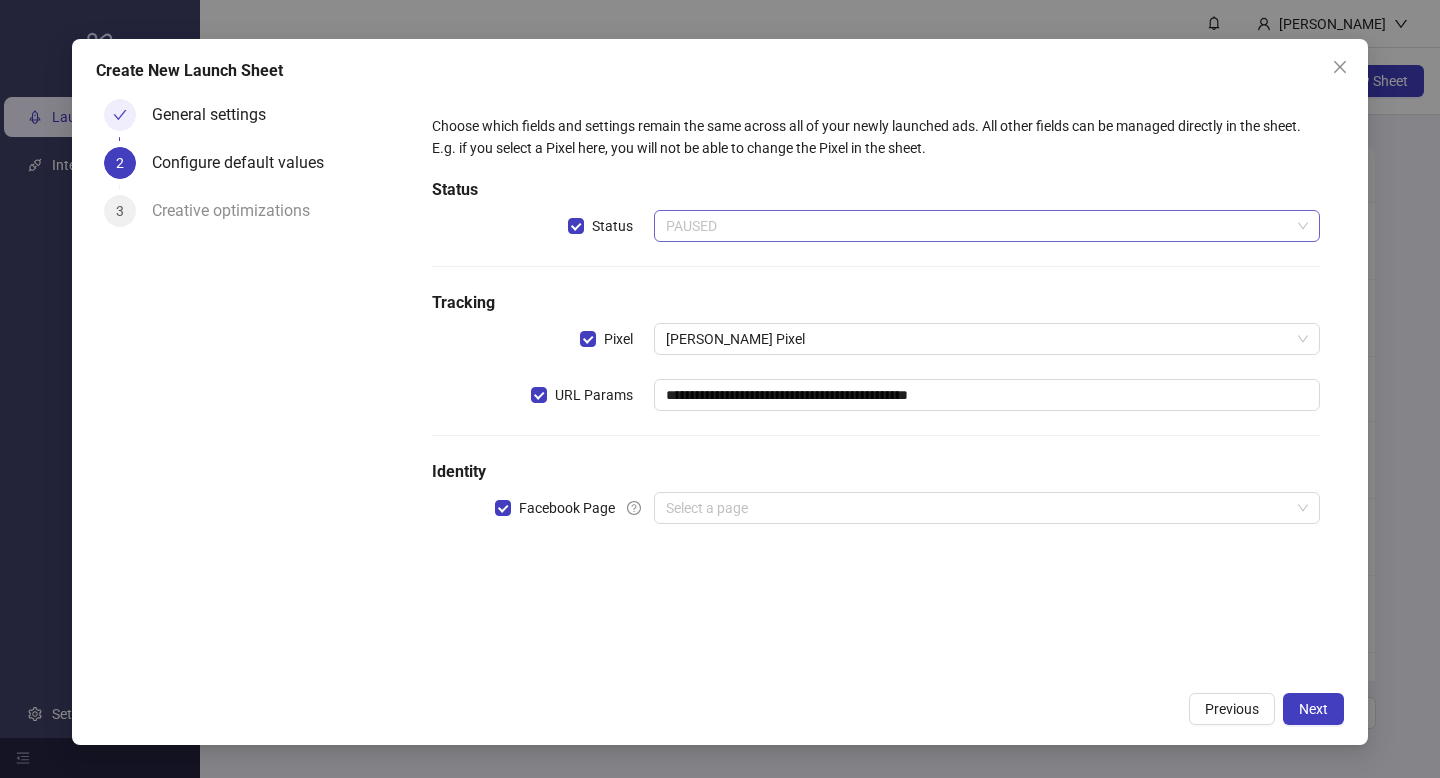click on "PAUSED" at bounding box center (987, 226) 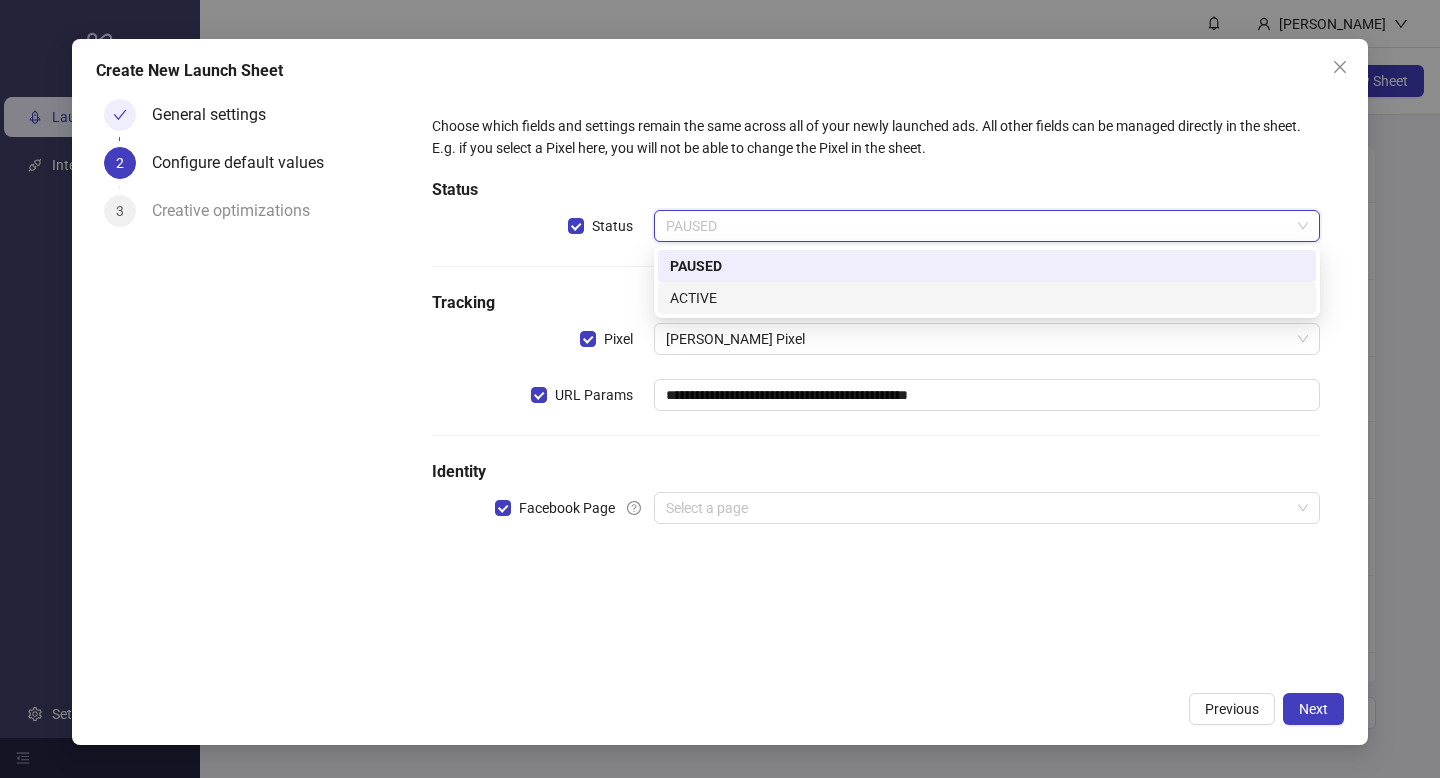 click on "ACTIVE" at bounding box center (987, 298) 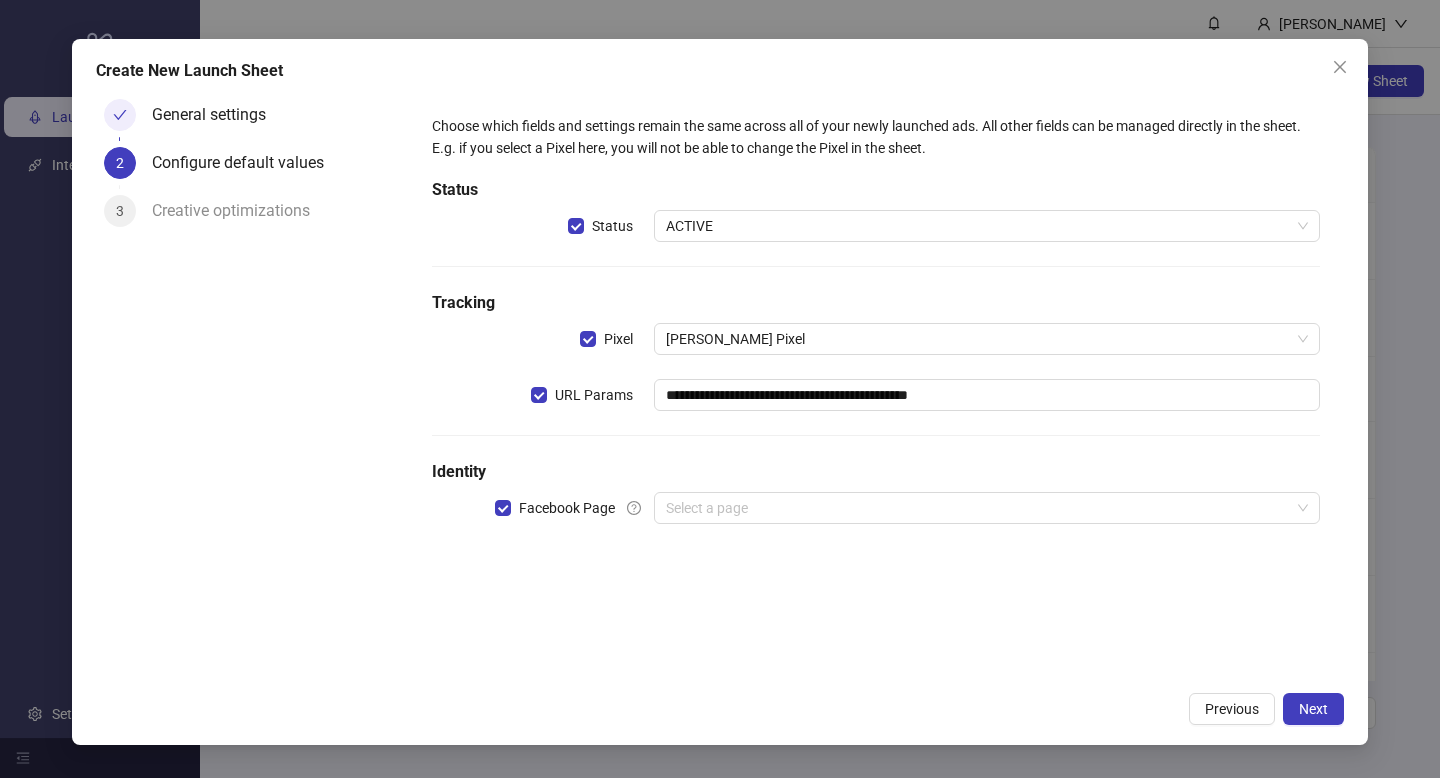 click on "**********" at bounding box center [876, 331] 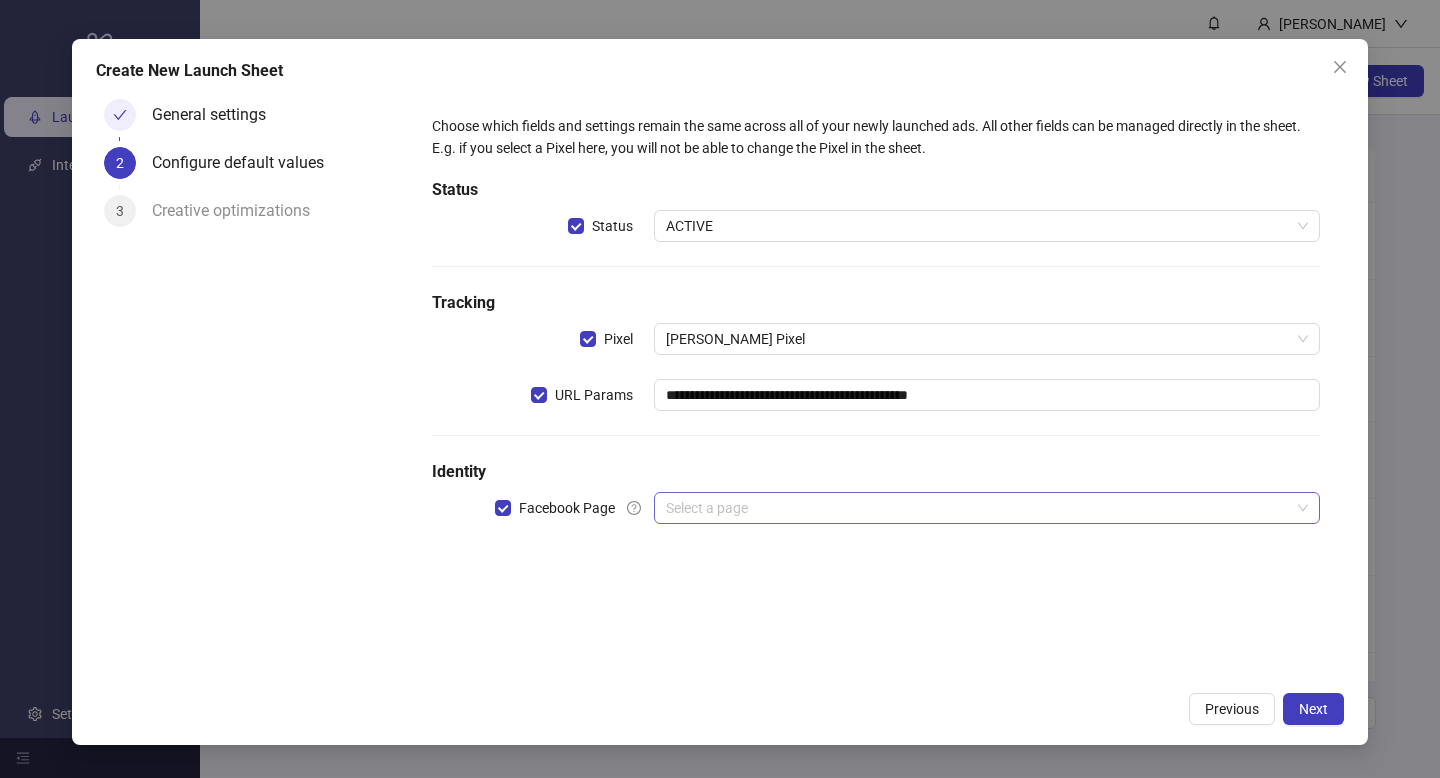 click at bounding box center (978, 508) 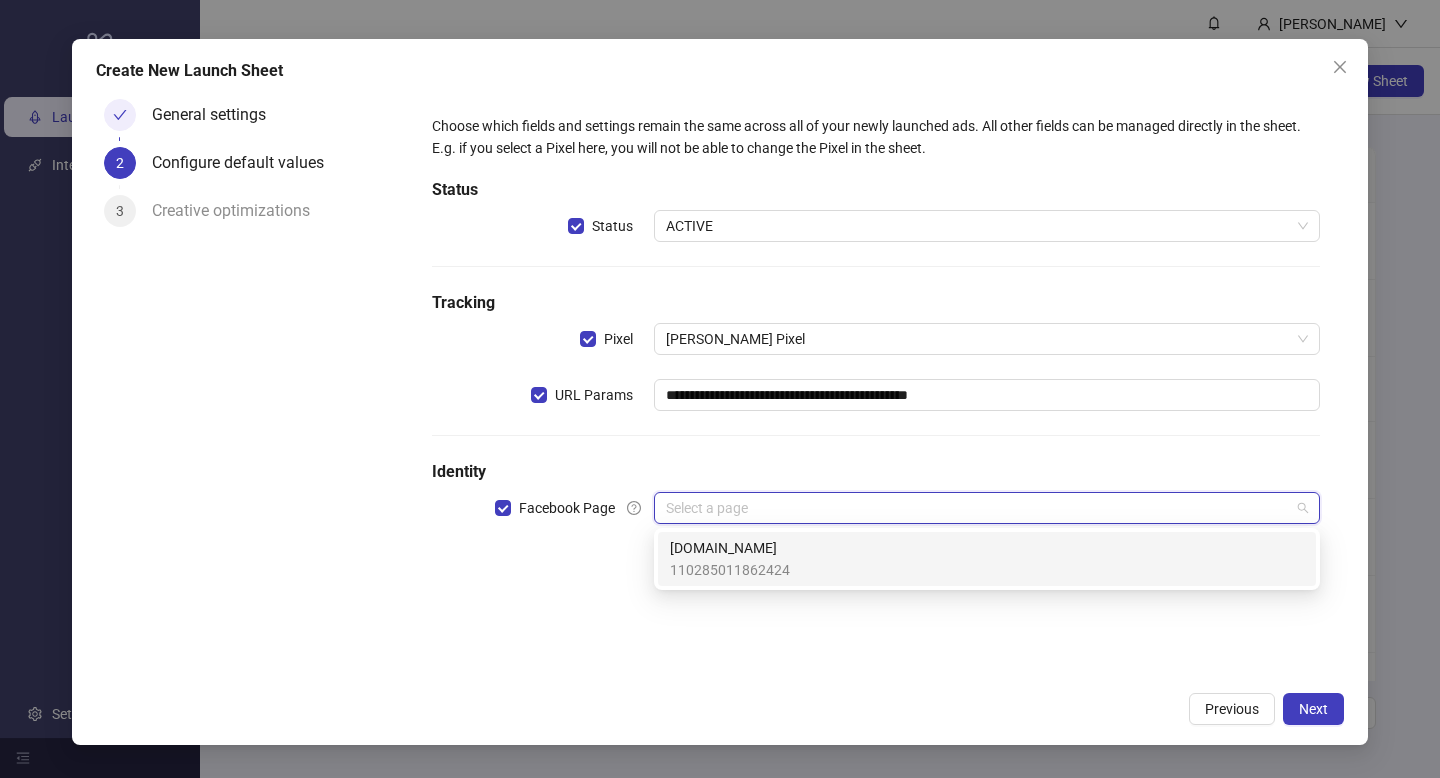 click on "110285011862424 [DOMAIN_NAME] 110285011862424" at bounding box center [987, 559] 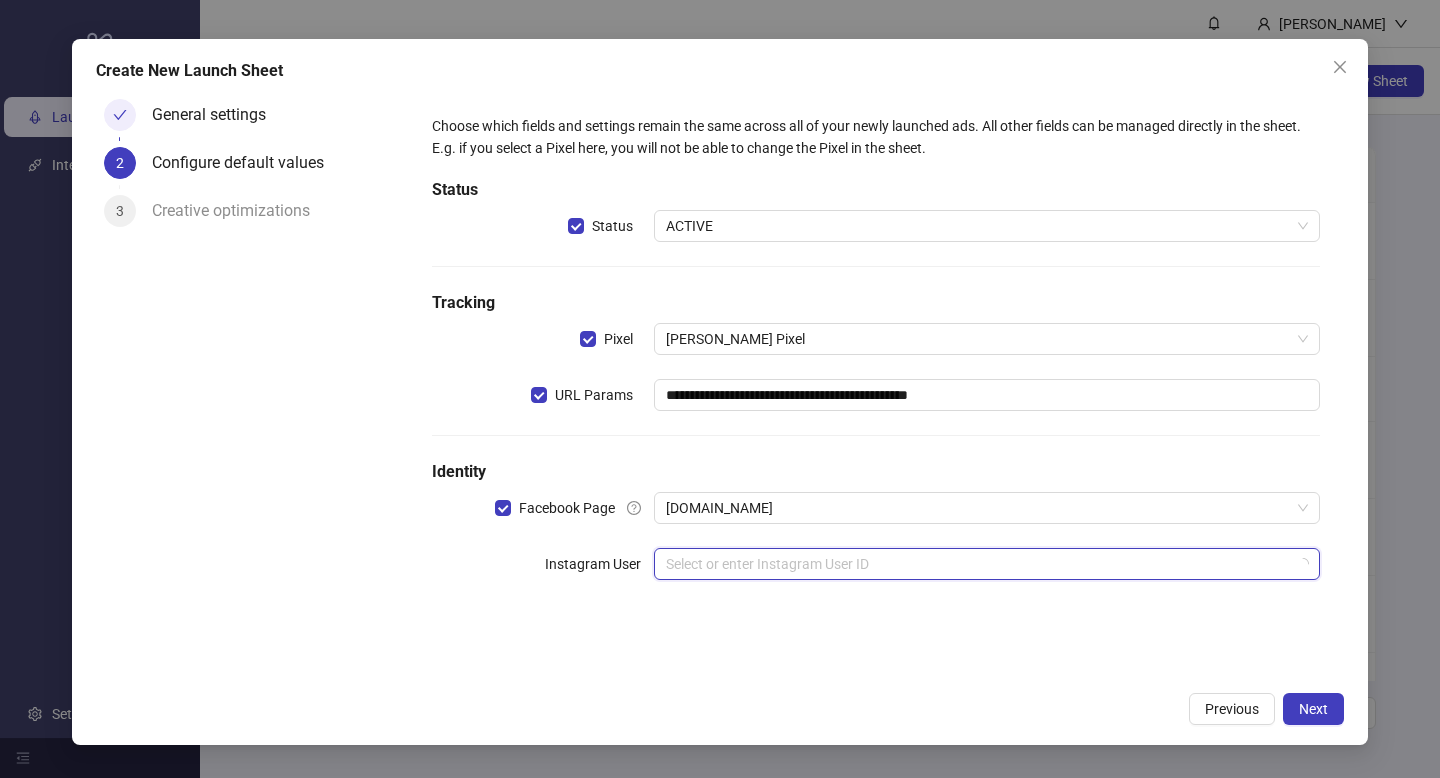click at bounding box center (978, 564) 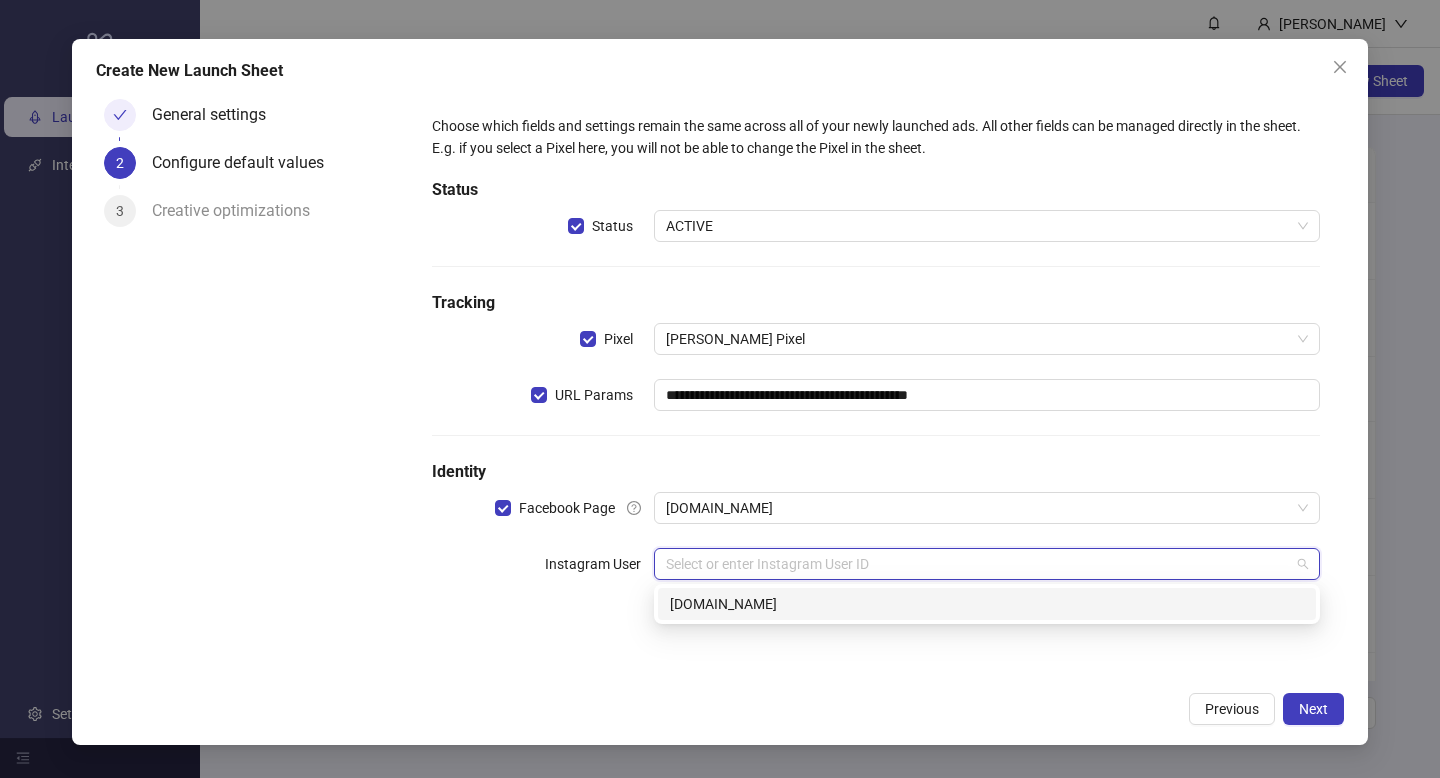 click on "[DOMAIN_NAME]" at bounding box center [987, 604] 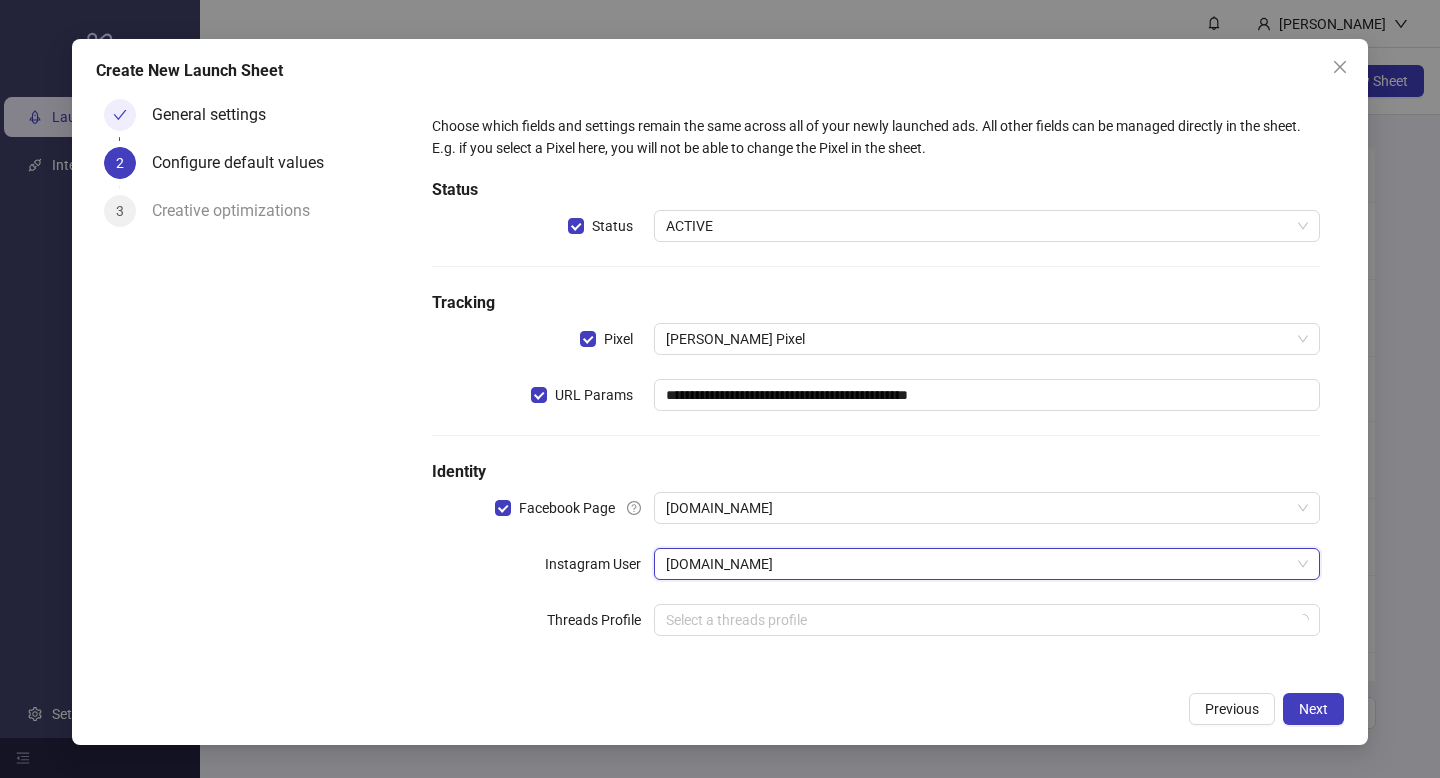 click on "**********" at bounding box center [720, 392] 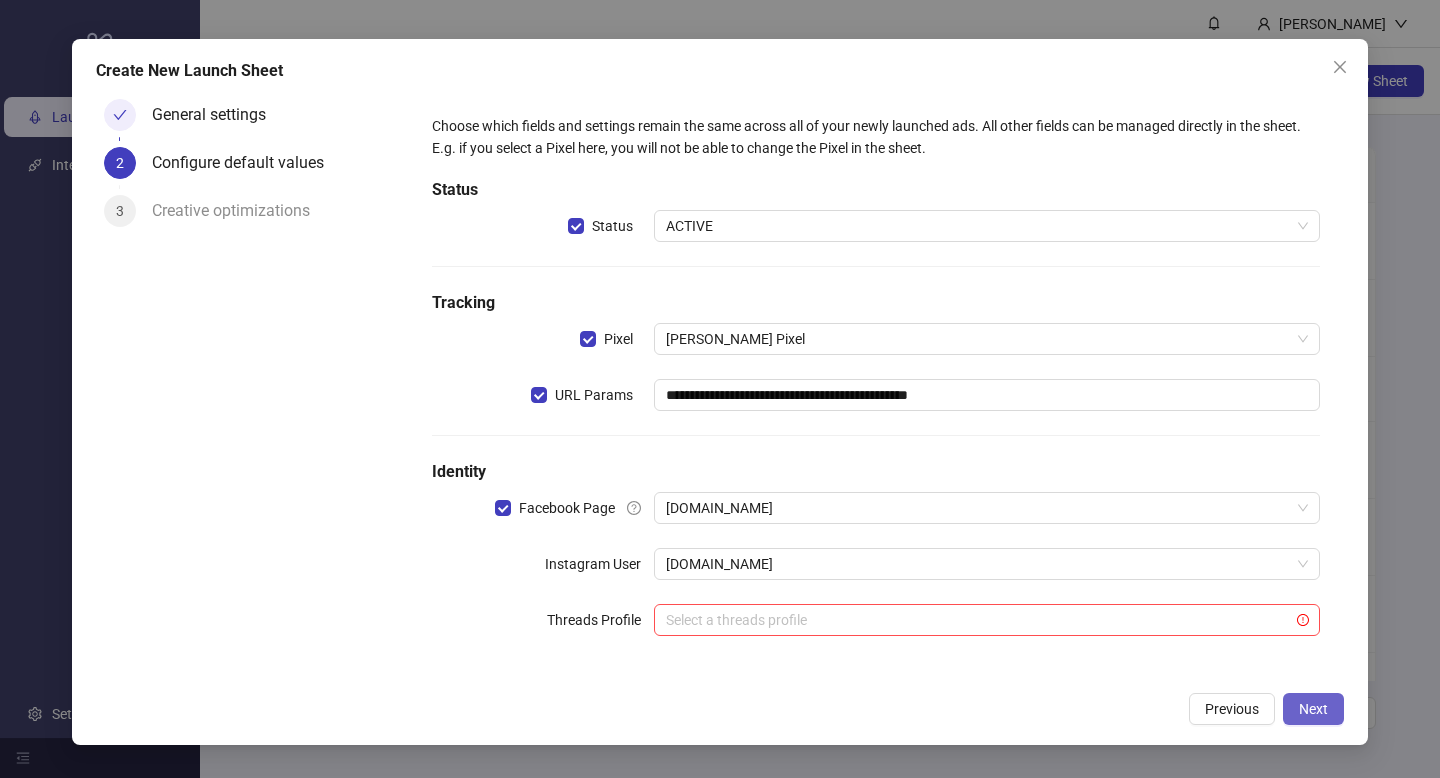 click on "Next" at bounding box center (1313, 709) 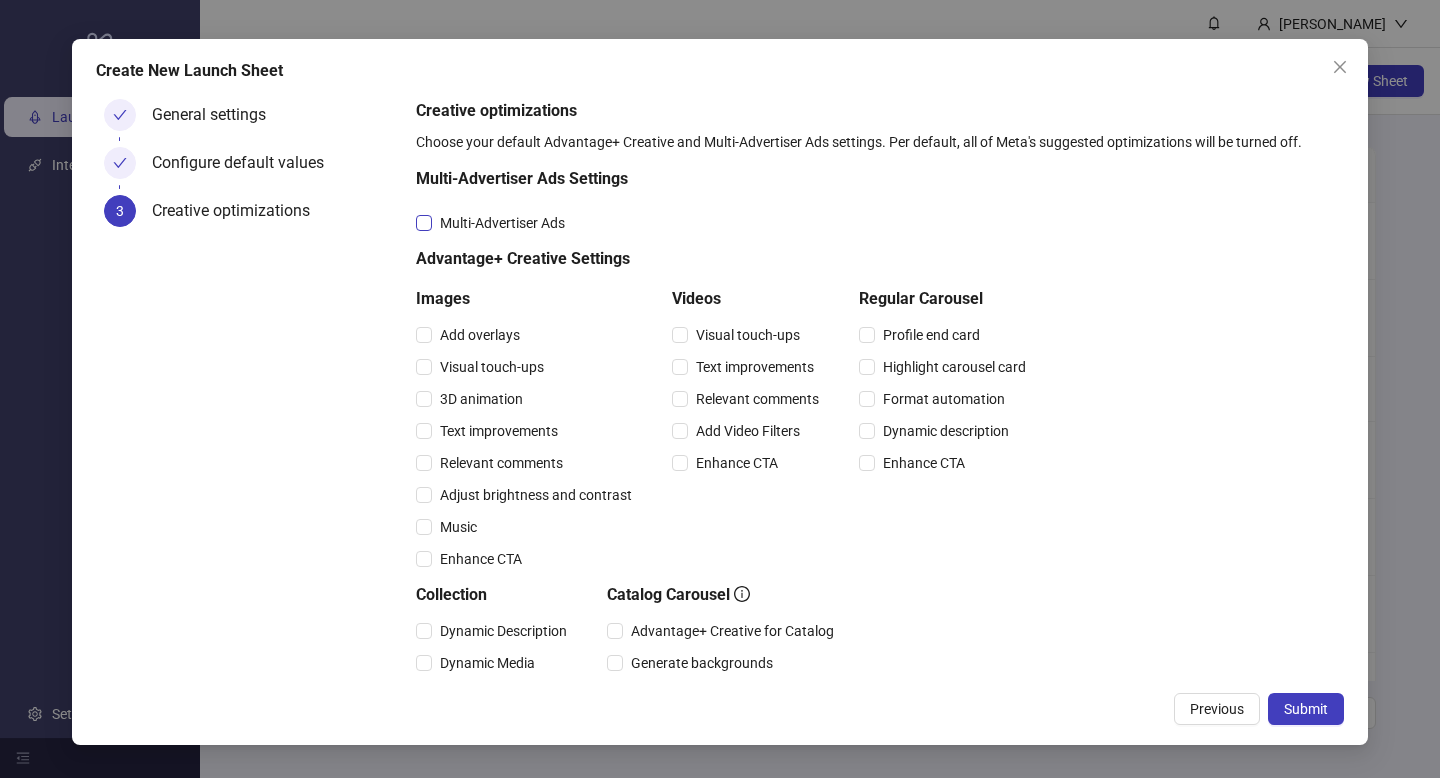 click on "Multi-Advertiser Ads" at bounding box center (502, 223) 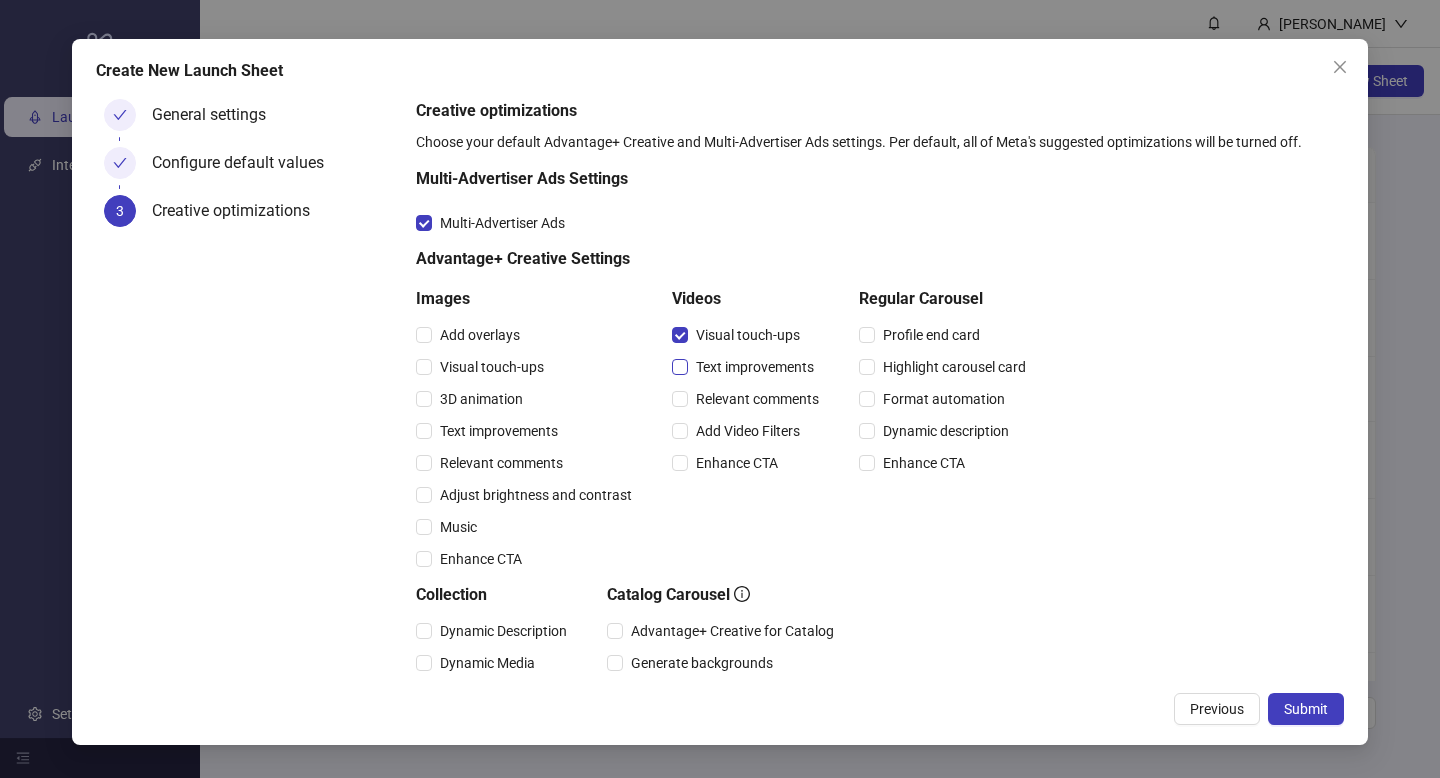 click on "Text improvements" at bounding box center [747, 367] 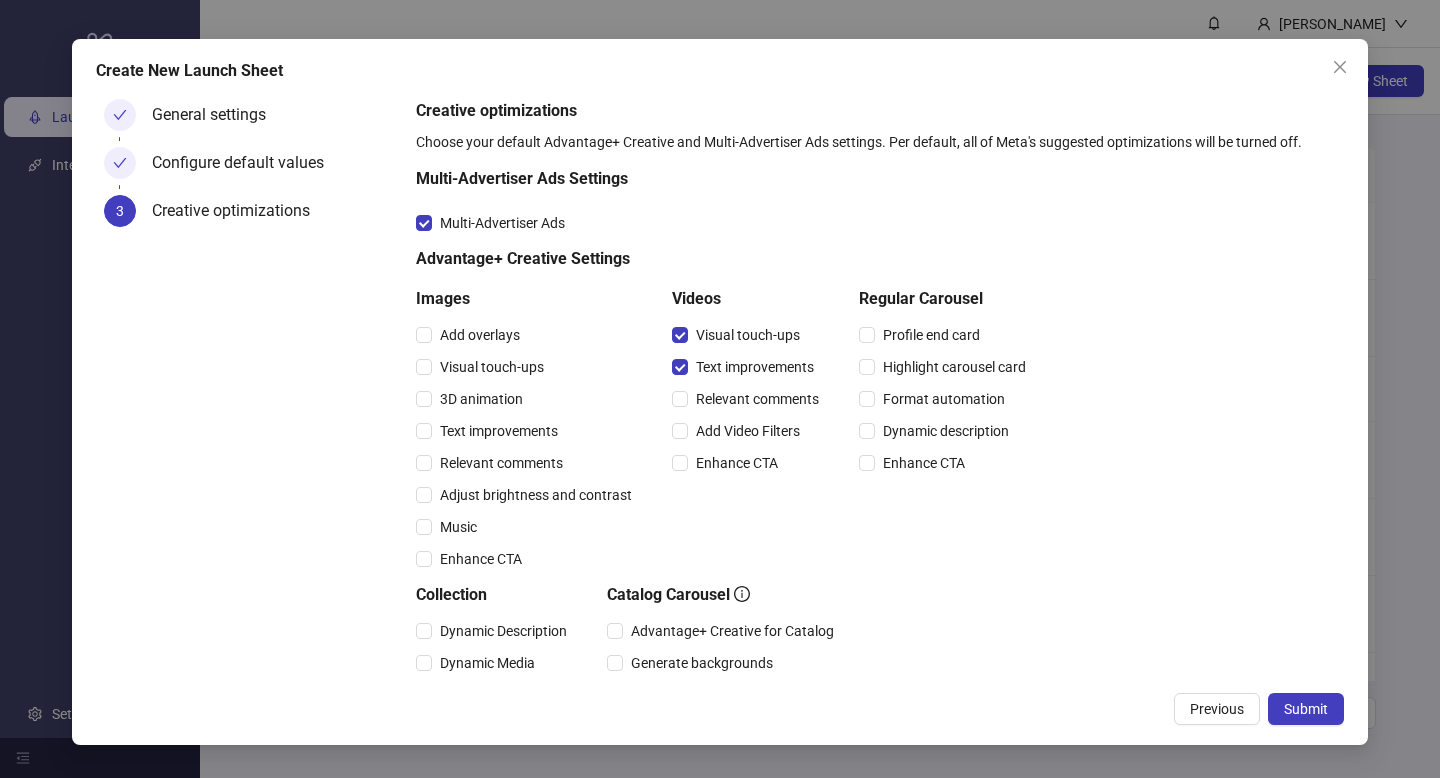 click on "Relevant comments" at bounding box center (749, 399) 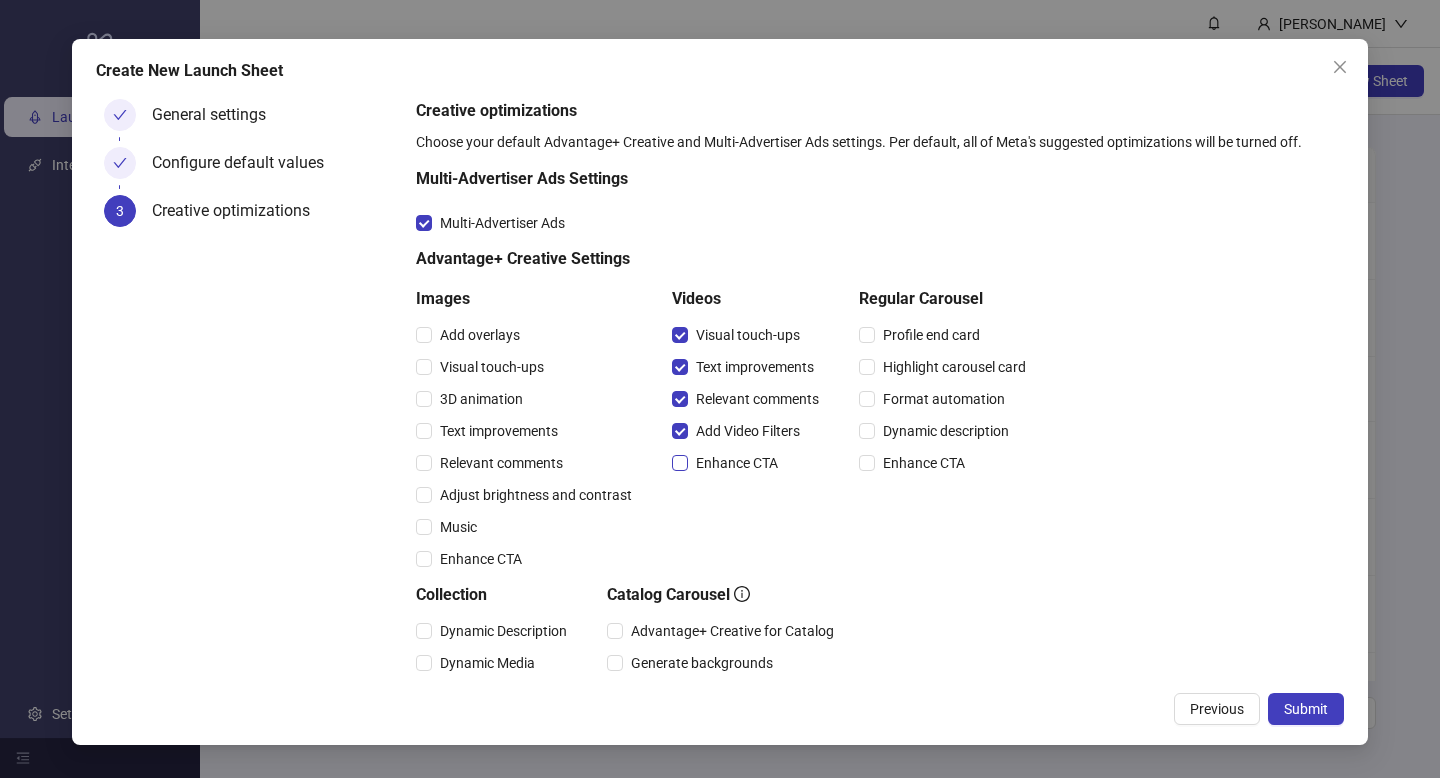 click on "Enhance CTA" at bounding box center [729, 463] 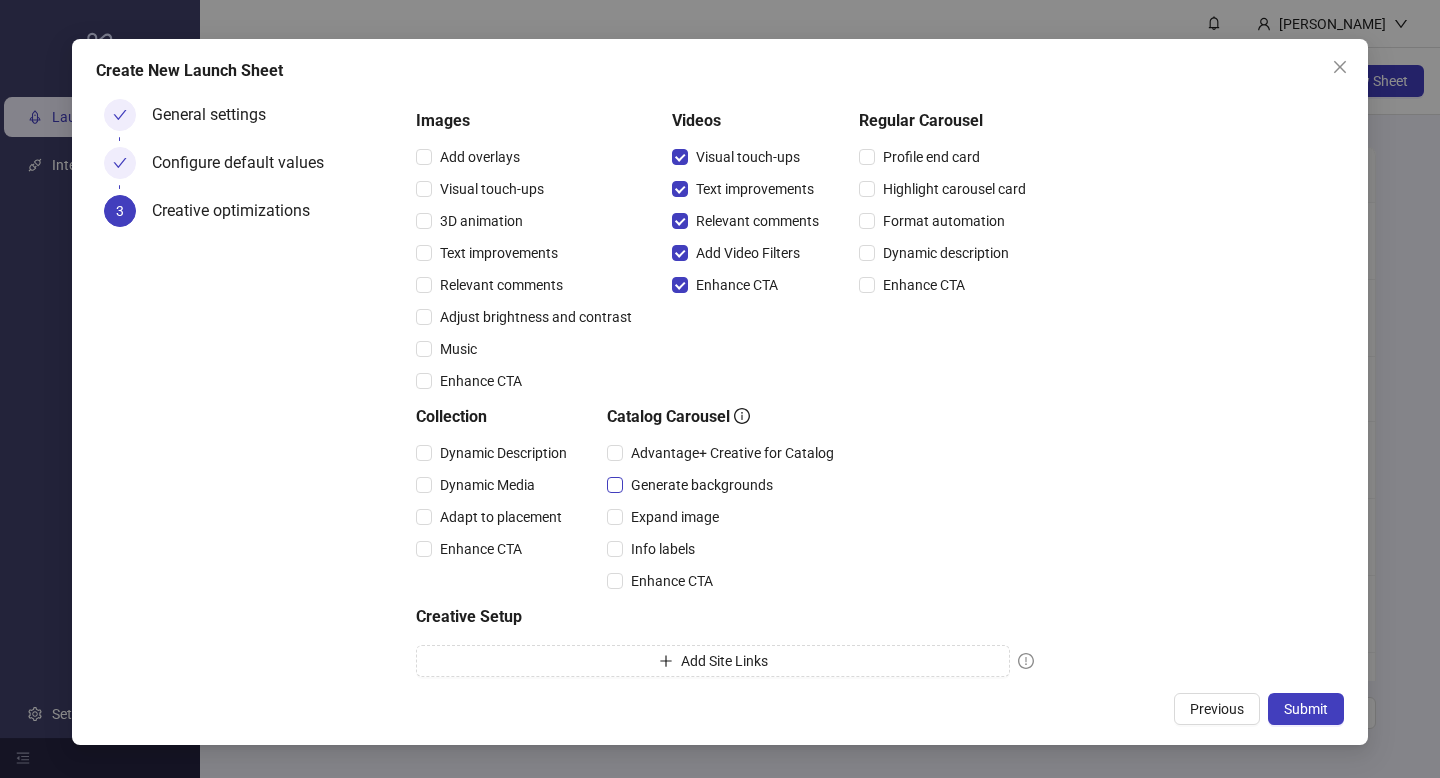 scroll, scrollTop: 199, scrollLeft: 0, axis: vertical 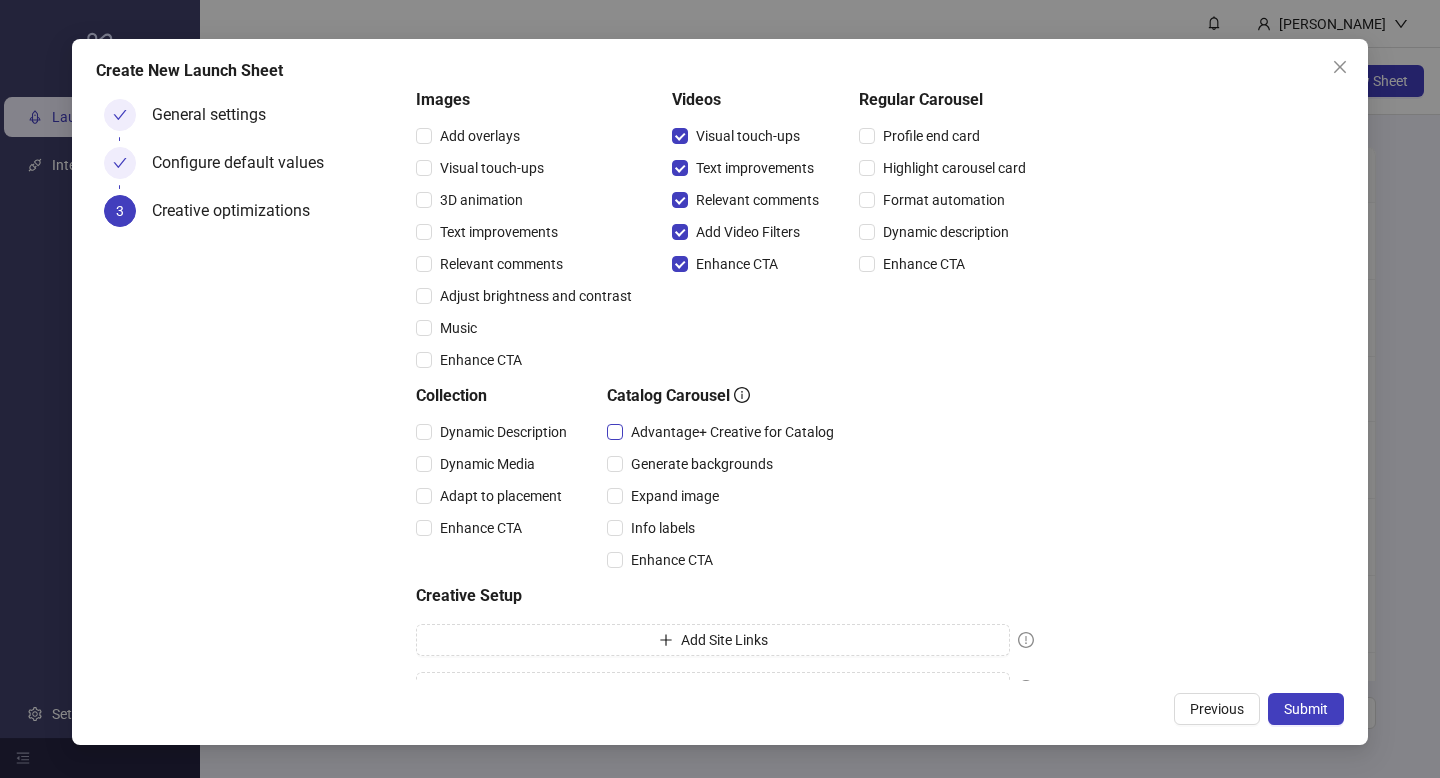 click on "Advantage+ Creative for Catalog" at bounding box center [732, 432] 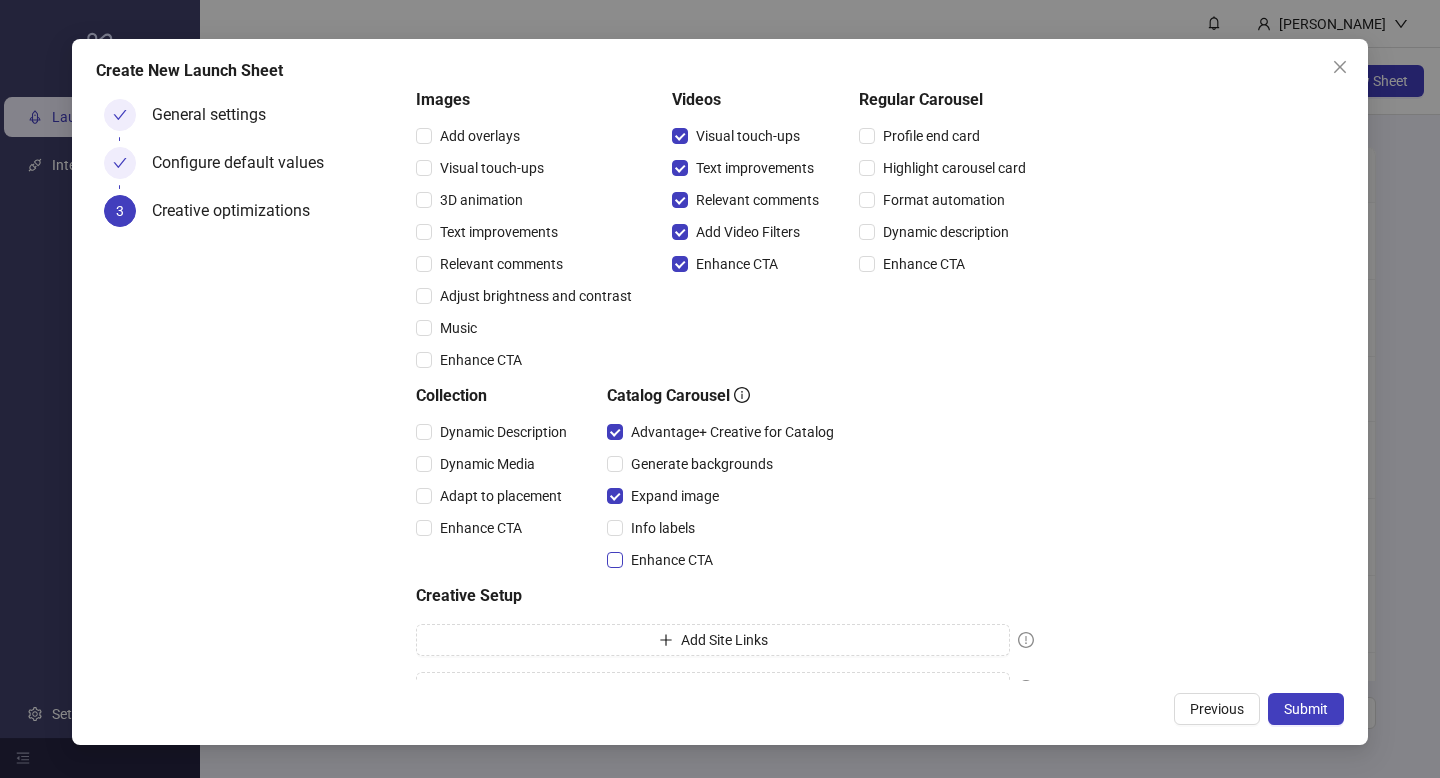click on "Enhance CTA" at bounding box center [672, 560] 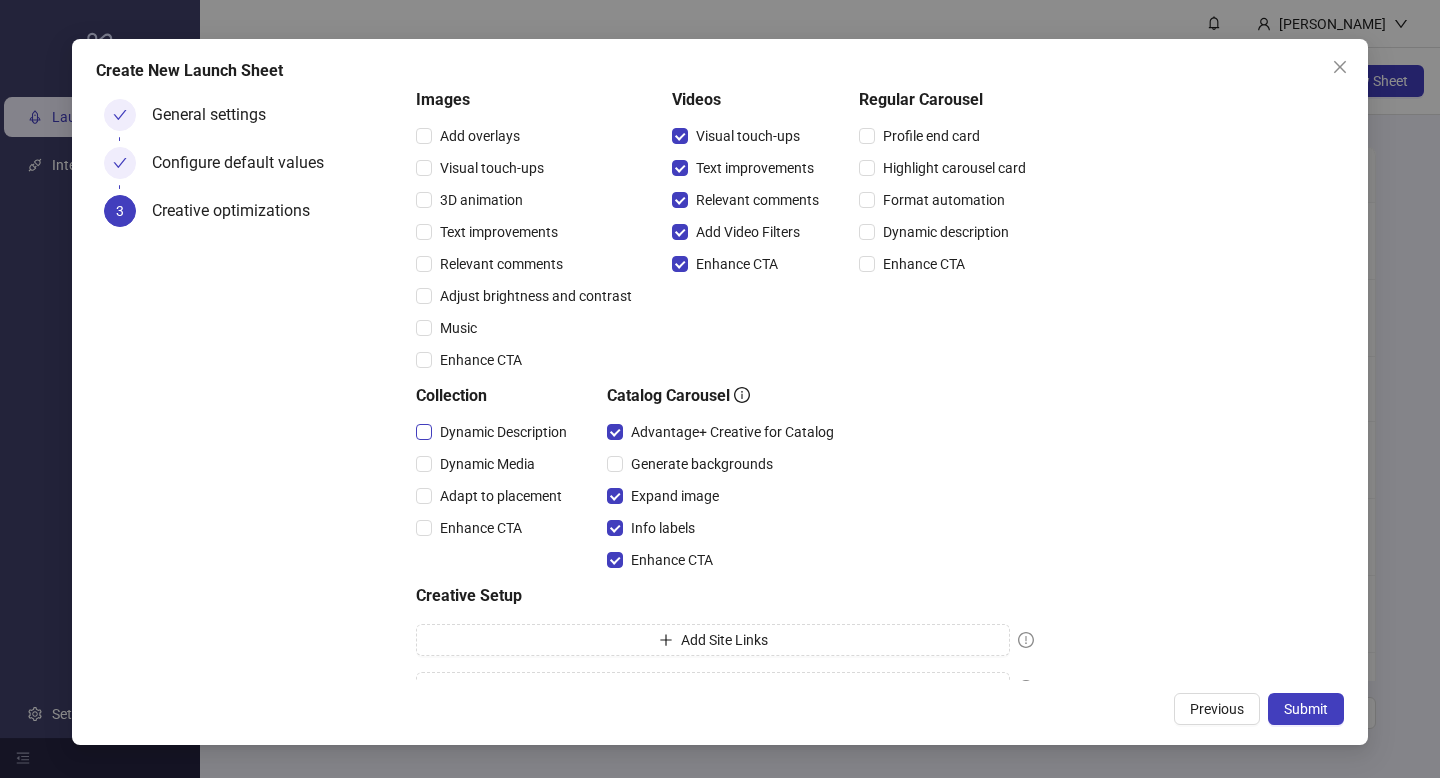 click on "Dynamic Description" at bounding box center [503, 432] 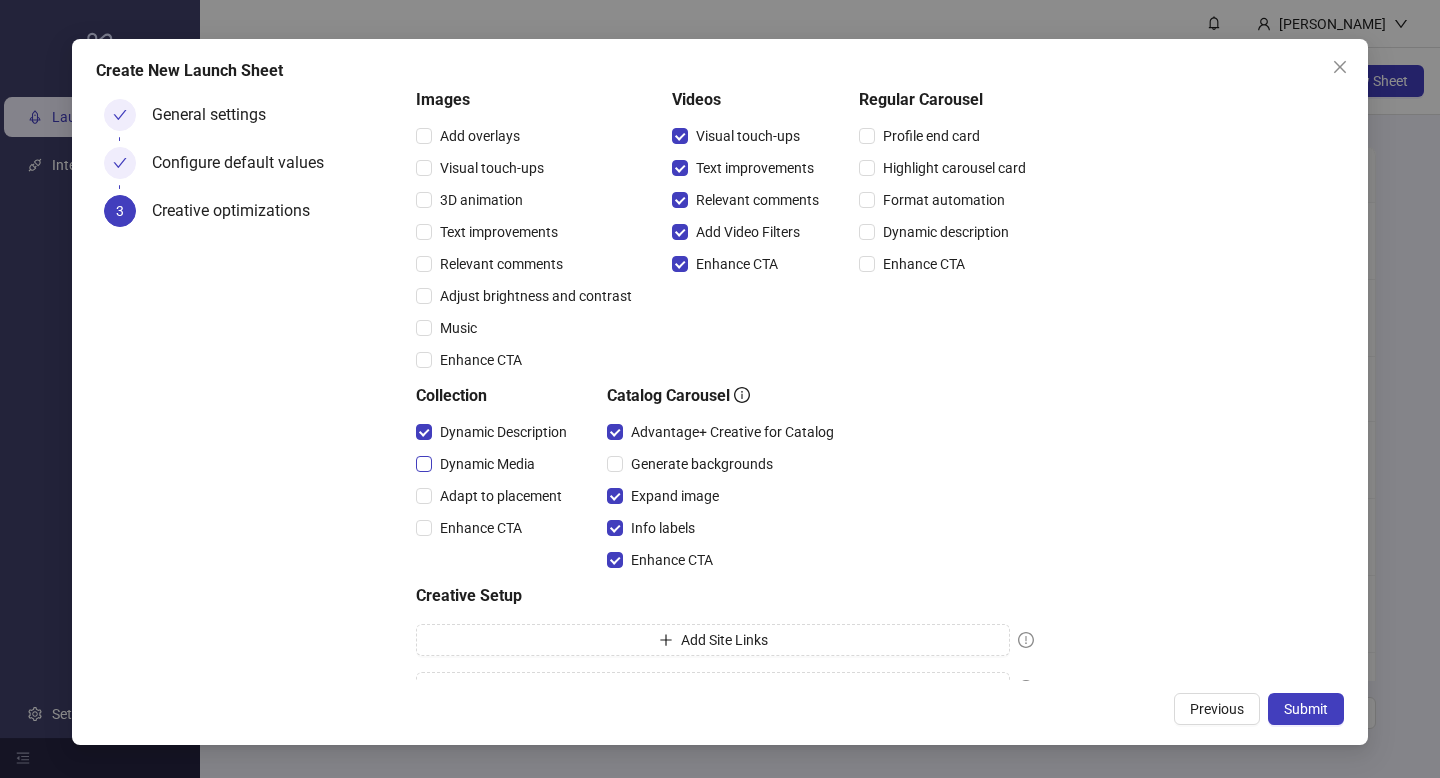 click on "Dynamic Media" at bounding box center (487, 464) 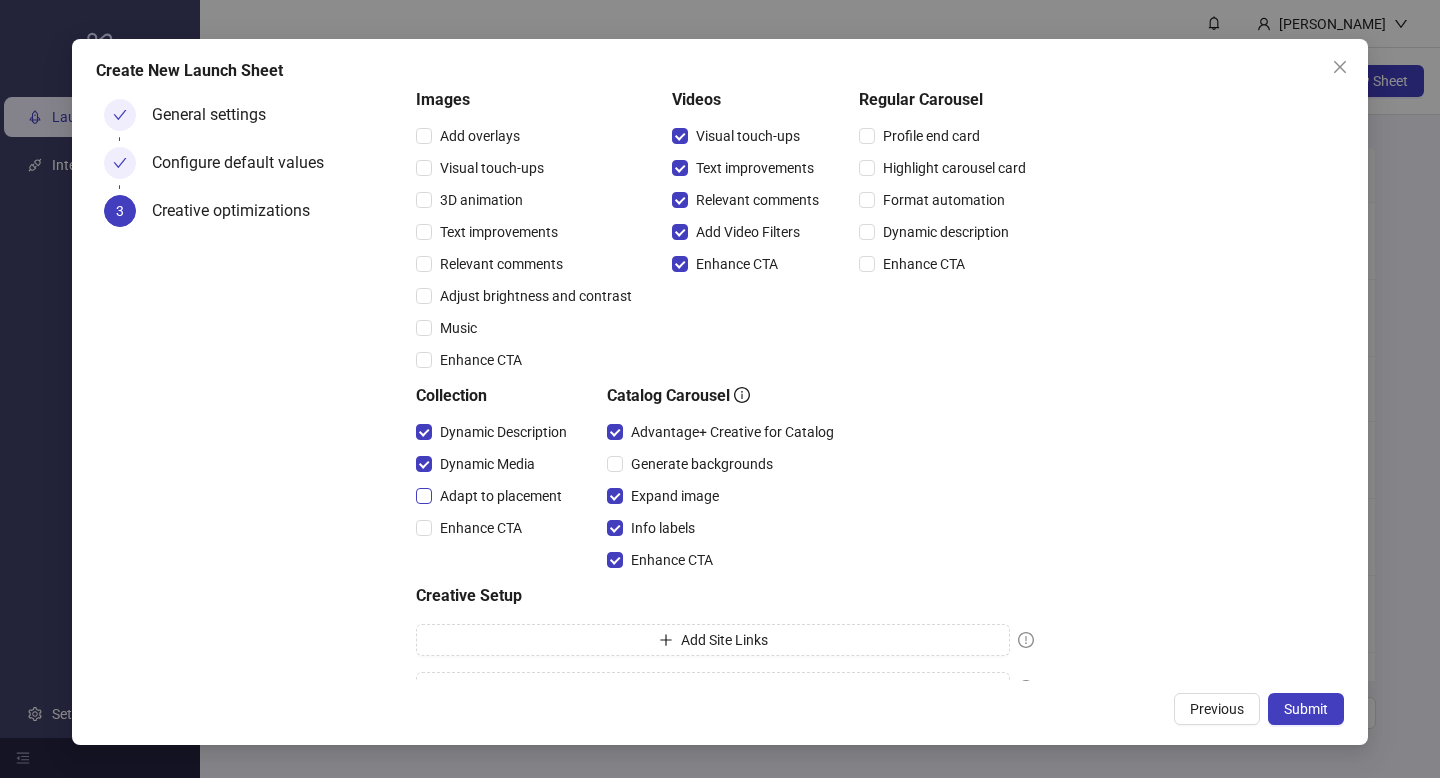 click on "Adapt to placement" at bounding box center (501, 496) 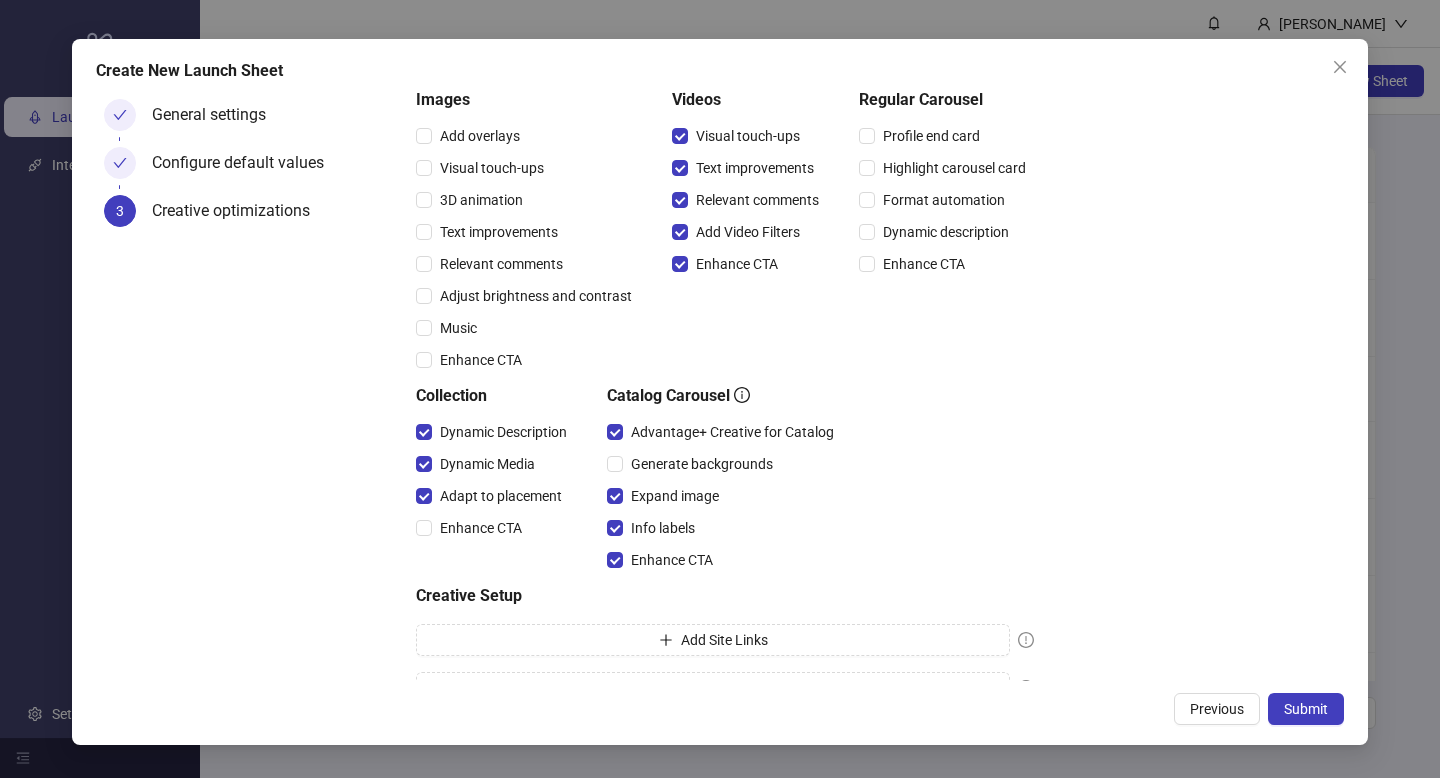 click on "Enhance CTA" at bounding box center (495, 528) 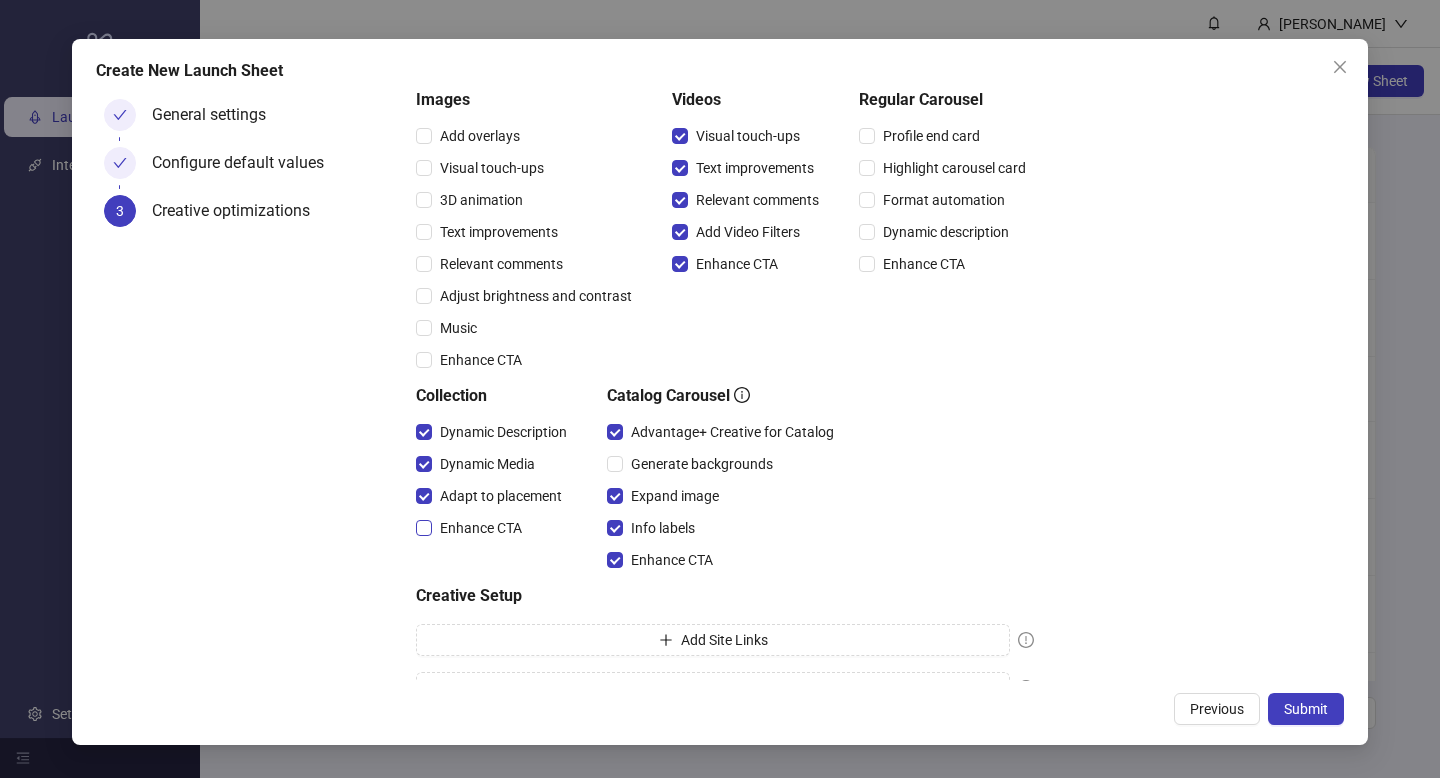 click on "Enhance CTA" at bounding box center [481, 528] 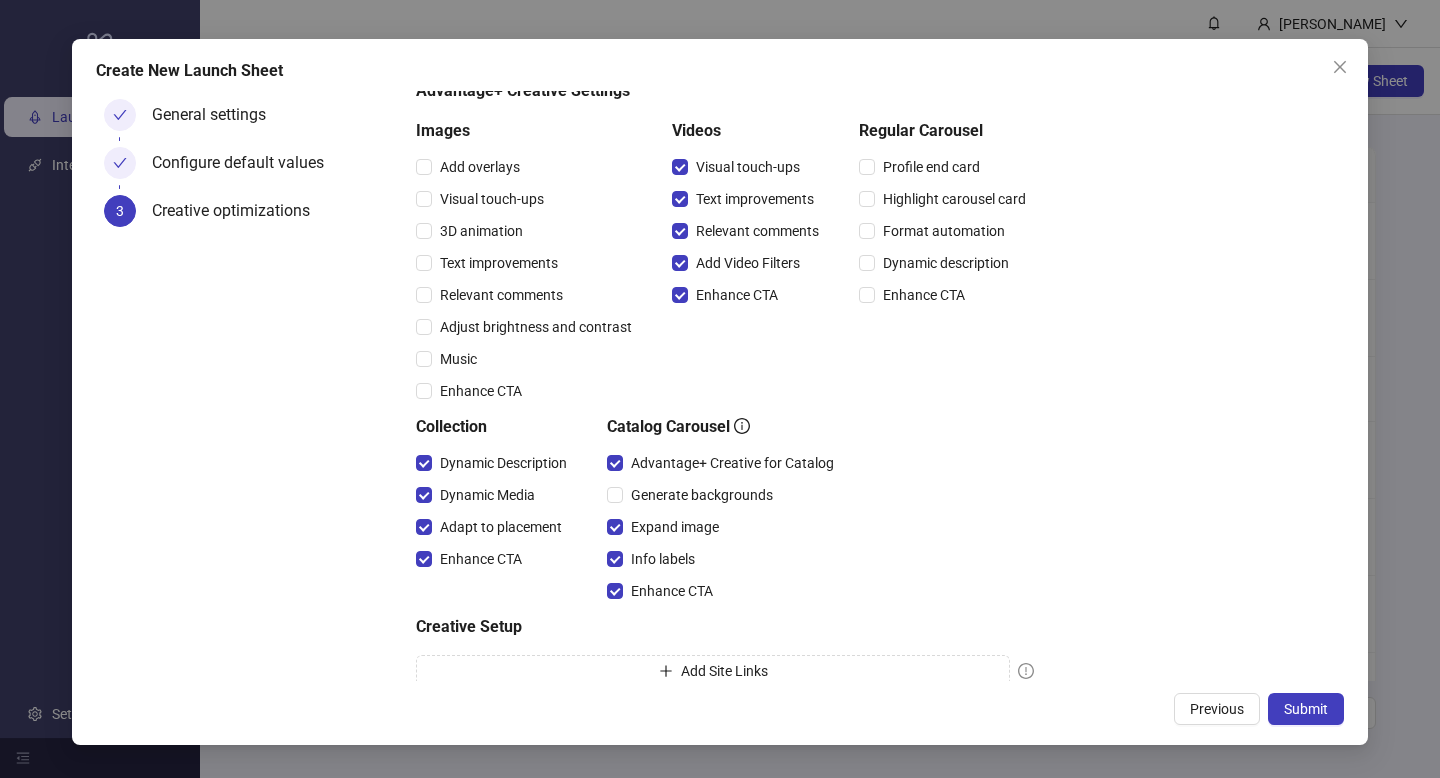 scroll, scrollTop: 238, scrollLeft: 0, axis: vertical 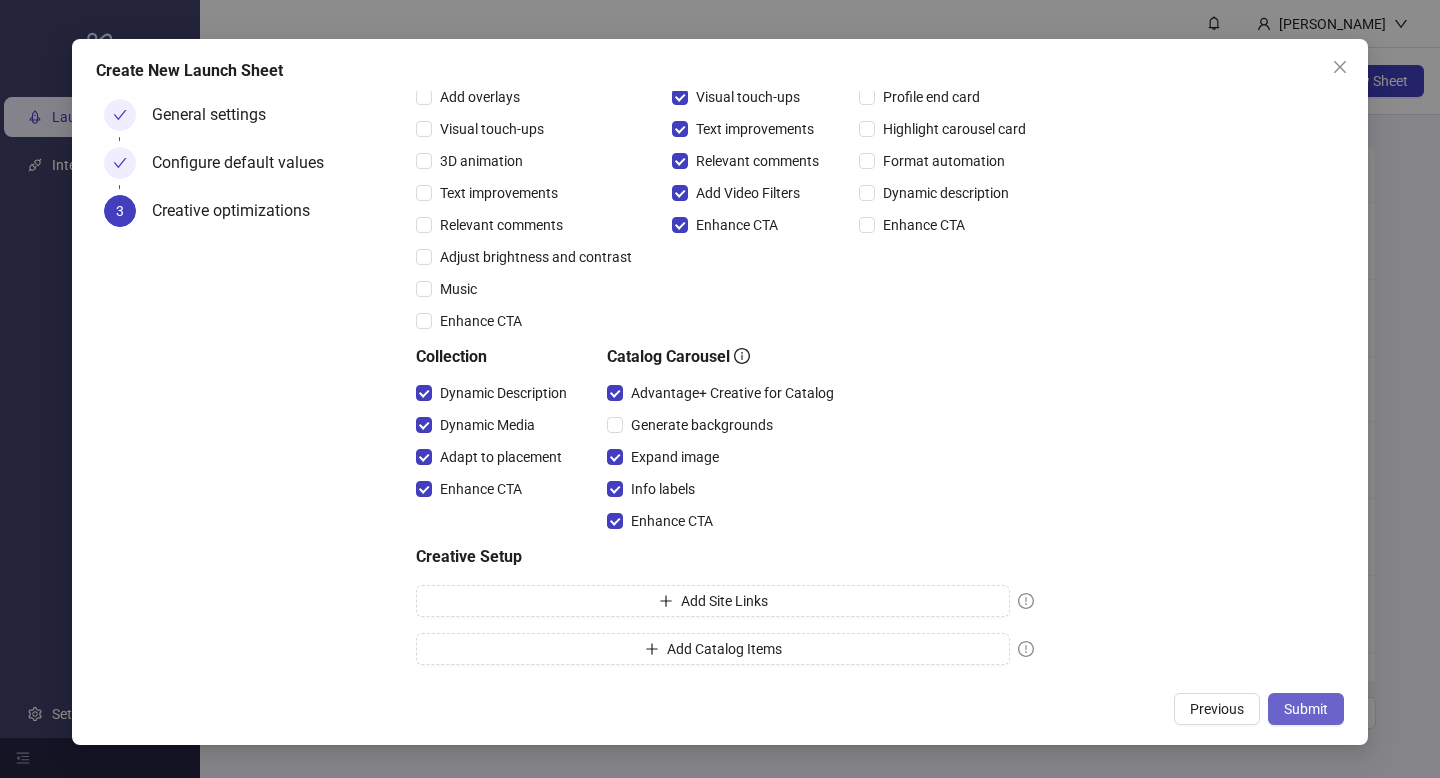 click on "Submit" at bounding box center [1306, 709] 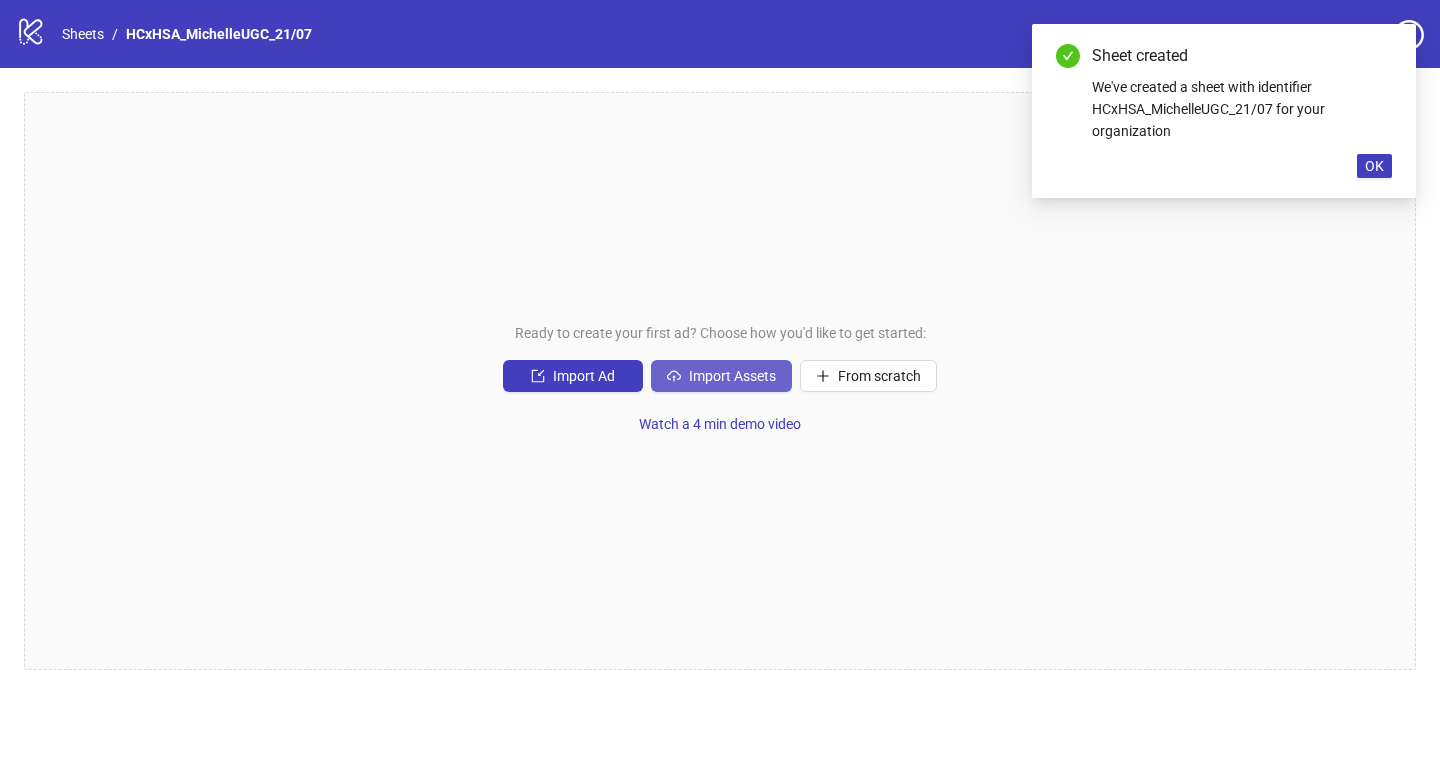 click on "Import Assets" at bounding box center (721, 376) 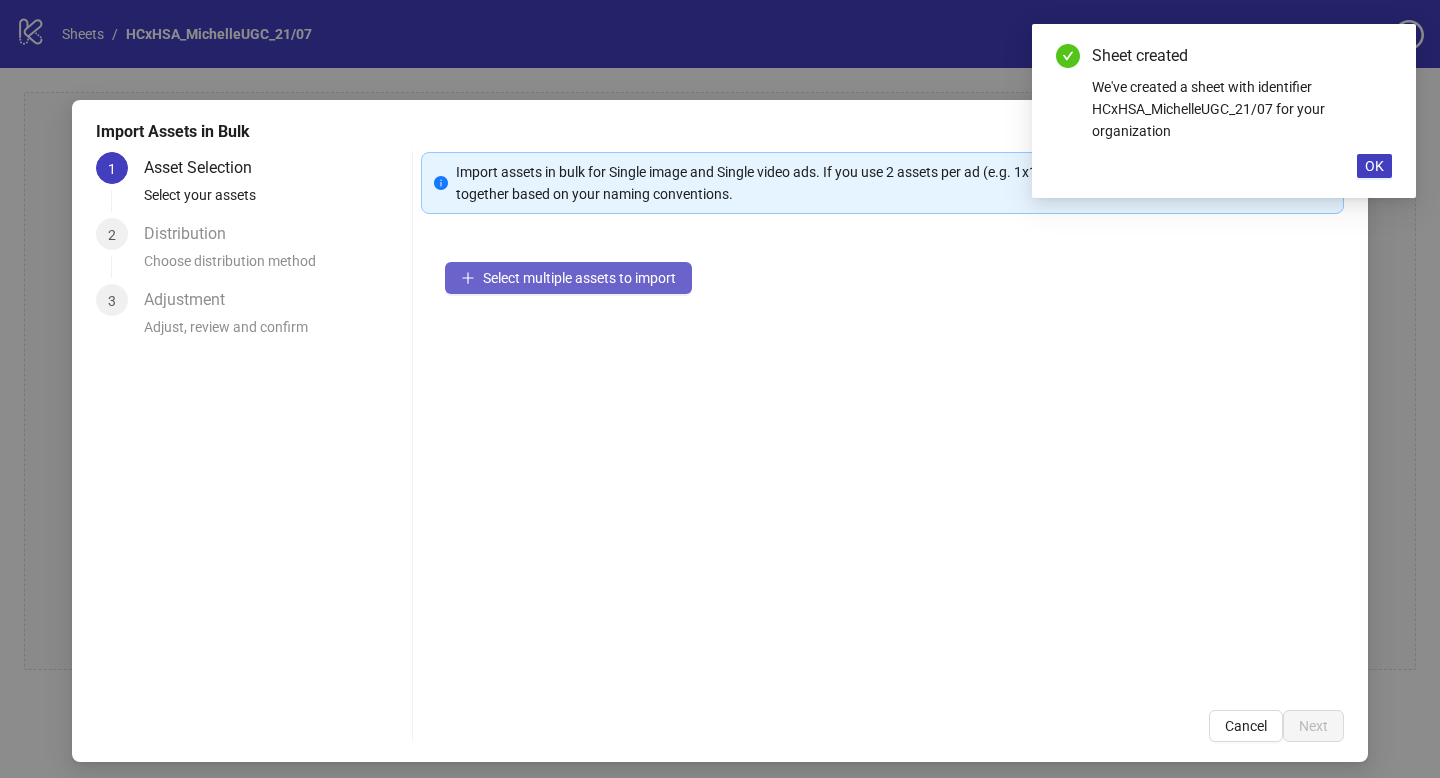 click on "Select multiple assets to import" at bounding box center [579, 278] 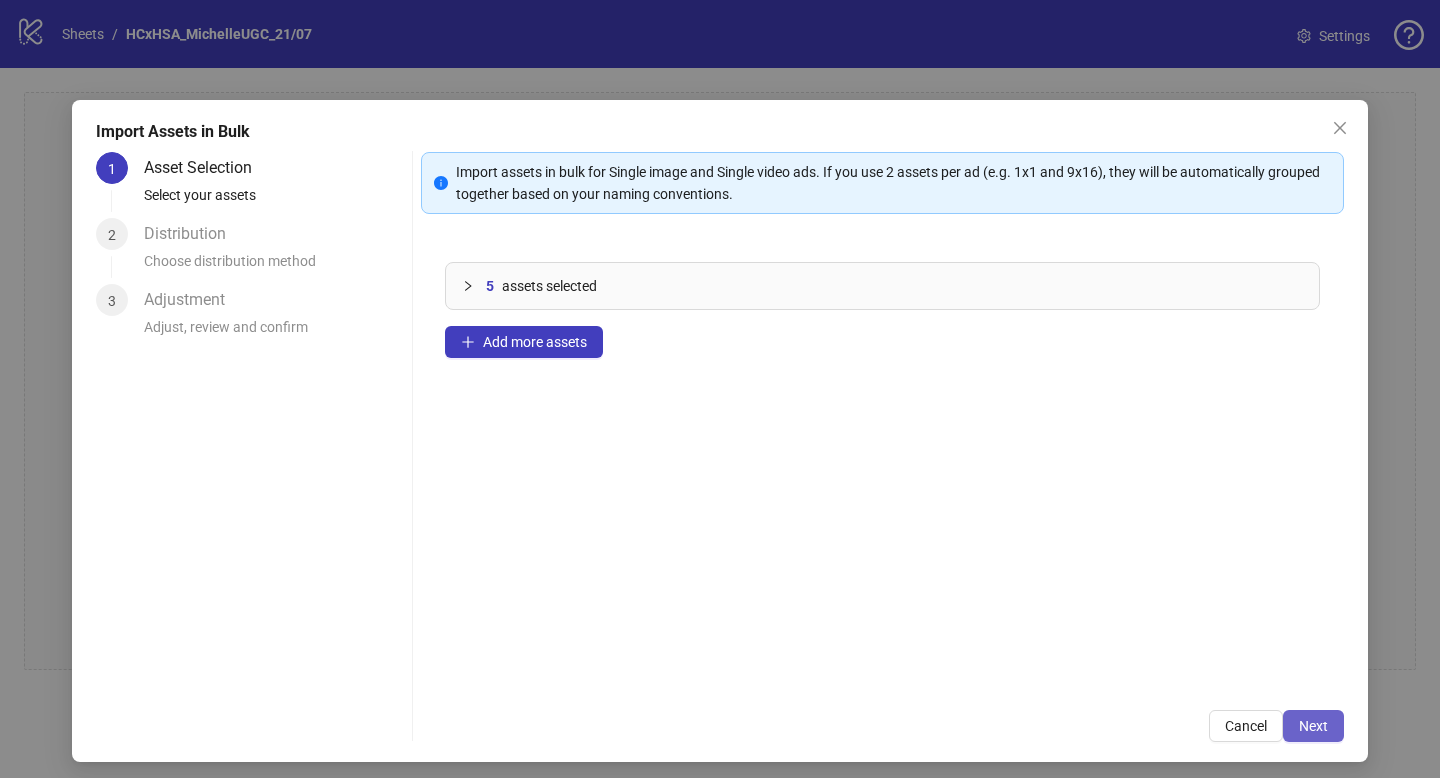 click on "Next" at bounding box center (1313, 726) 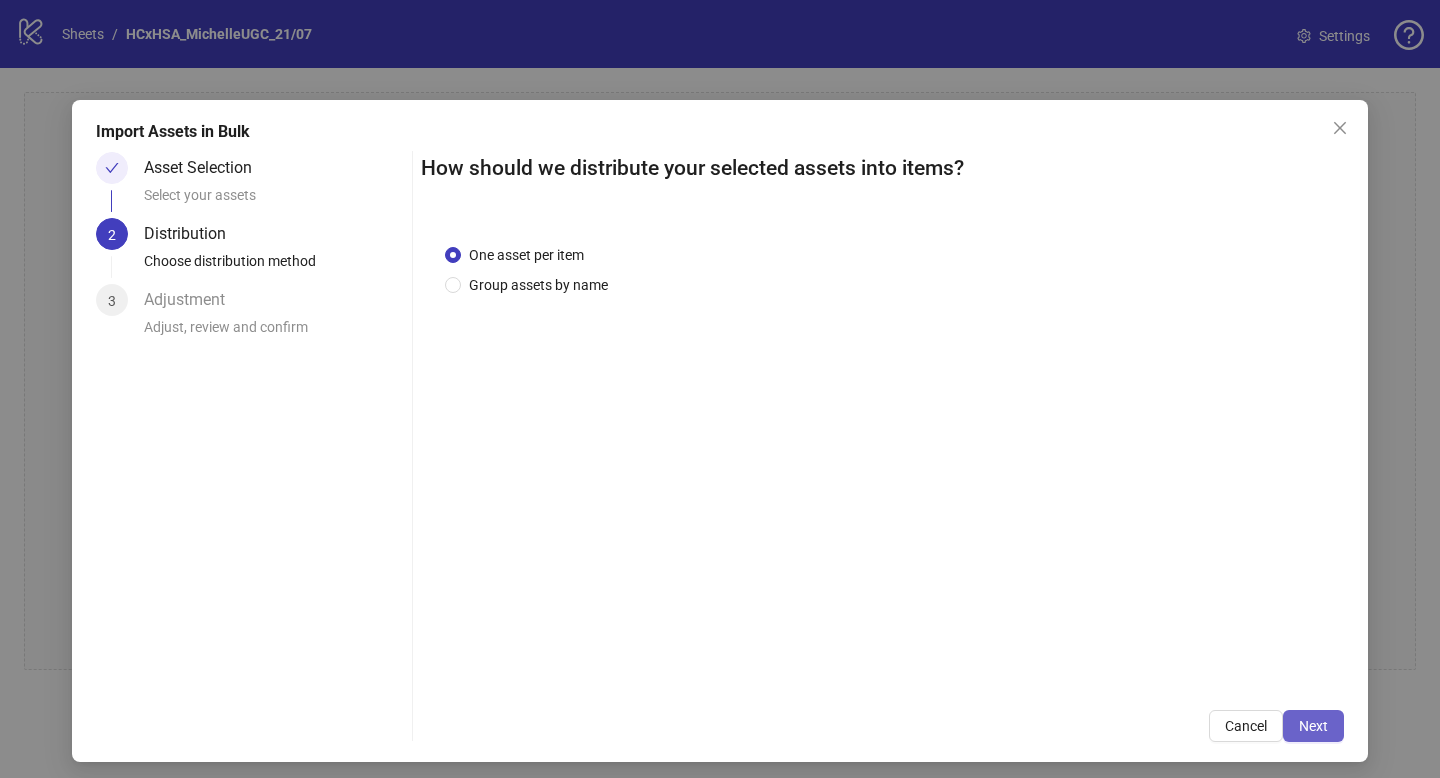 click on "Next" at bounding box center (1313, 726) 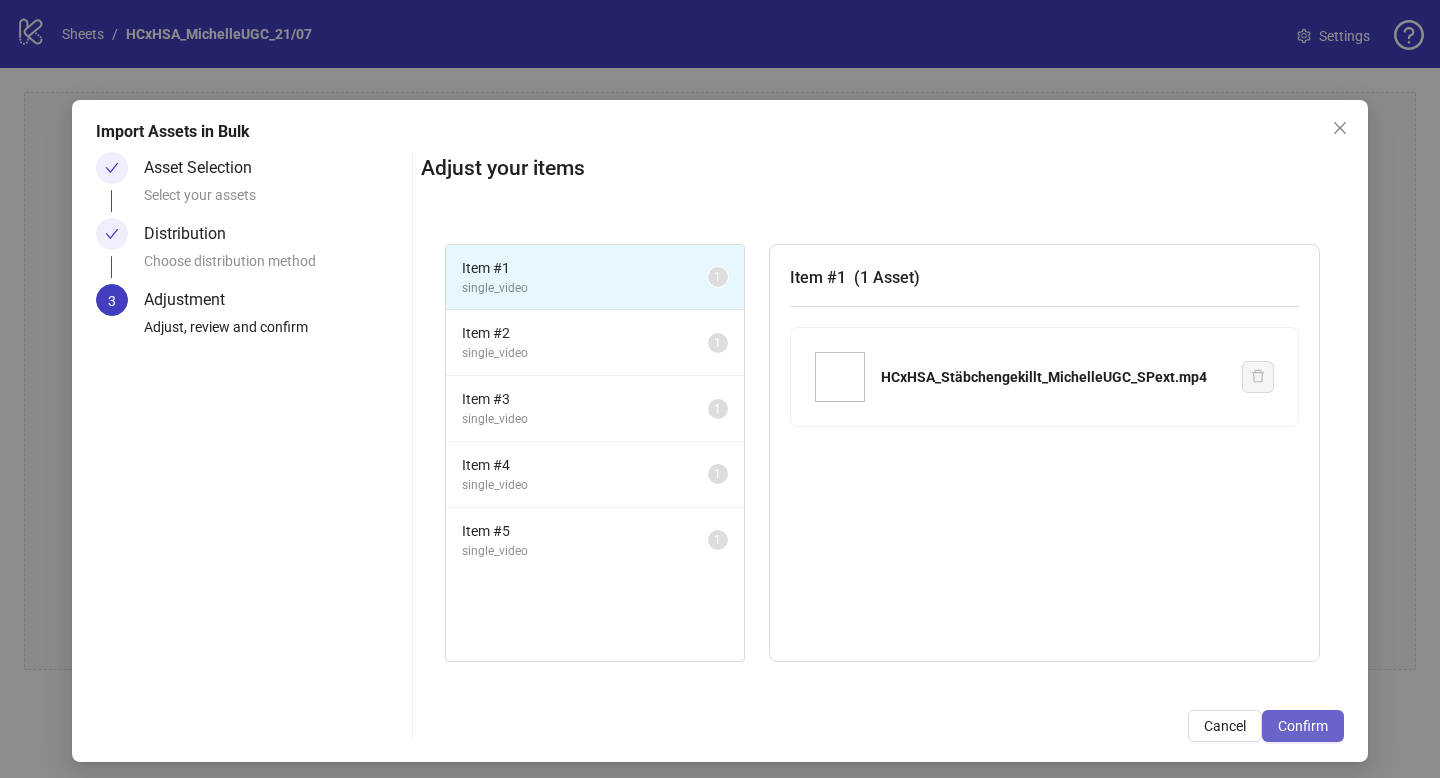 click on "Confirm" at bounding box center (1303, 726) 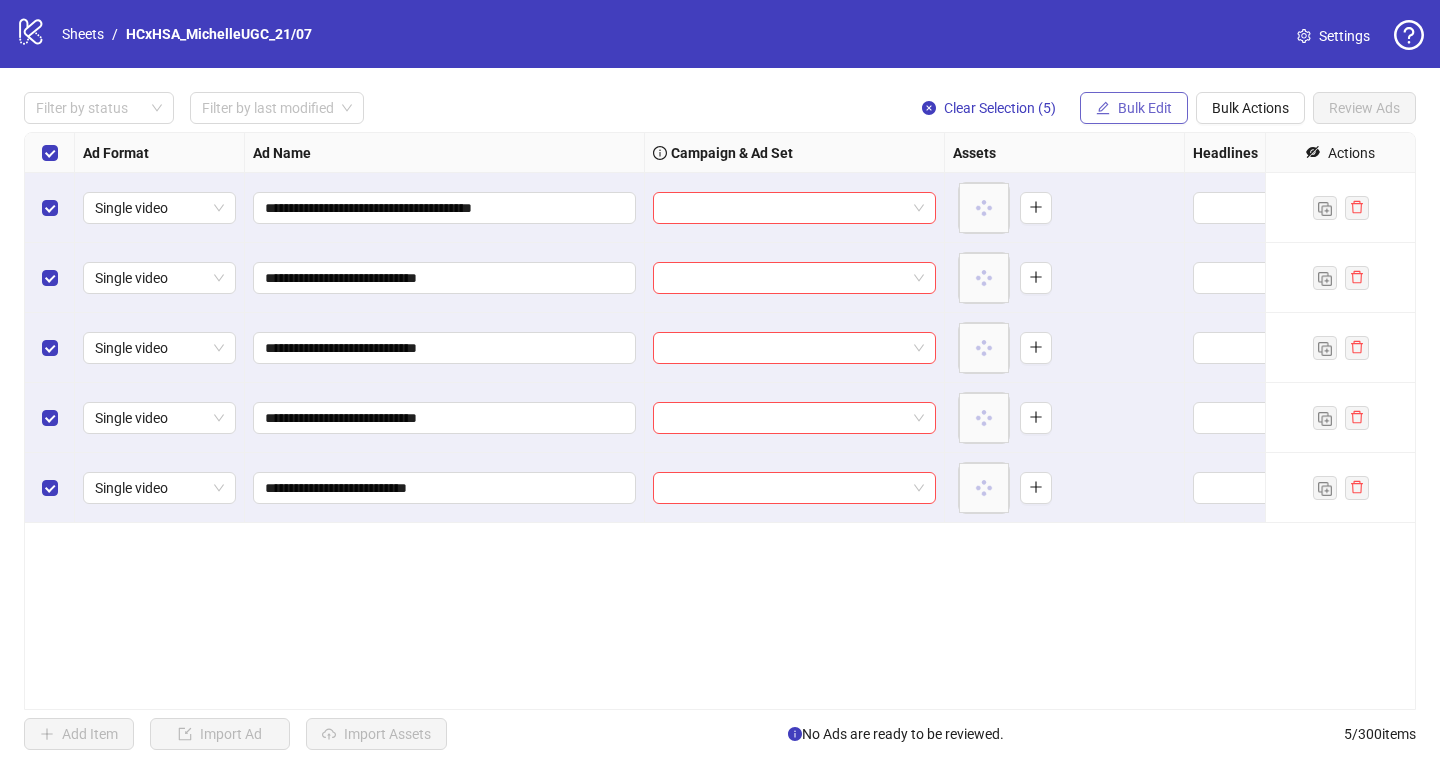 click on "Bulk Edit" at bounding box center (1134, 108) 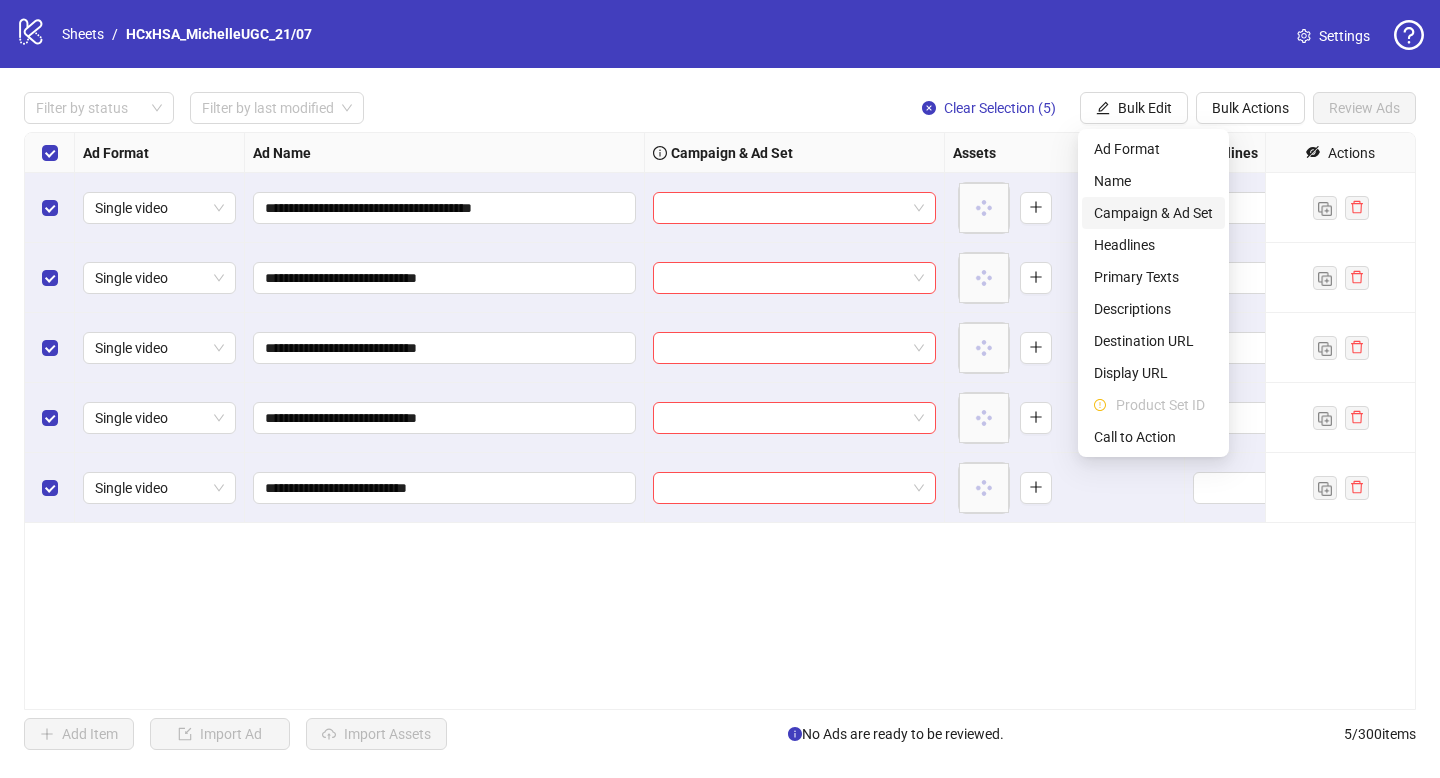 click on "Campaign & Ad Set" at bounding box center [1153, 213] 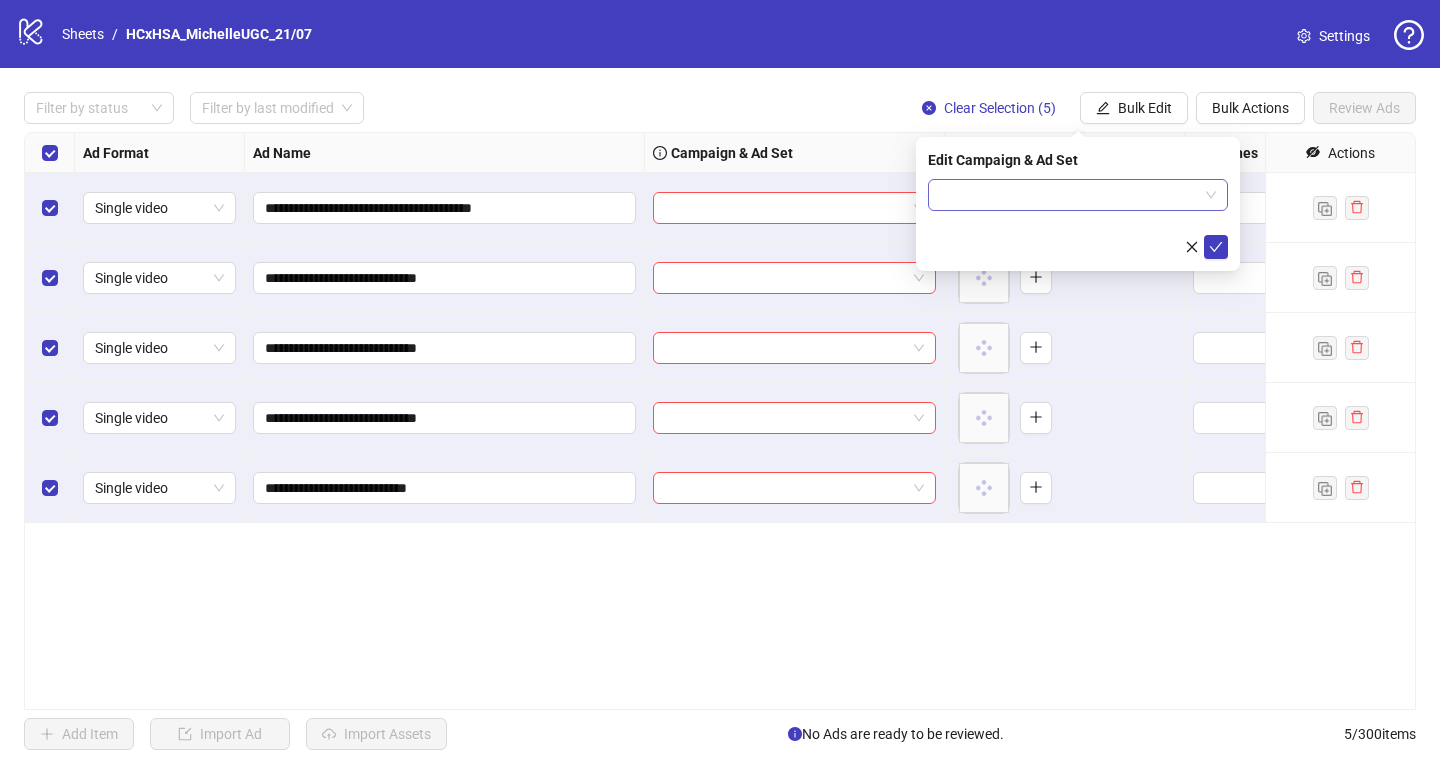 click at bounding box center (1069, 195) 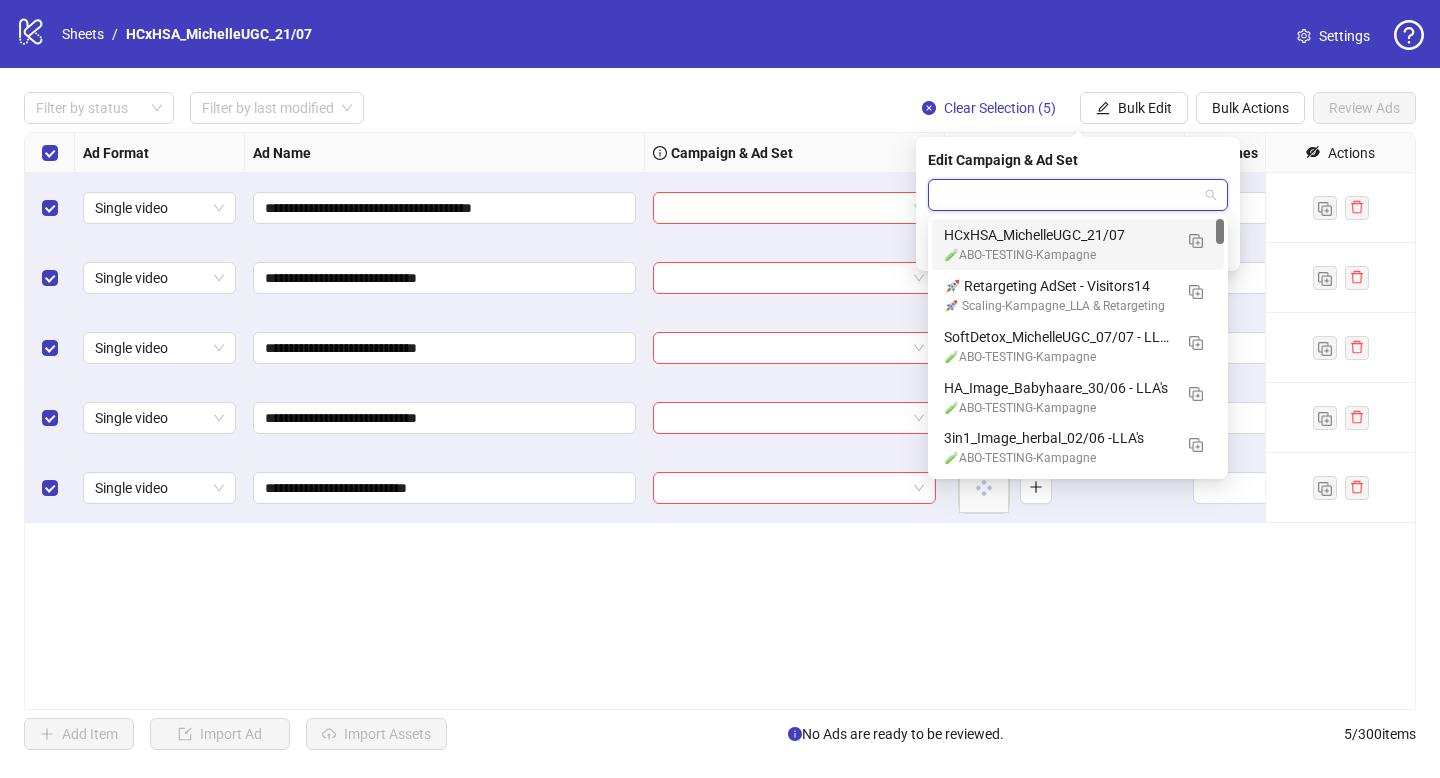 click on "HCxHSA_MichelleUGC_21/07" at bounding box center [1058, 235] 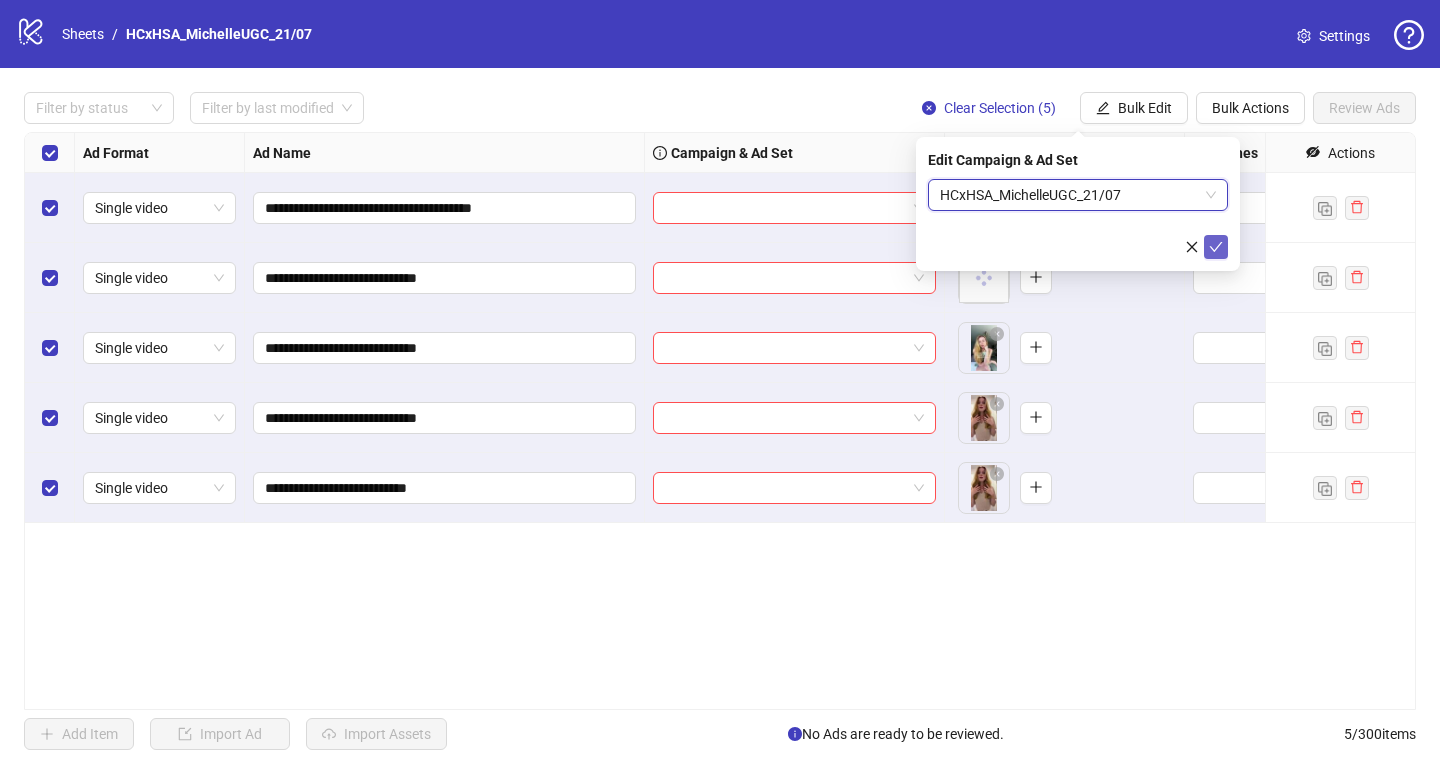 click 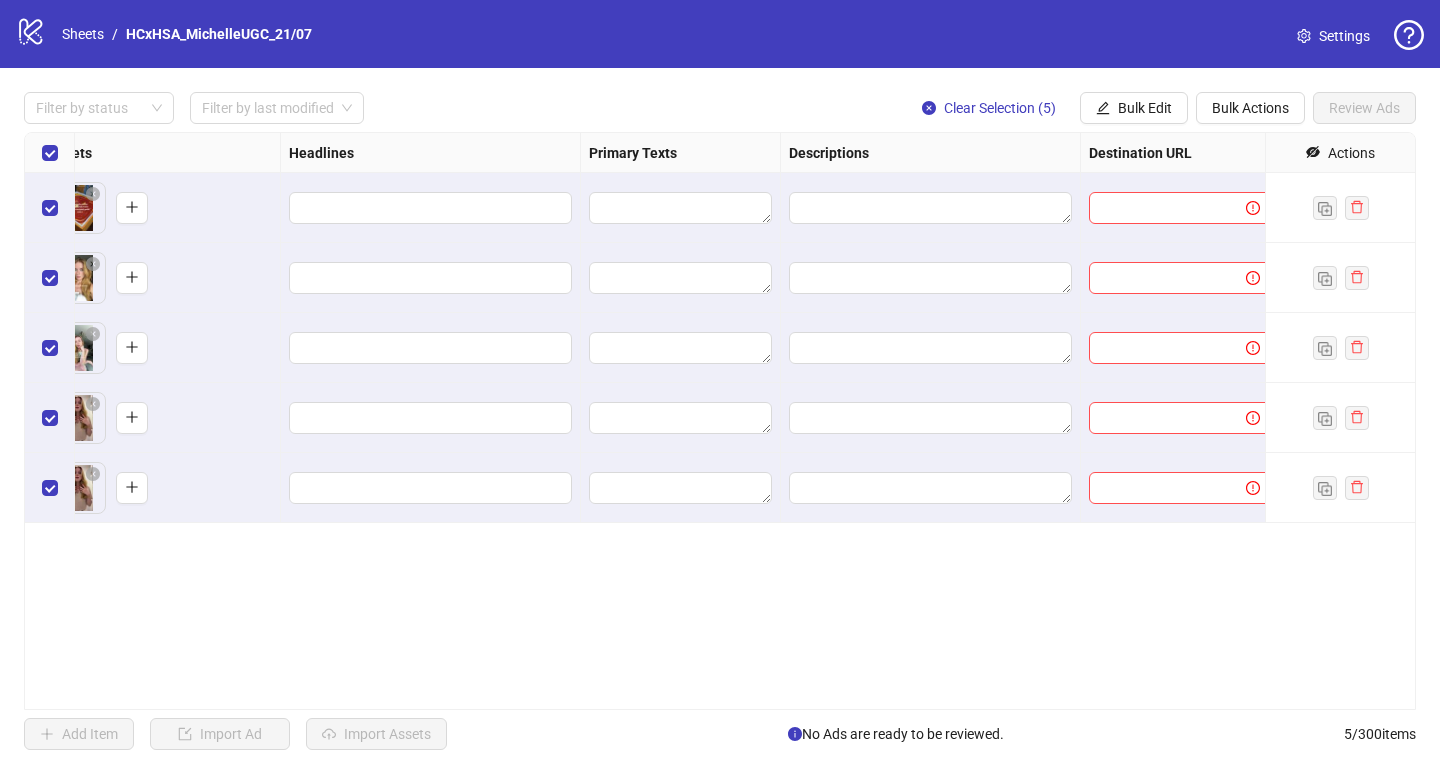 scroll, scrollTop: 0, scrollLeft: 909, axis: horizontal 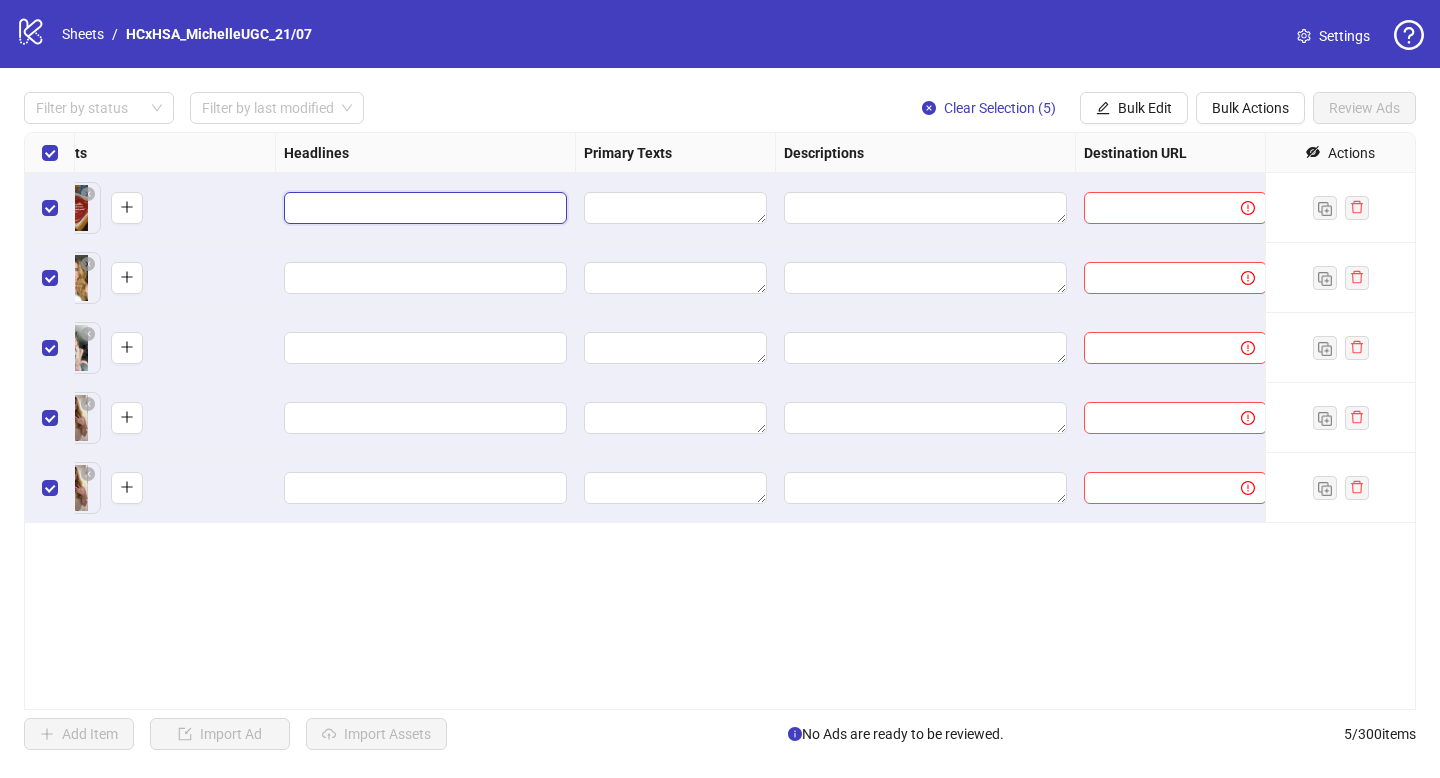 click at bounding box center [423, 208] 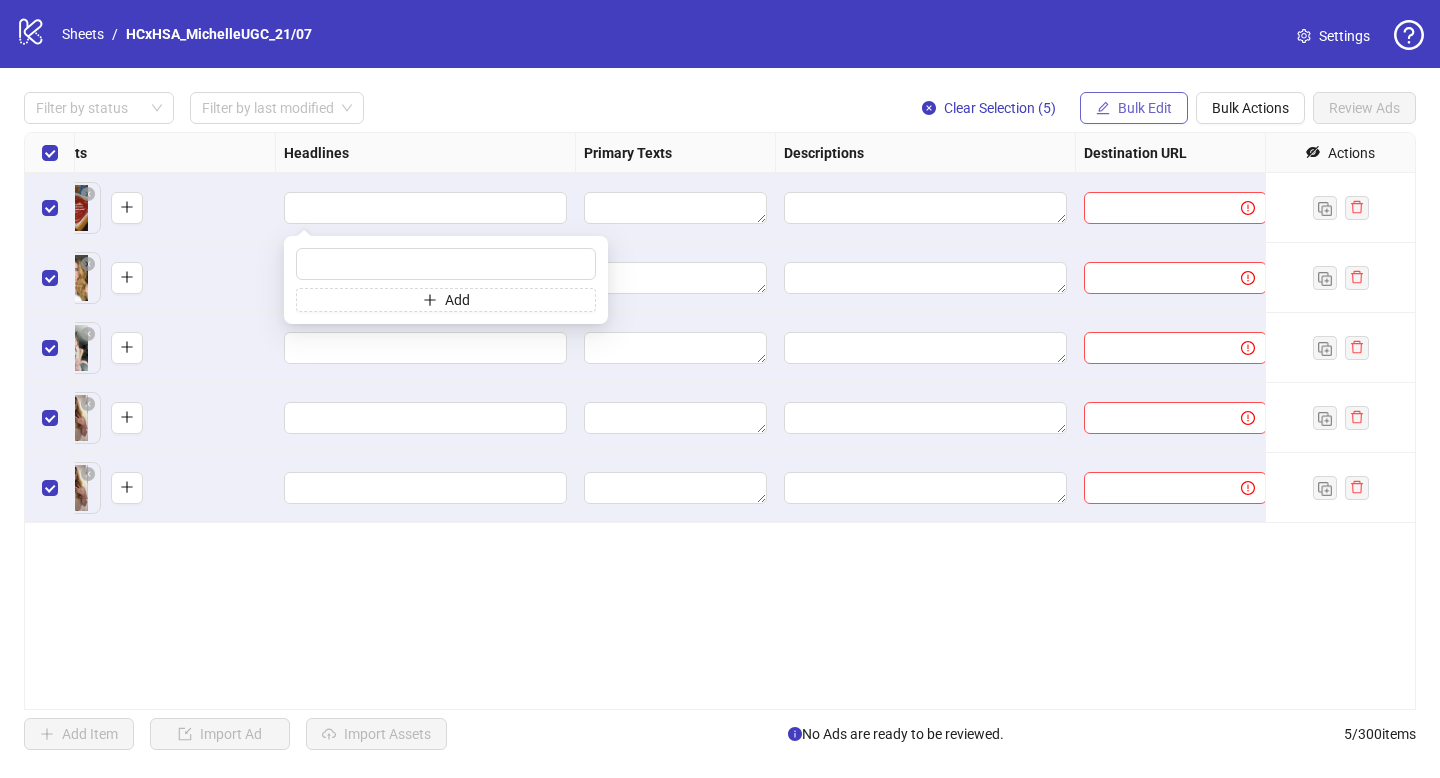 click on "Bulk Edit" at bounding box center (1145, 108) 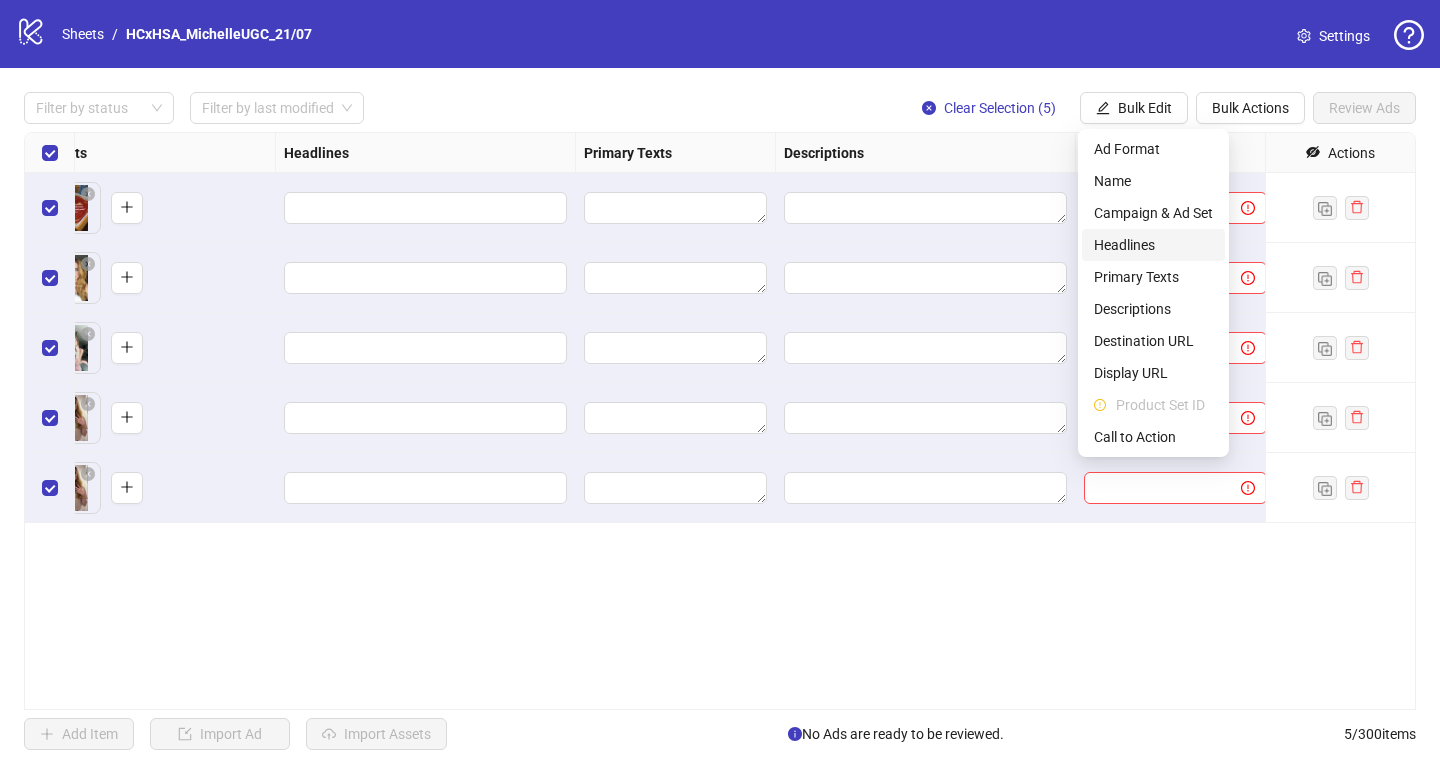 click on "Headlines" at bounding box center [1153, 245] 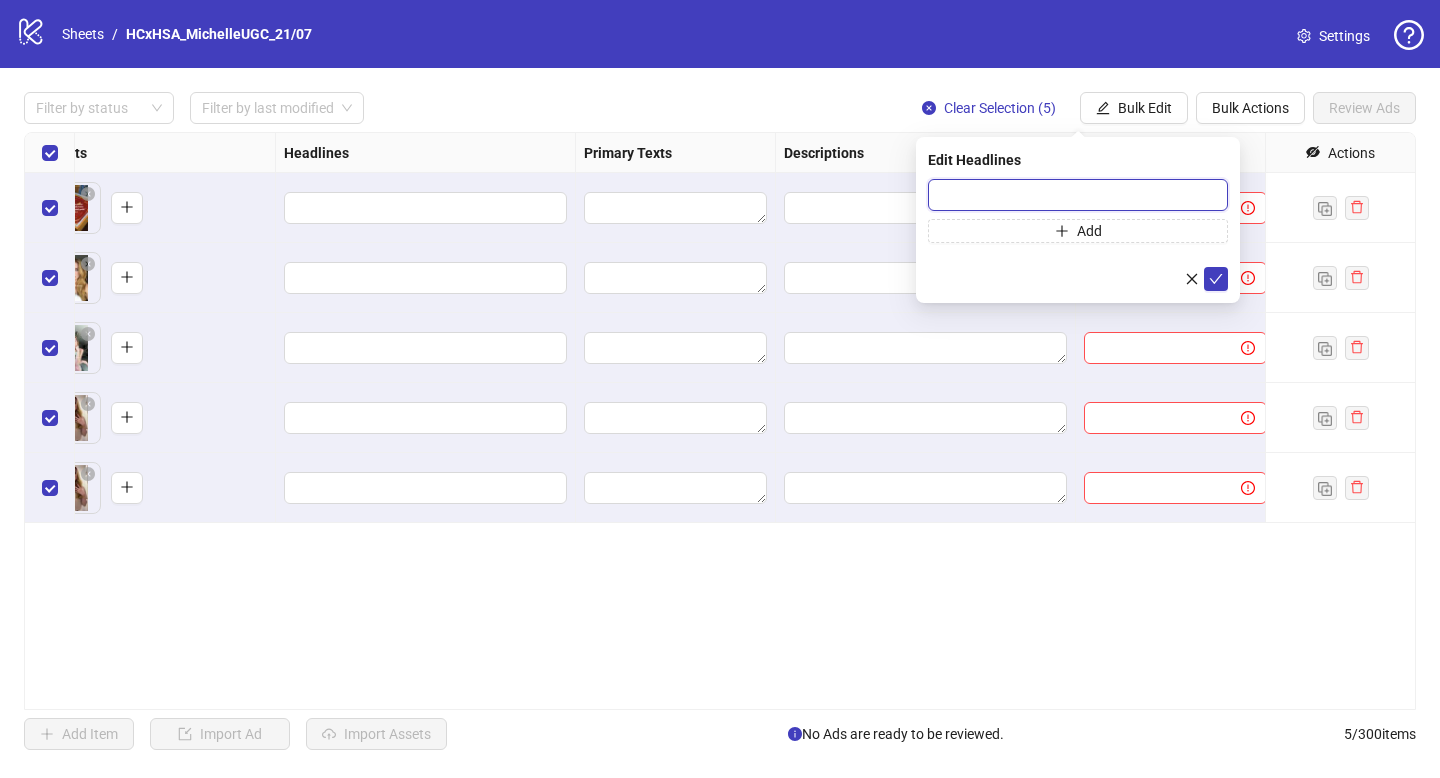 click at bounding box center [1078, 195] 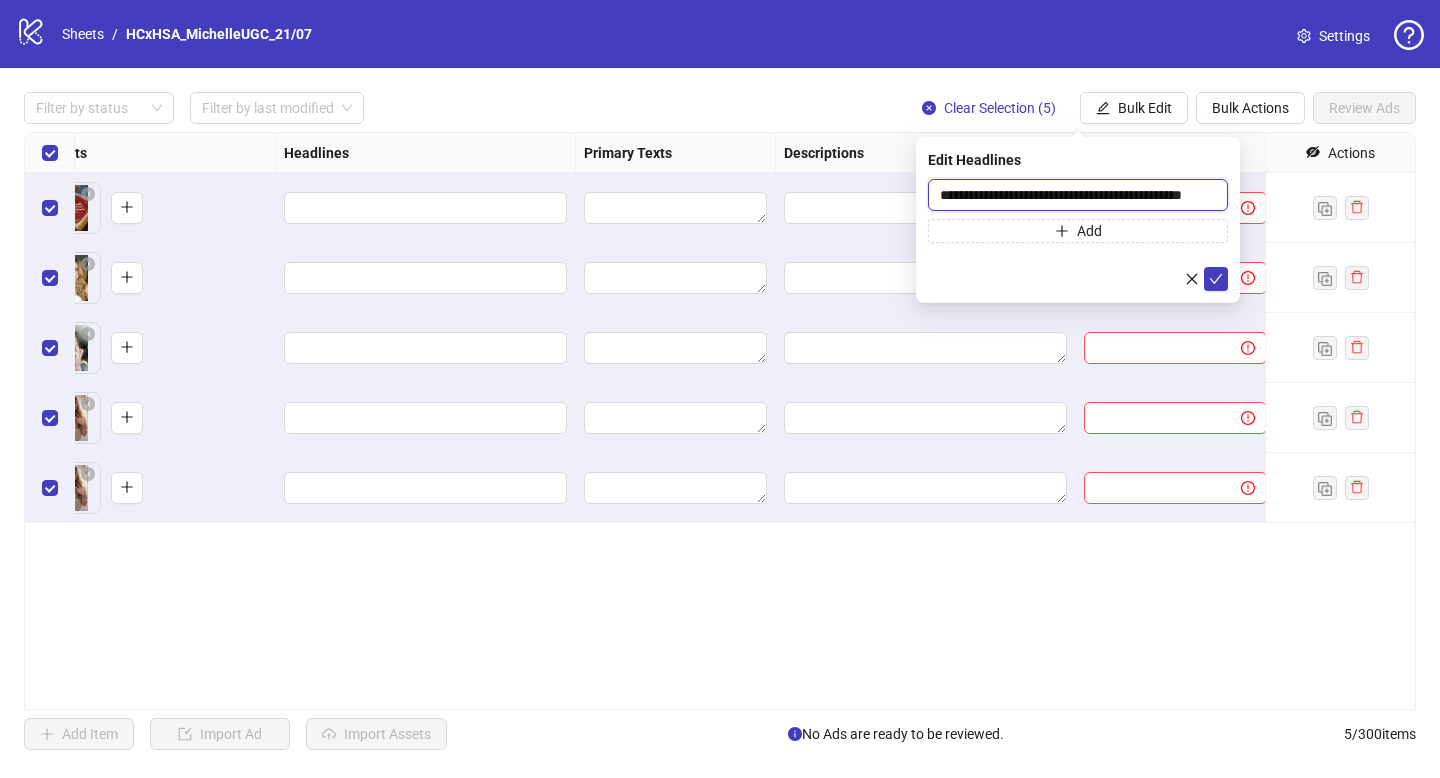 scroll, scrollTop: 0, scrollLeft: 18, axis: horizontal 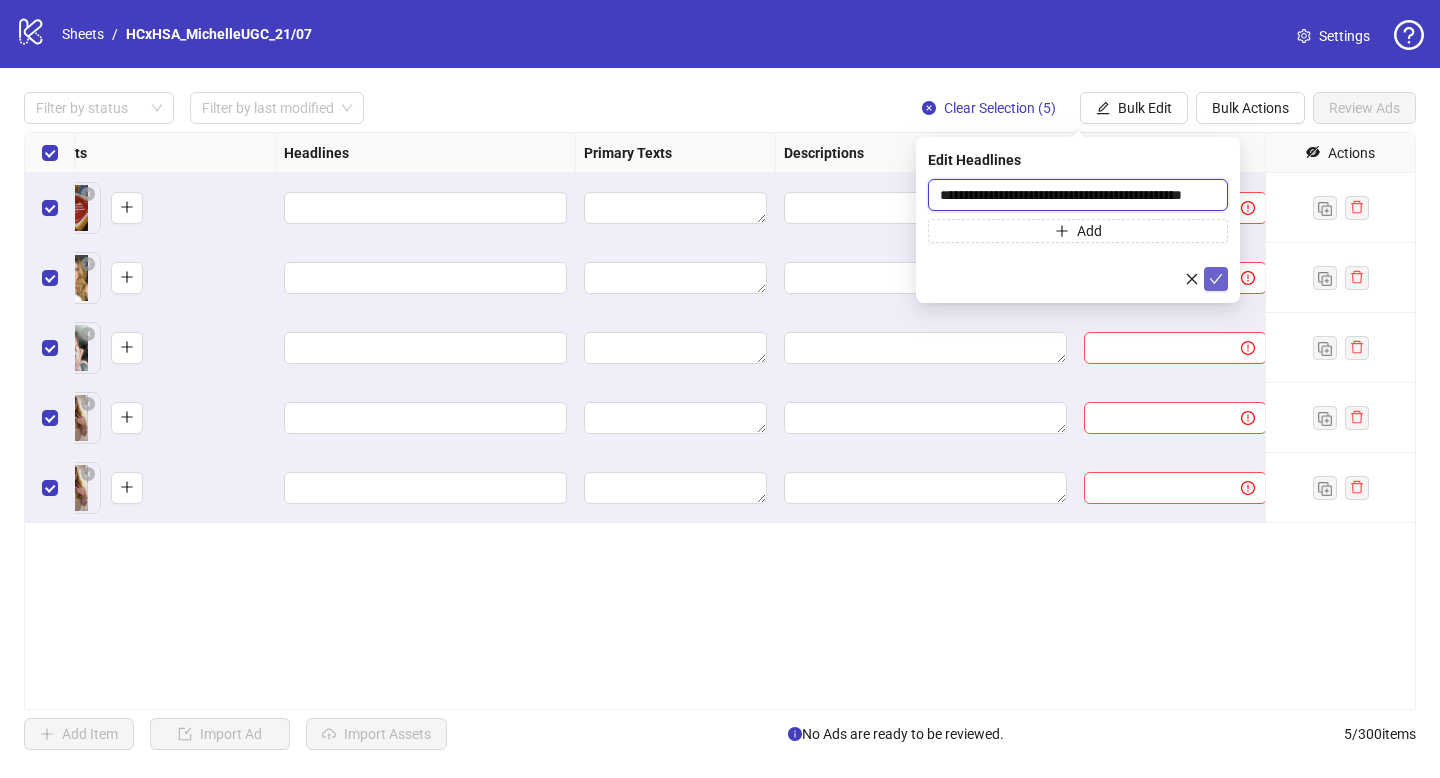 type on "**********" 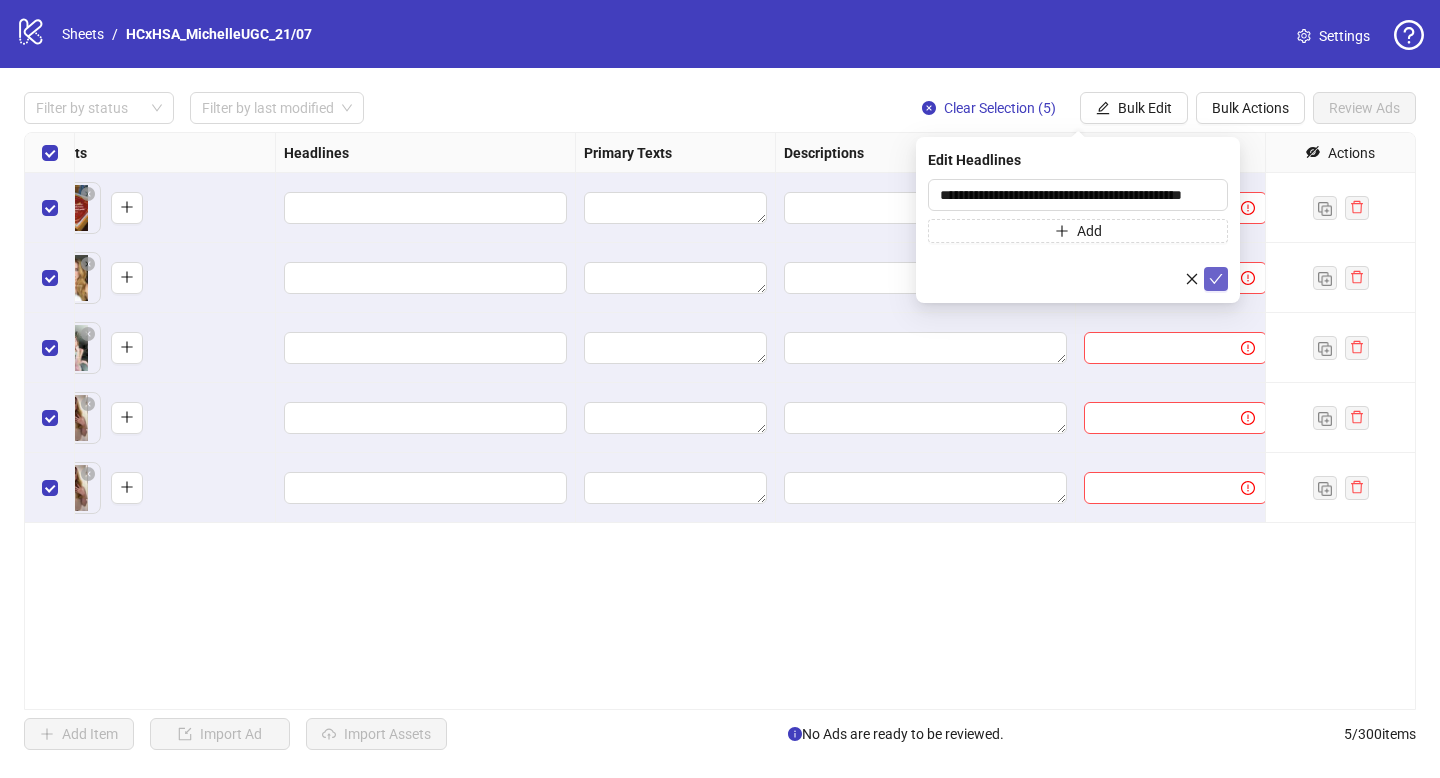 click 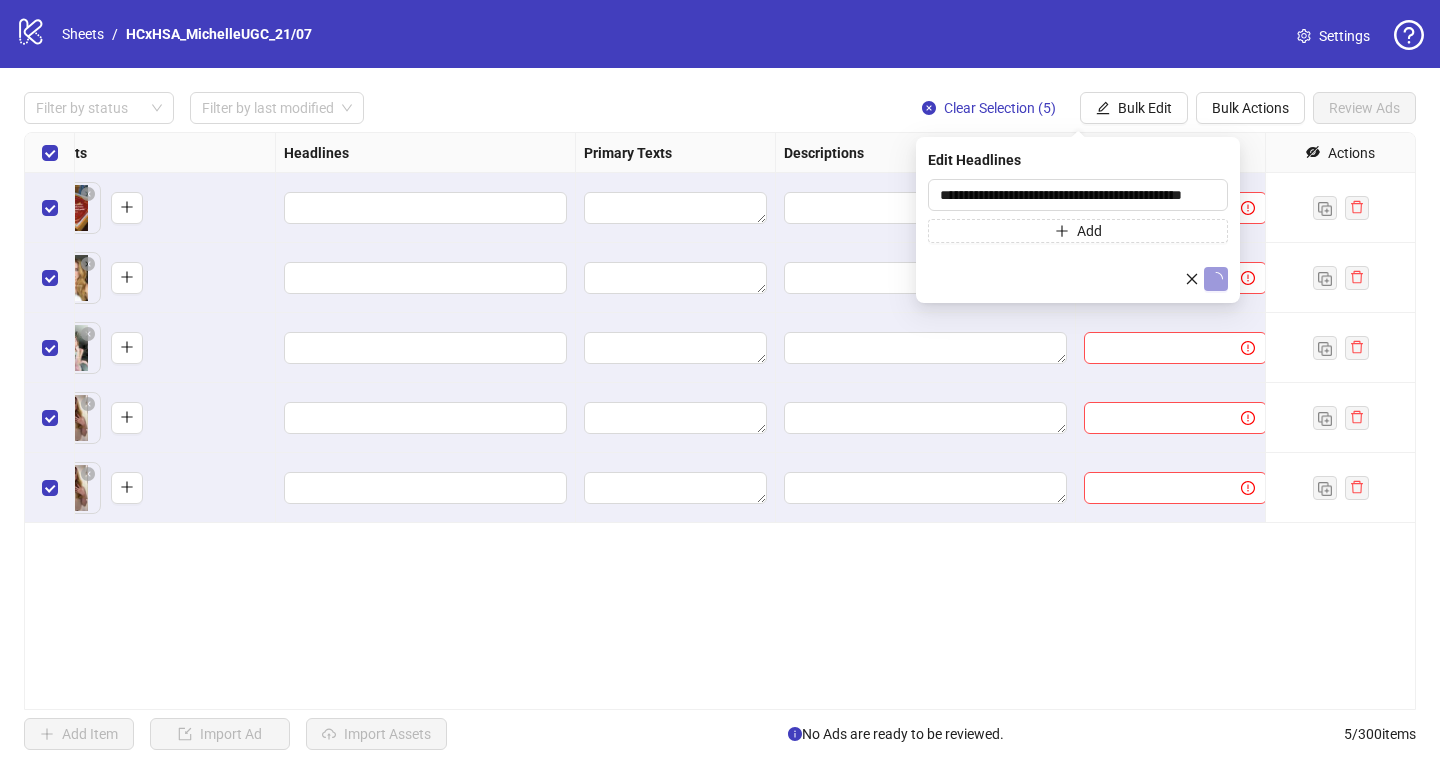 scroll, scrollTop: 0, scrollLeft: 0, axis: both 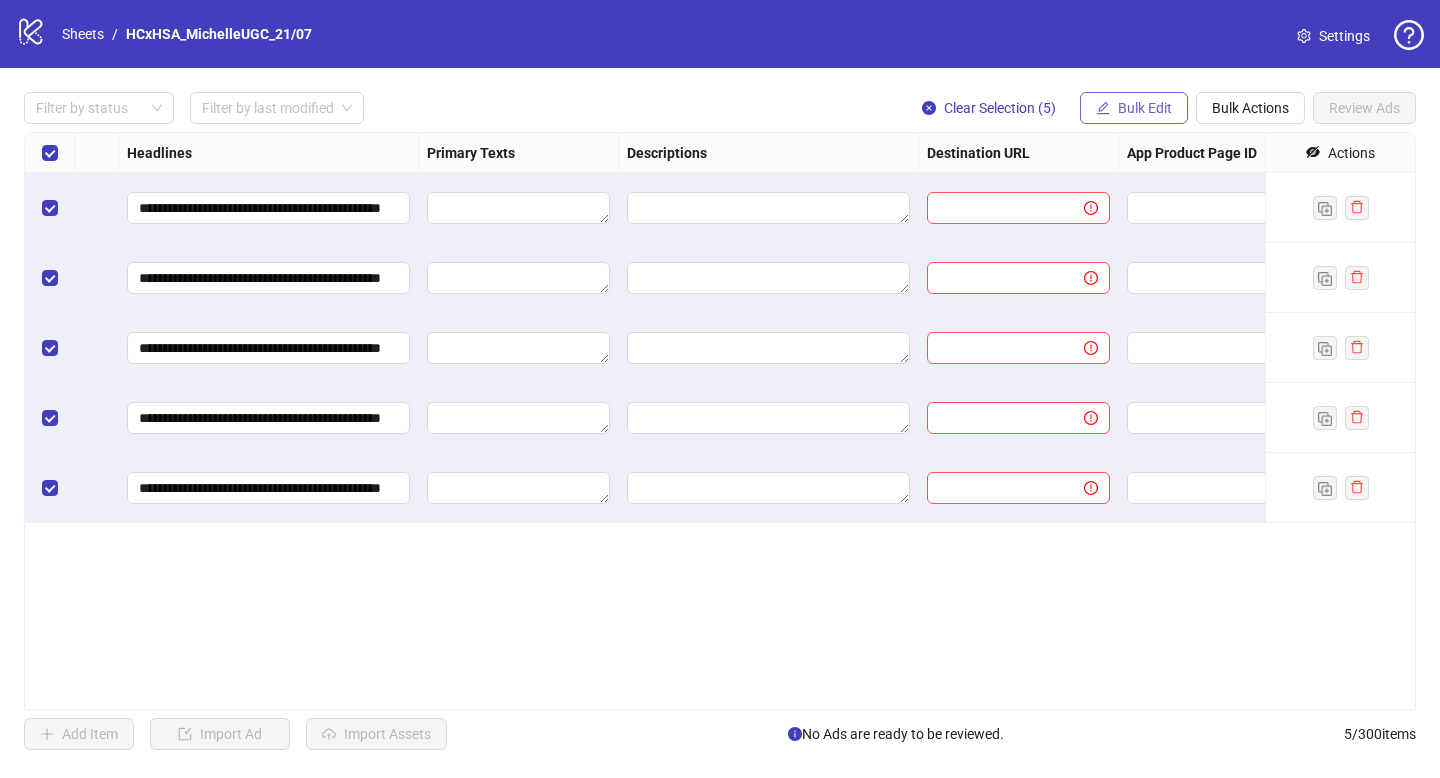 click on "Bulk Edit" at bounding box center [1145, 108] 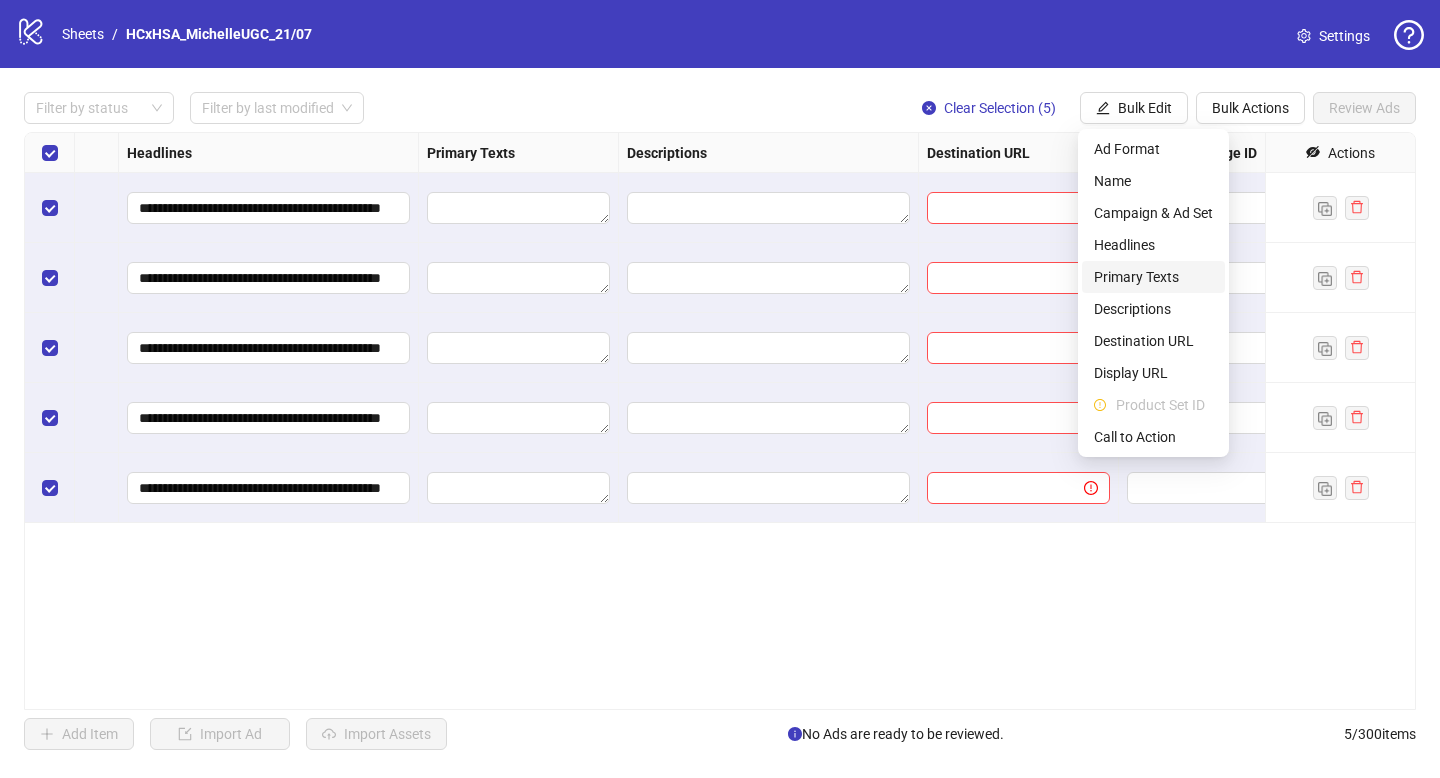 click on "Primary Texts" at bounding box center [1153, 277] 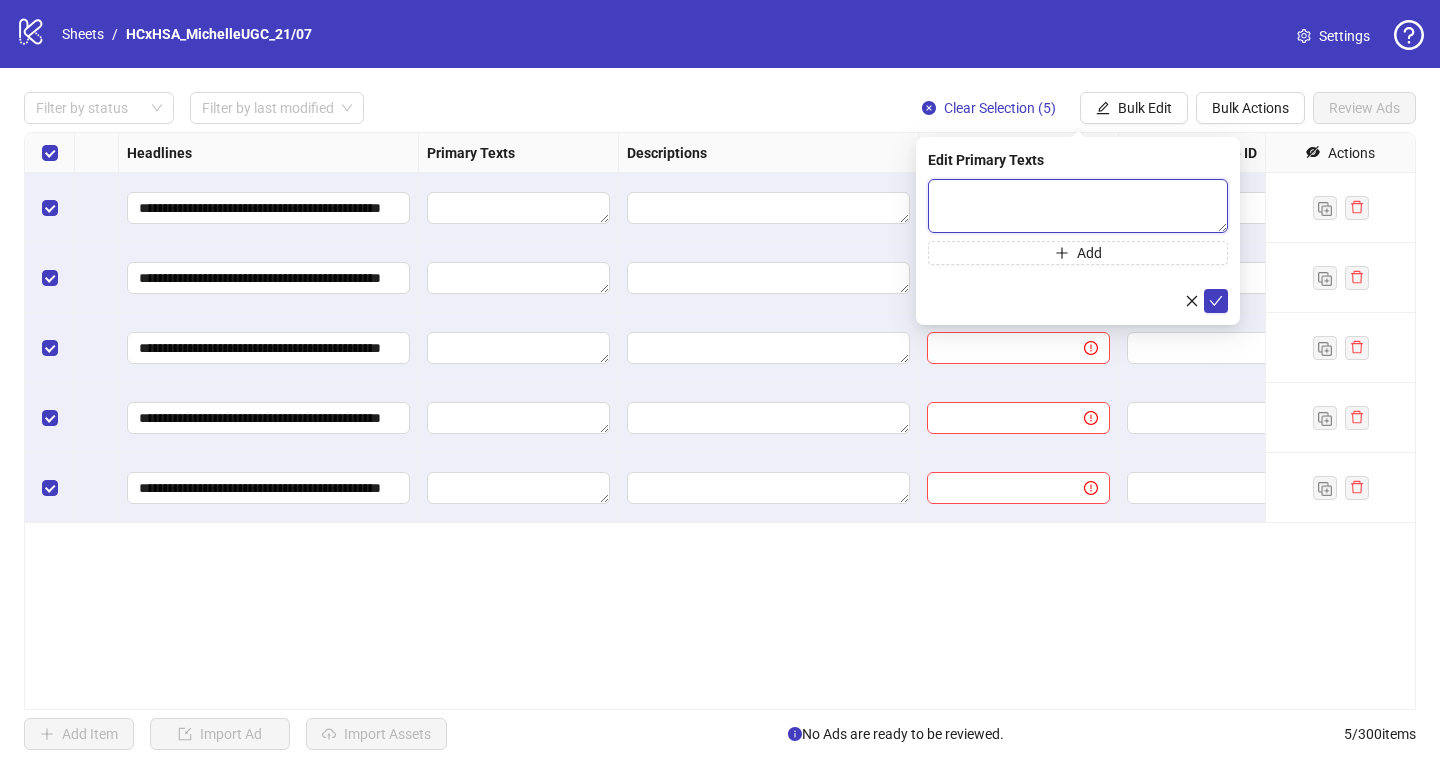 click at bounding box center (1078, 206) 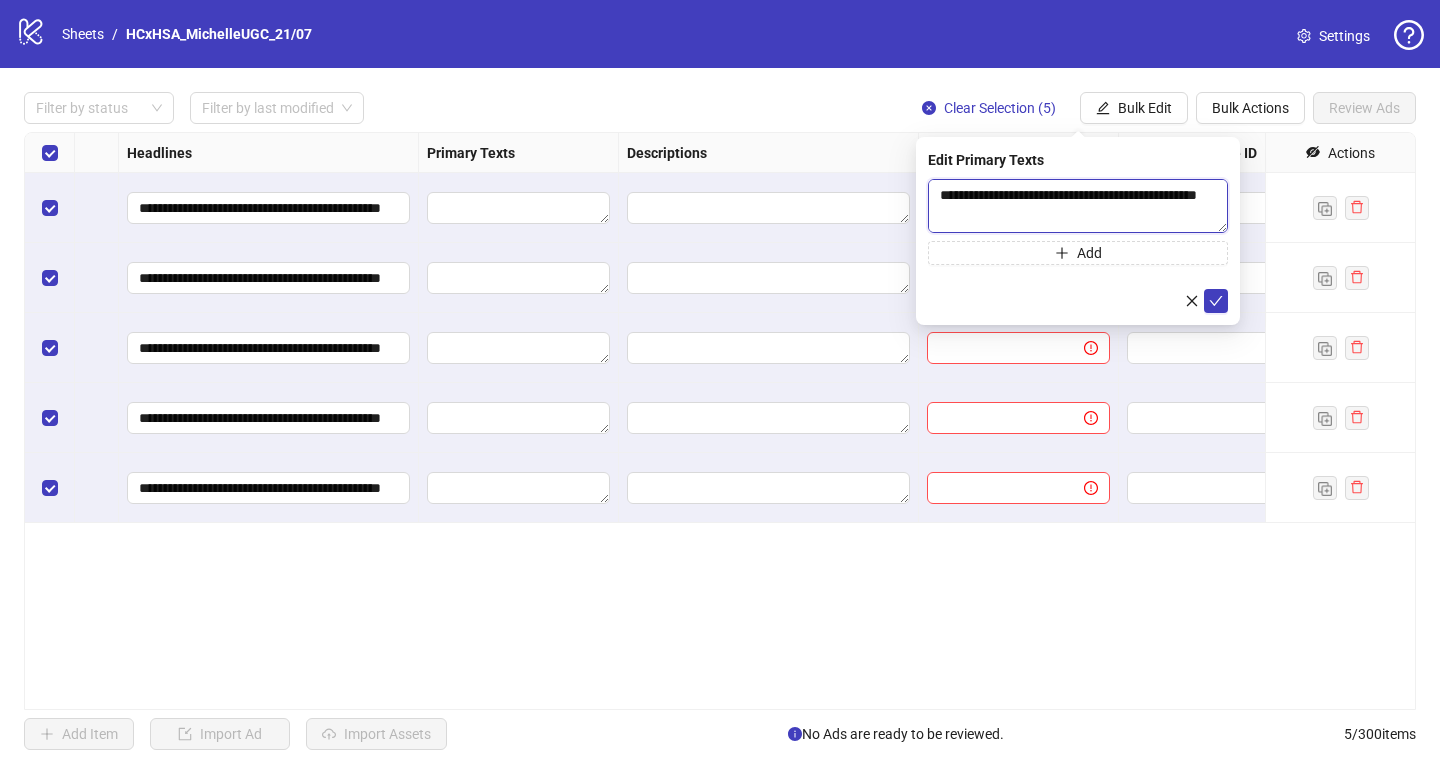 scroll, scrollTop: 1445, scrollLeft: 0, axis: vertical 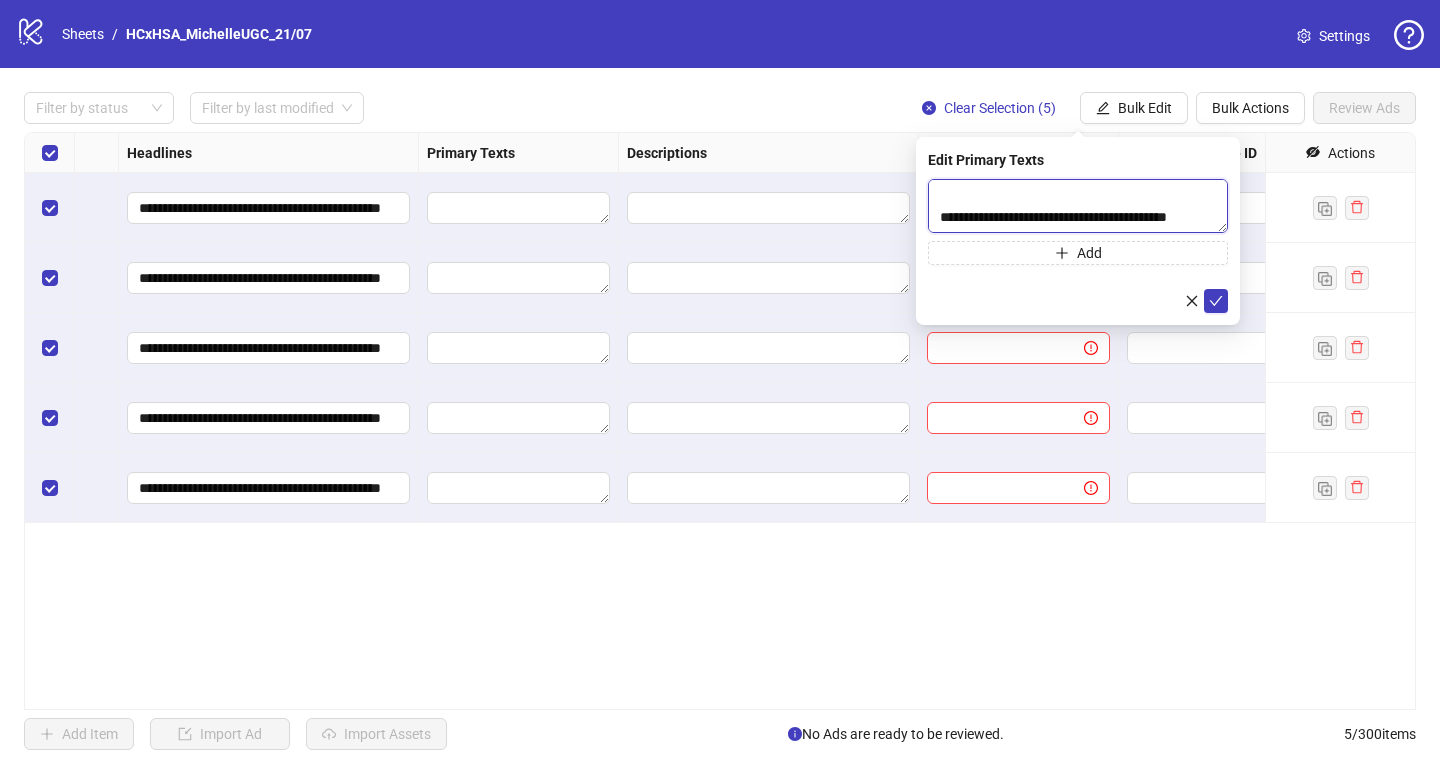 click at bounding box center (1078, 206) 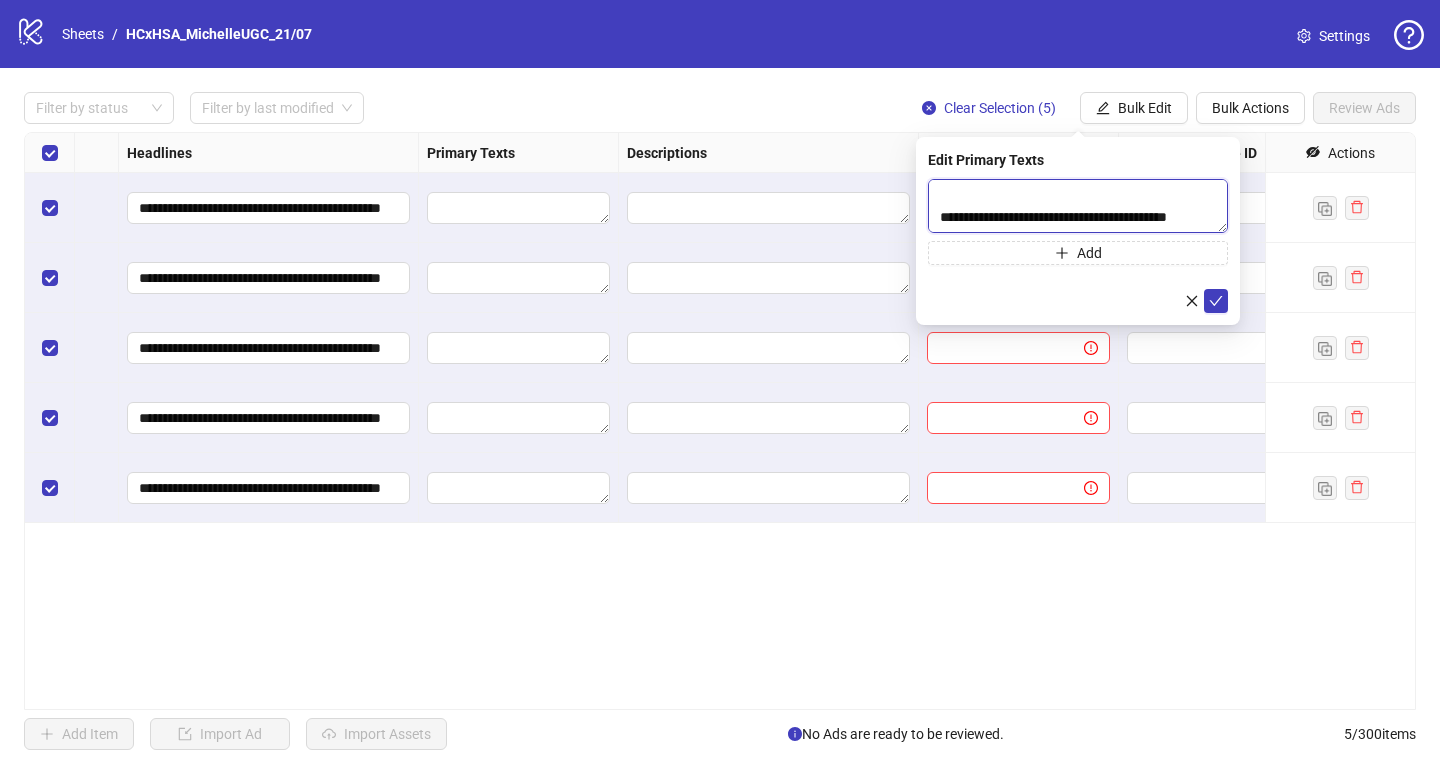 drag, startPoint x: 1069, startPoint y: 201, endPoint x: 953, endPoint y: 199, distance: 116.01724 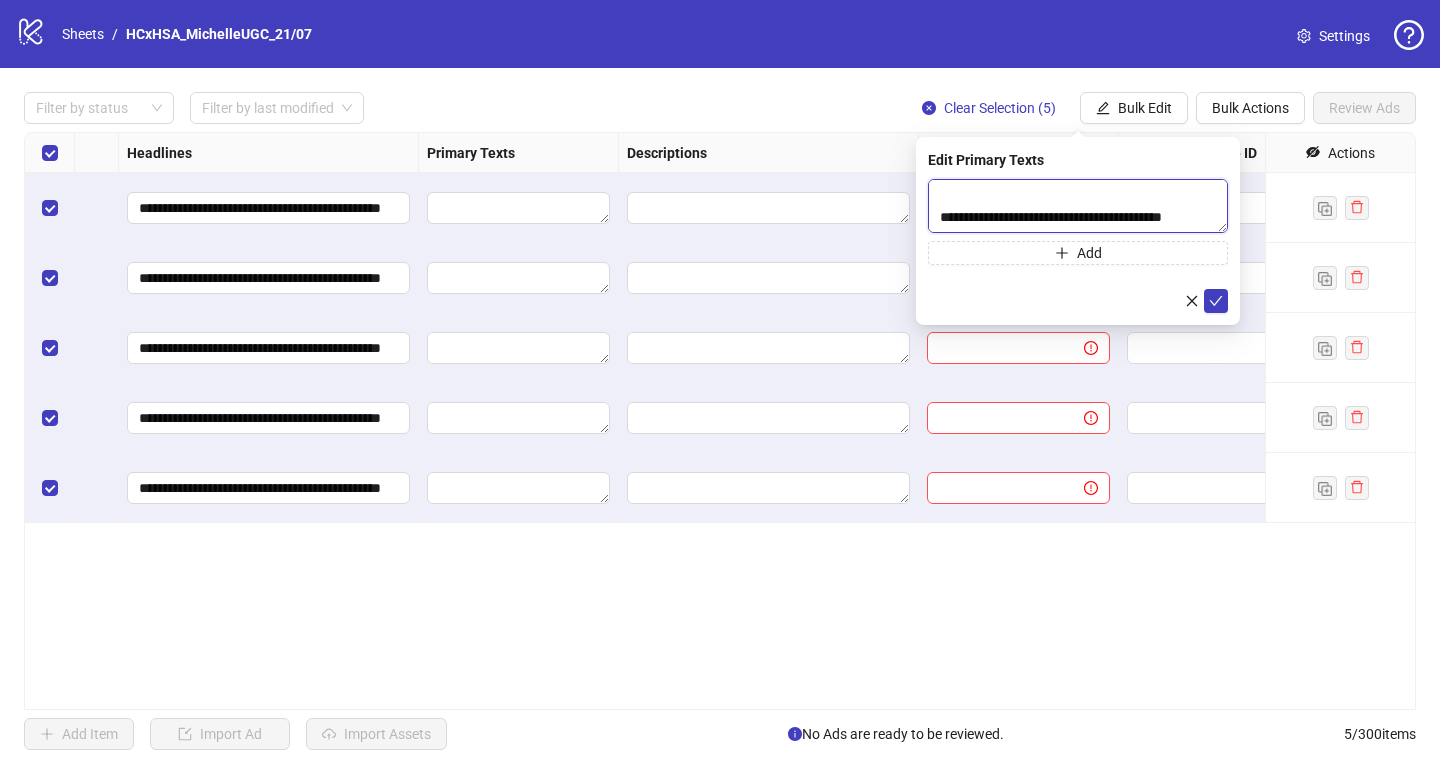 click at bounding box center (1078, 206) 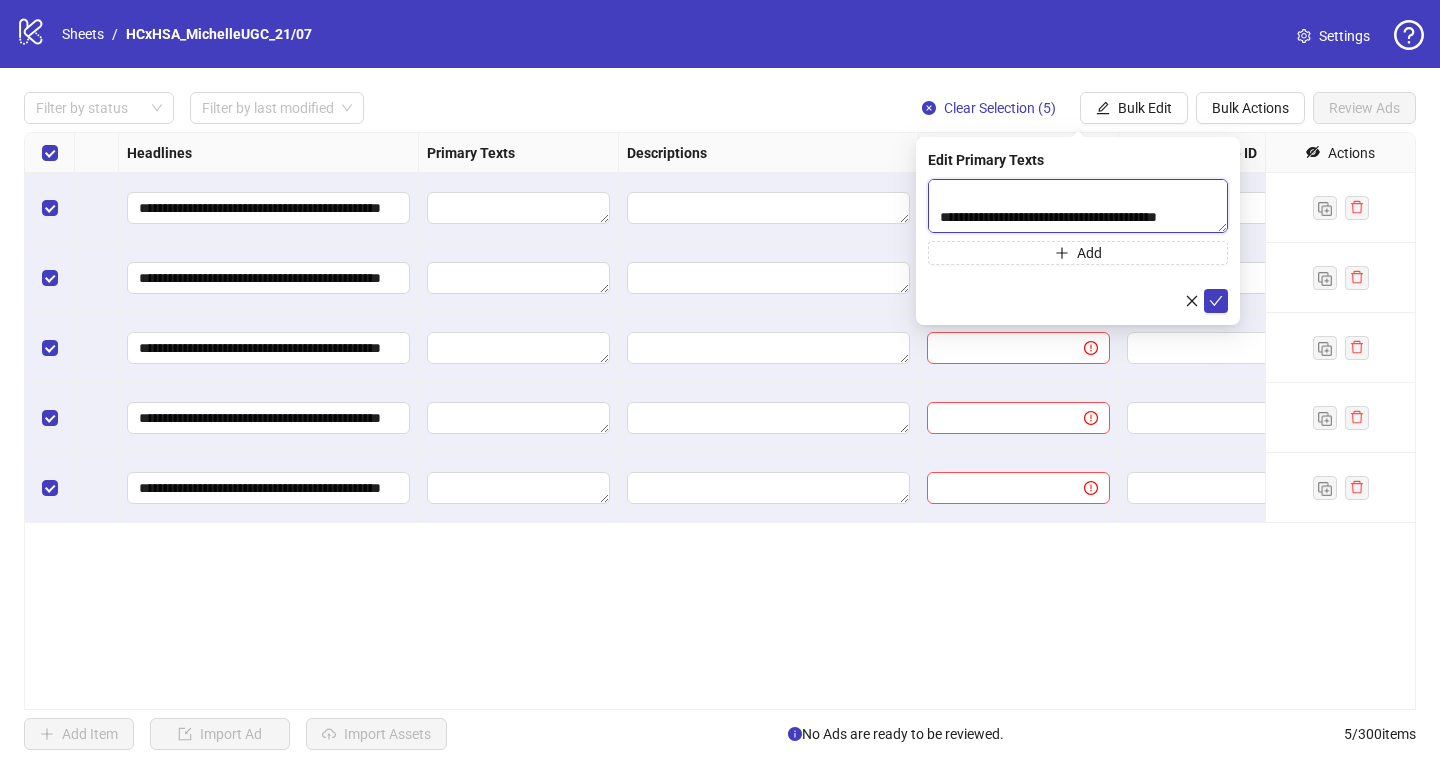 click at bounding box center [1078, 206] 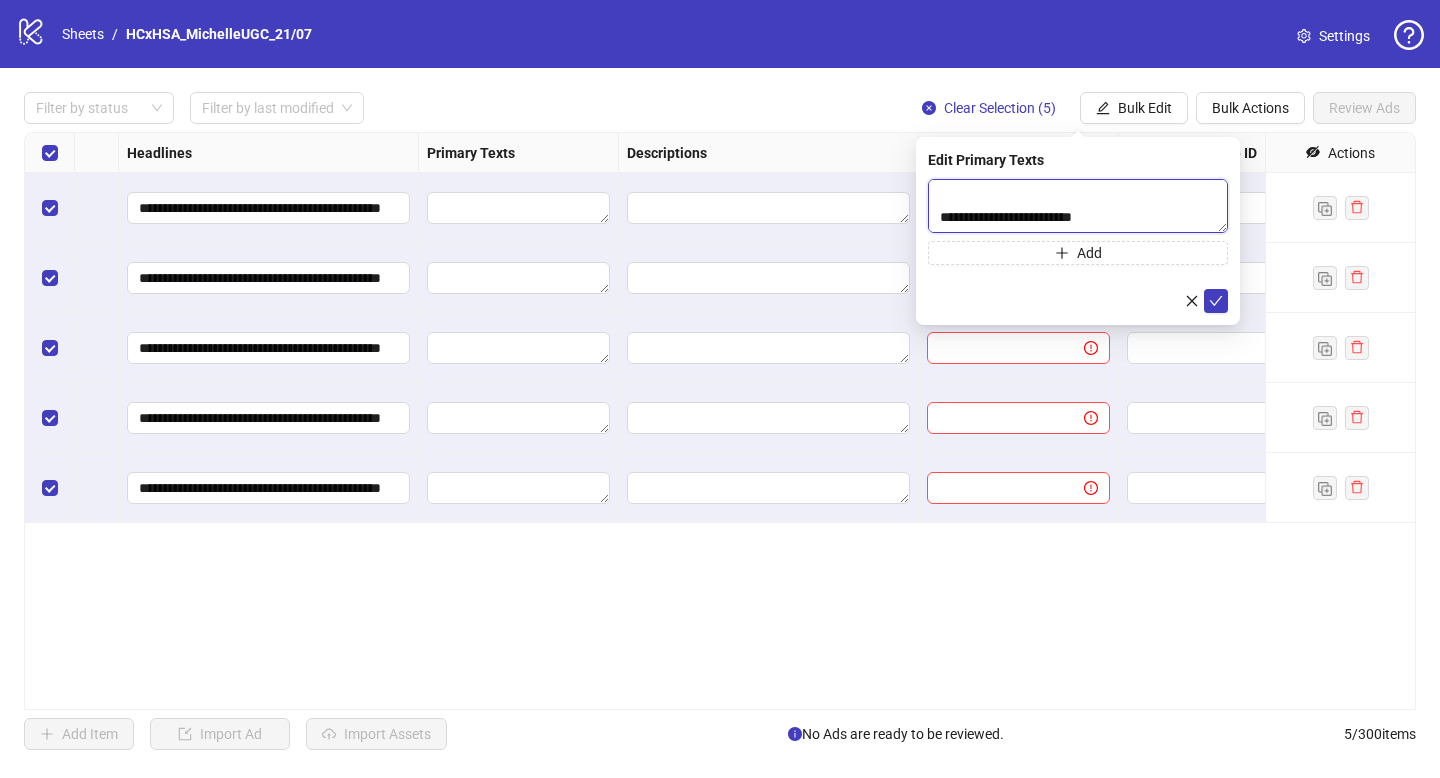 scroll, scrollTop: 1430, scrollLeft: 0, axis: vertical 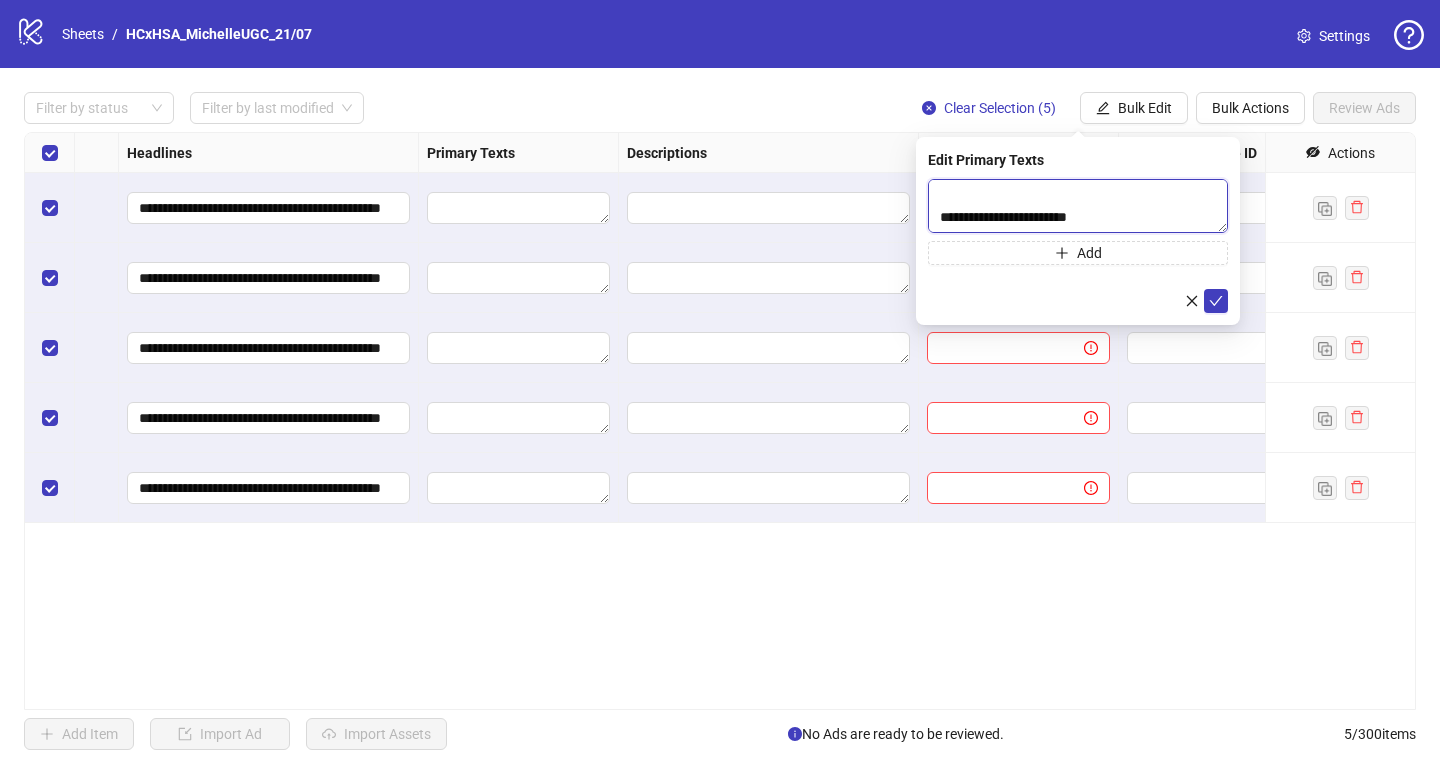 click at bounding box center (1078, 206) 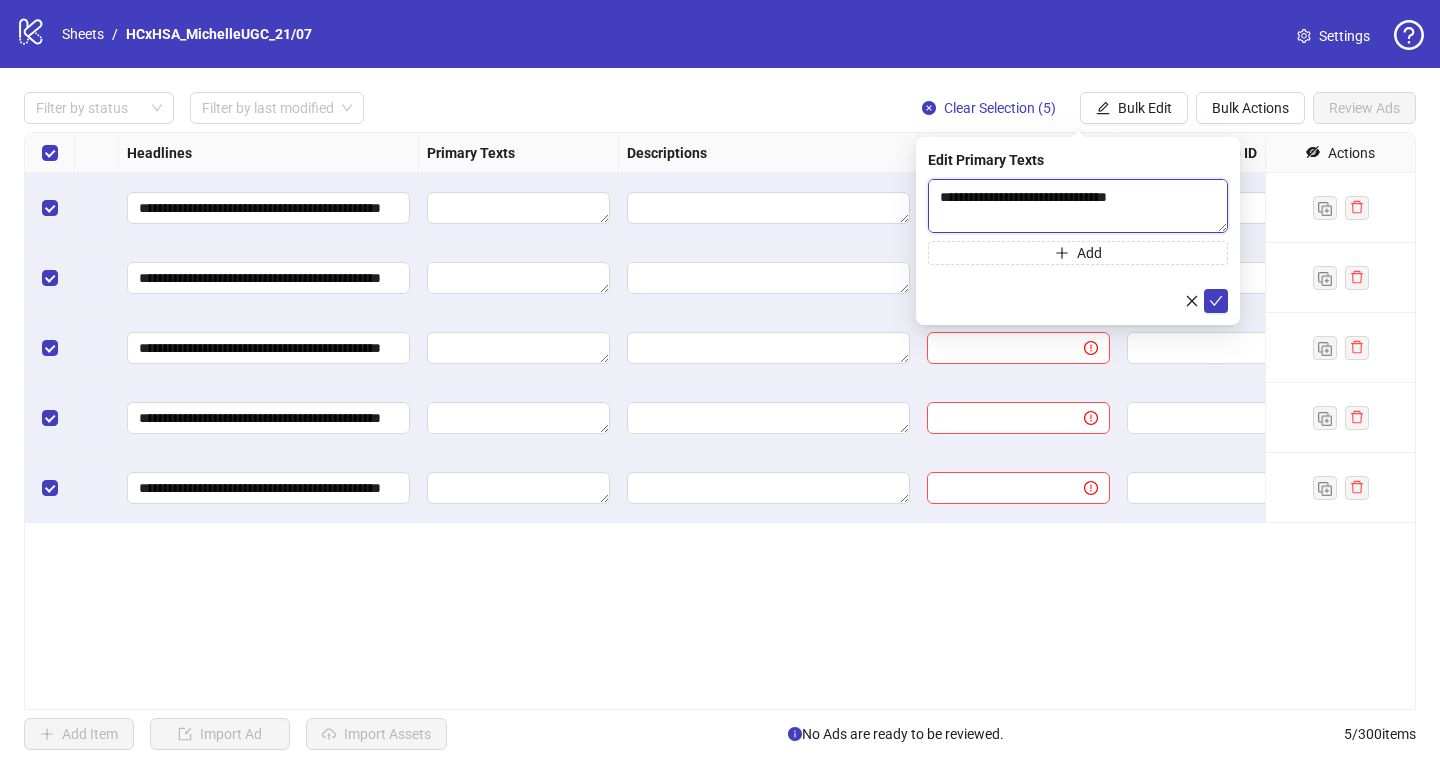 scroll, scrollTop: 1137, scrollLeft: 0, axis: vertical 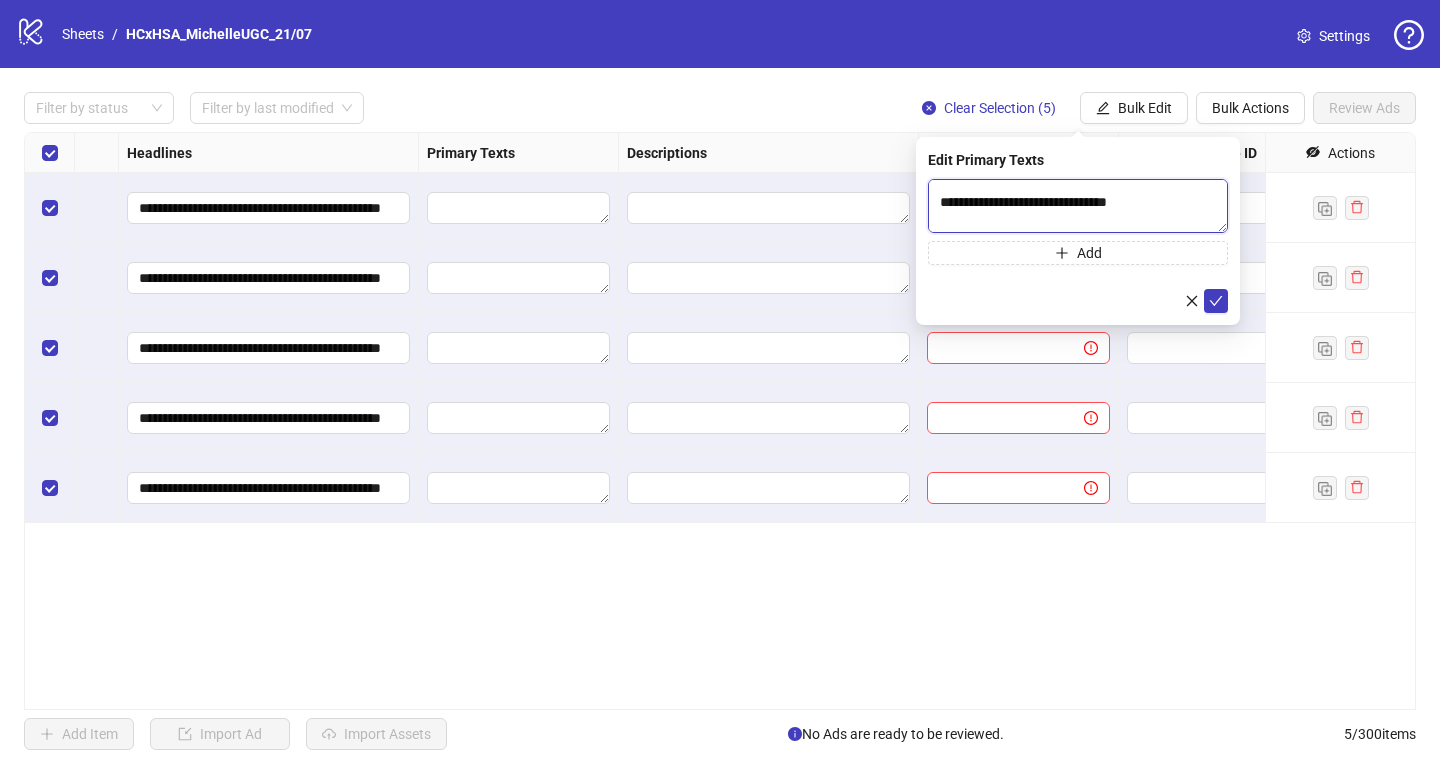 click at bounding box center (1078, 206) 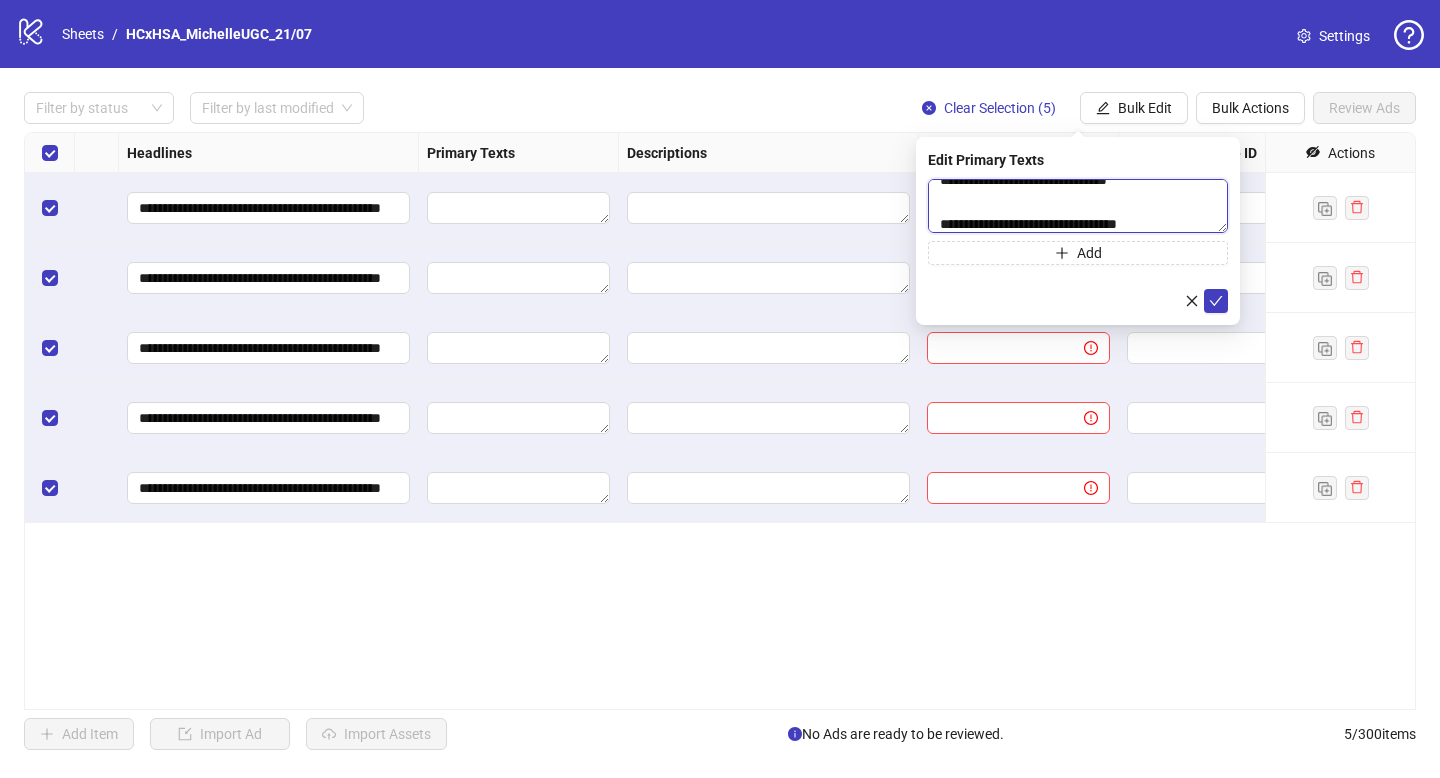 click at bounding box center (1078, 206) 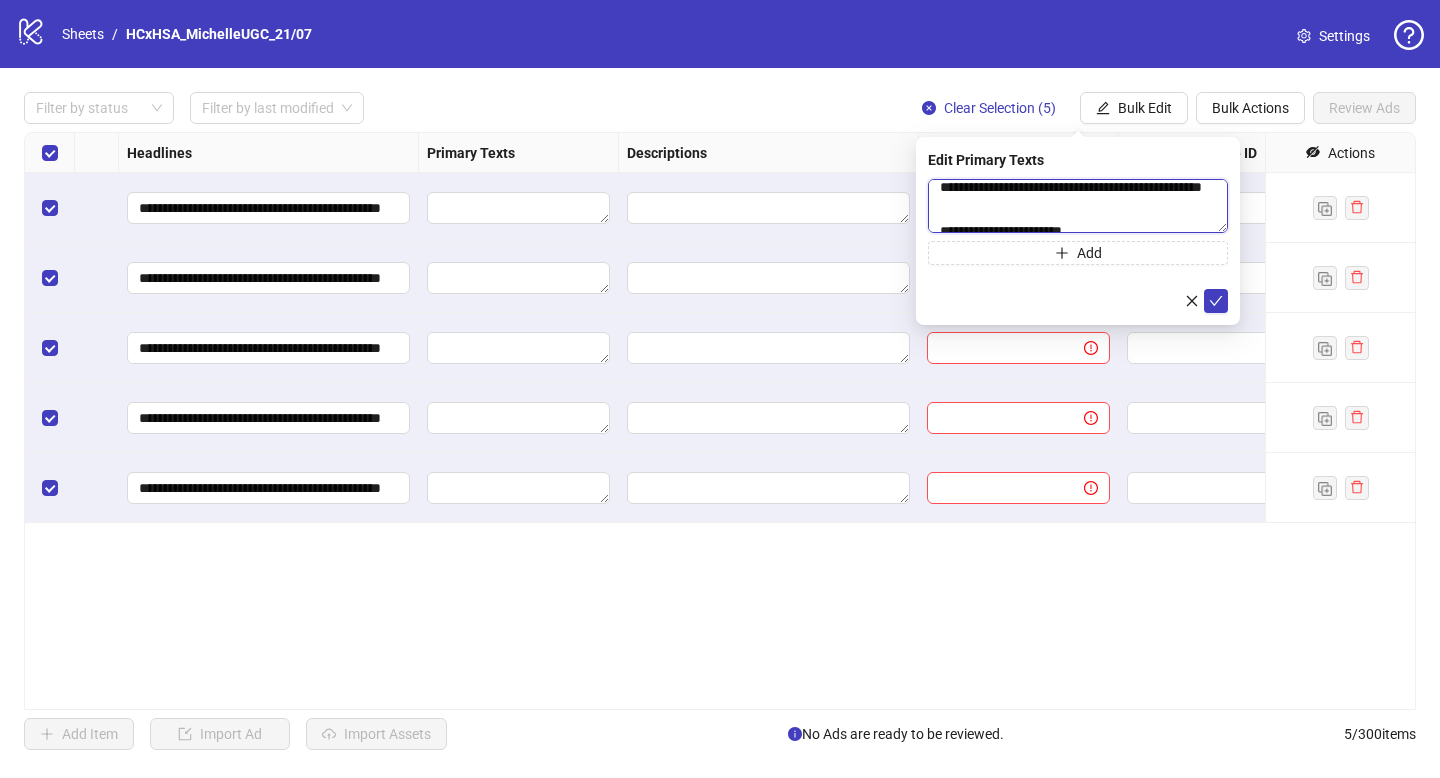 scroll, scrollTop: 531, scrollLeft: 0, axis: vertical 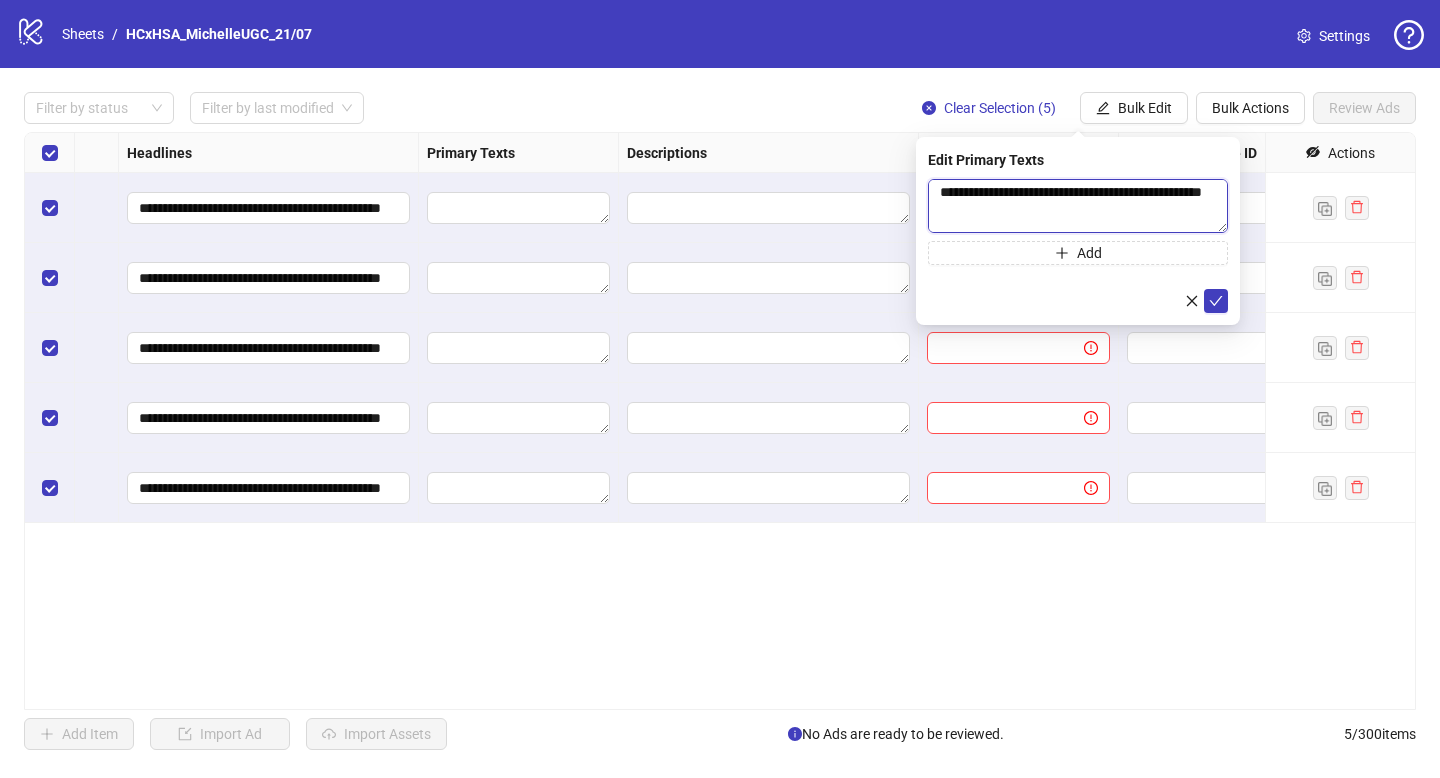 click at bounding box center [1078, 206] 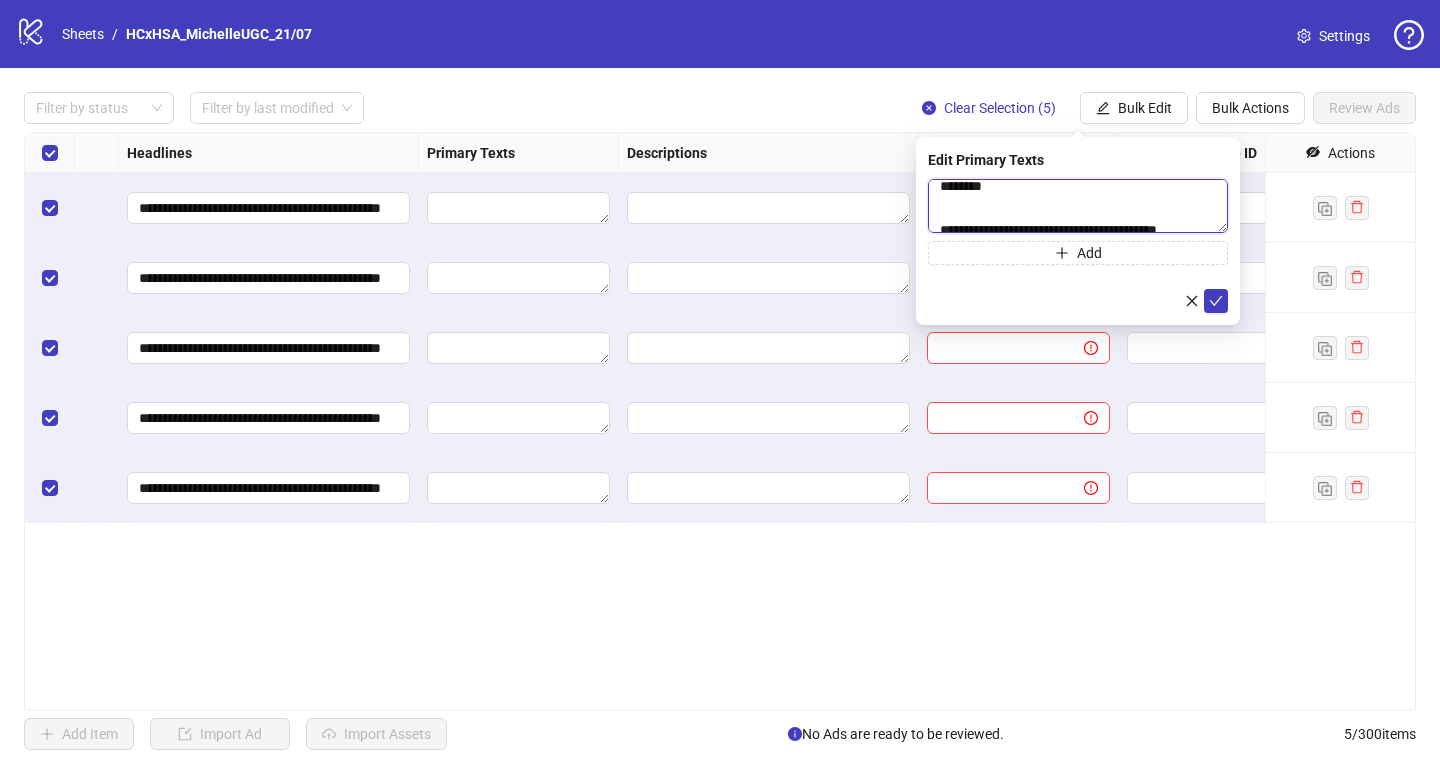 scroll, scrollTop: 429, scrollLeft: 0, axis: vertical 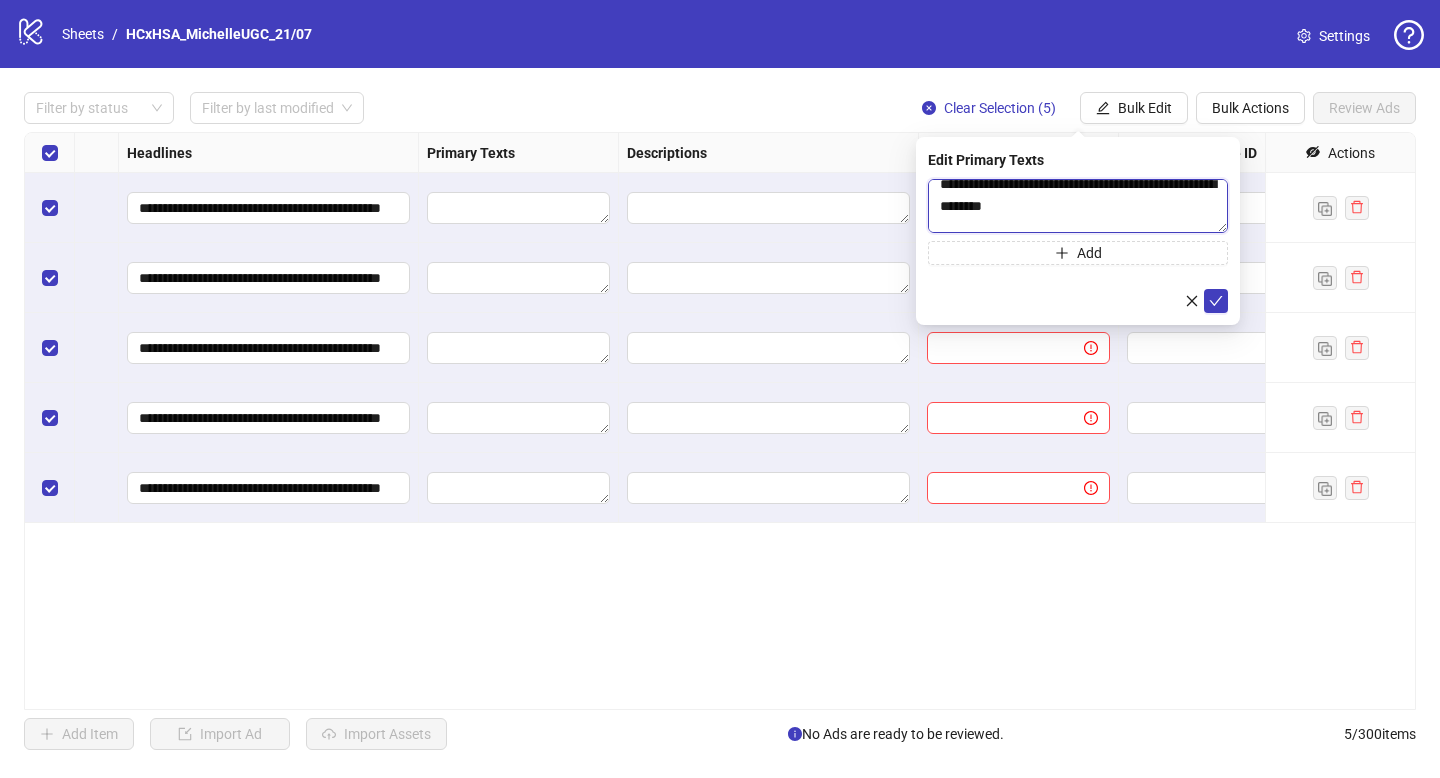 click at bounding box center [1078, 206] 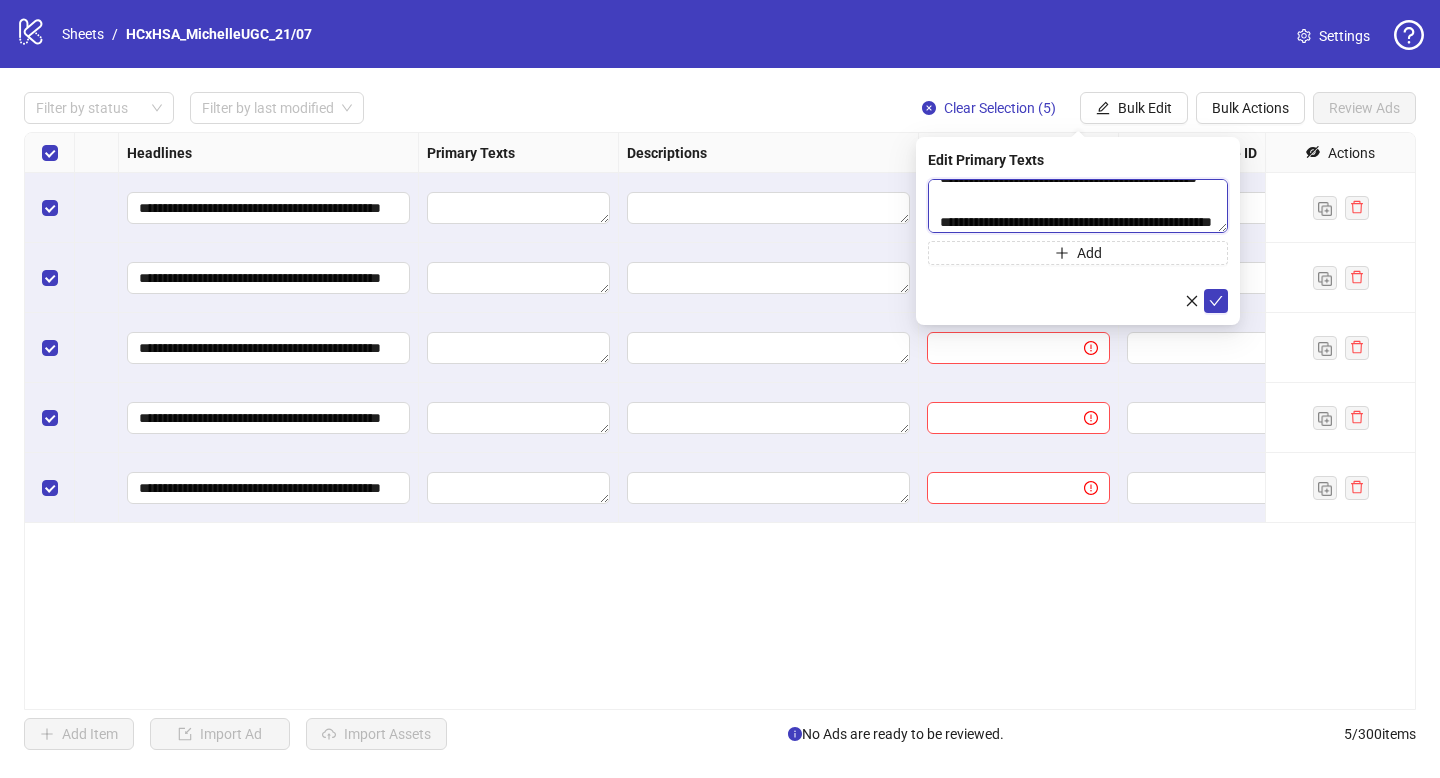 scroll, scrollTop: 0, scrollLeft: 0, axis: both 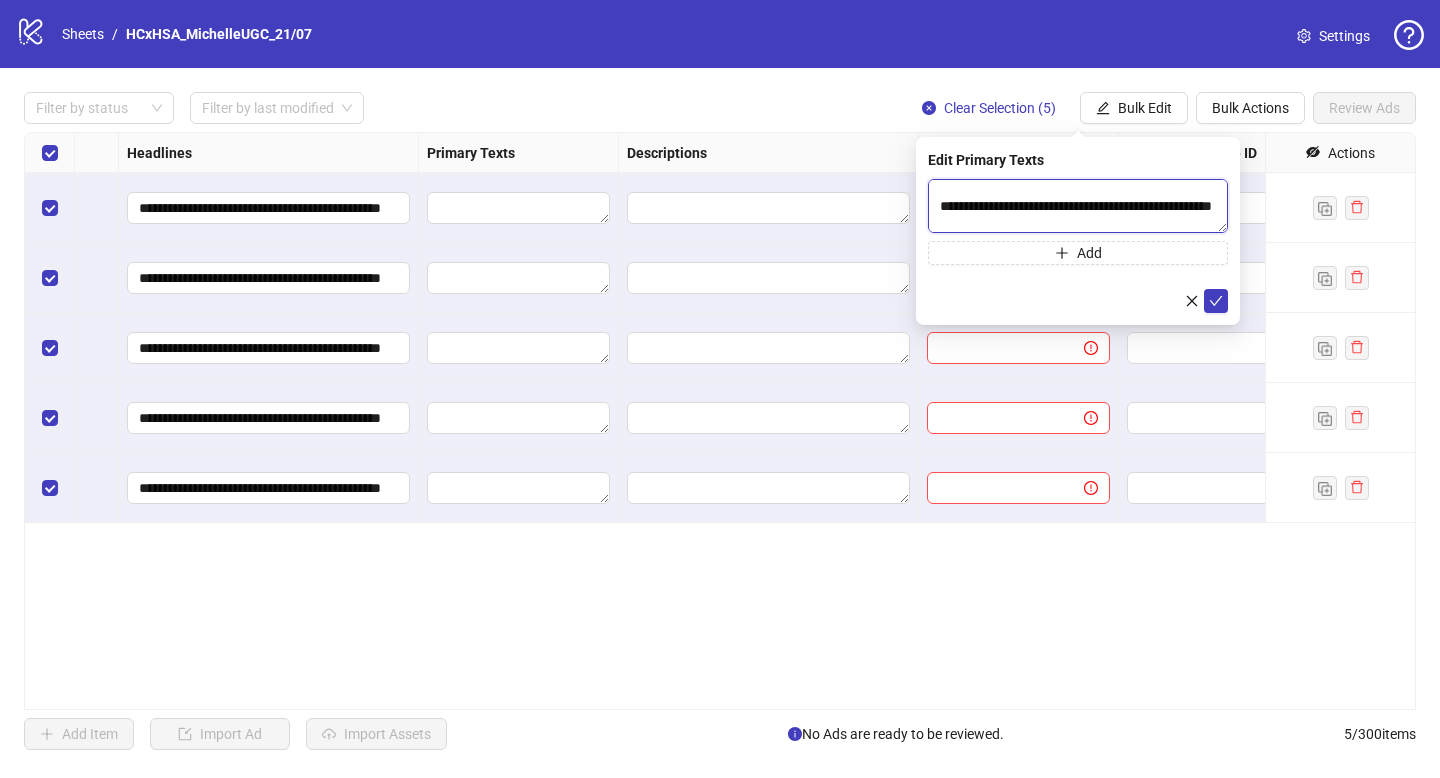 click at bounding box center (1078, 206) 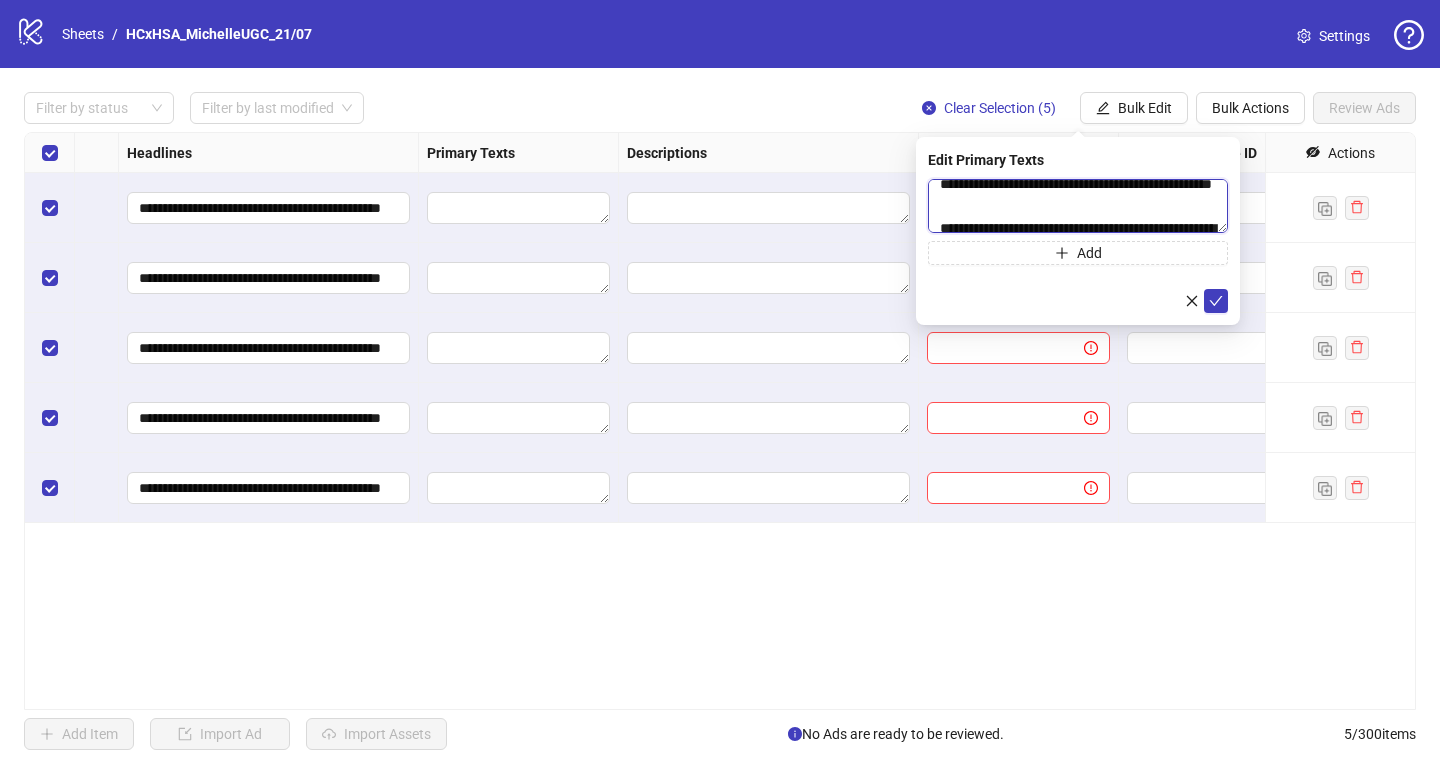 scroll, scrollTop: 28, scrollLeft: 0, axis: vertical 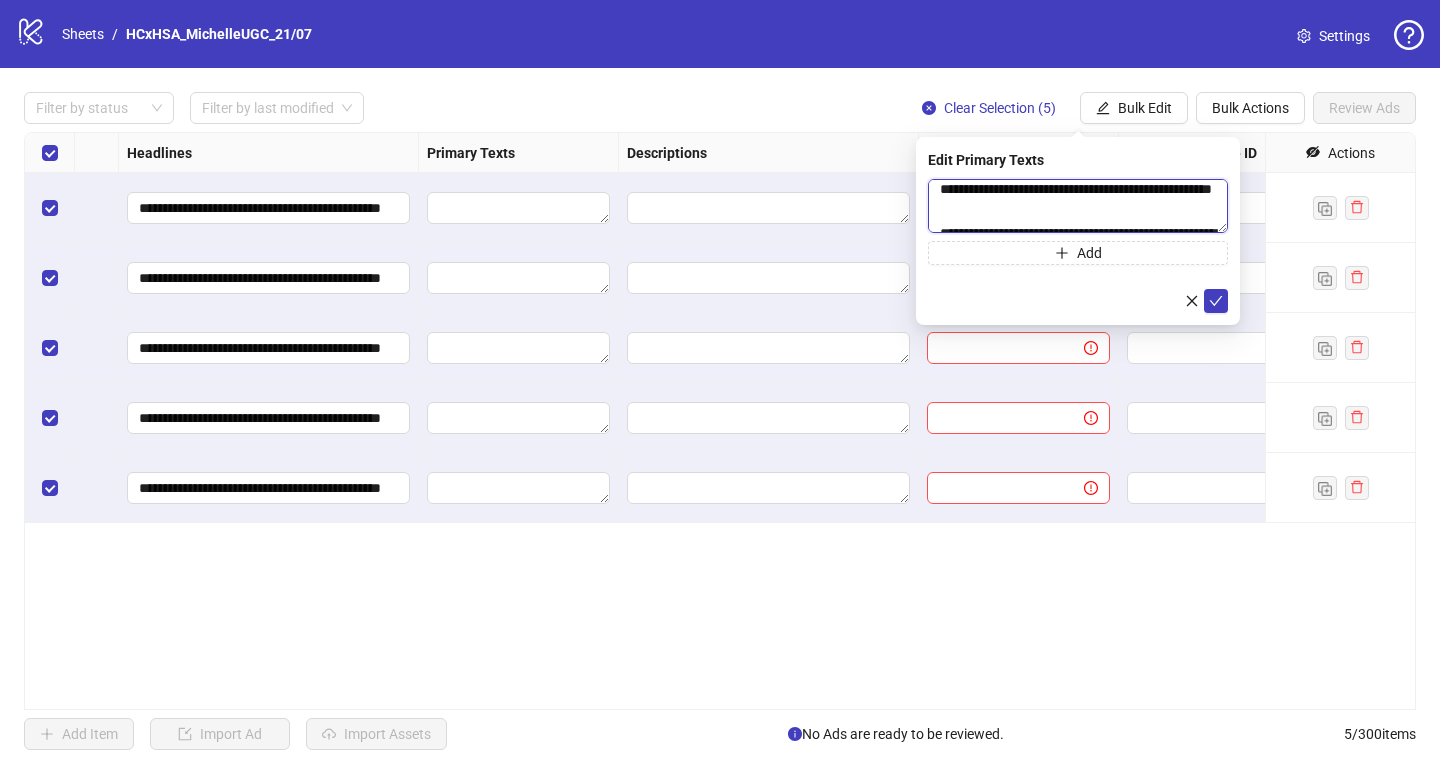 click at bounding box center (1078, 206) 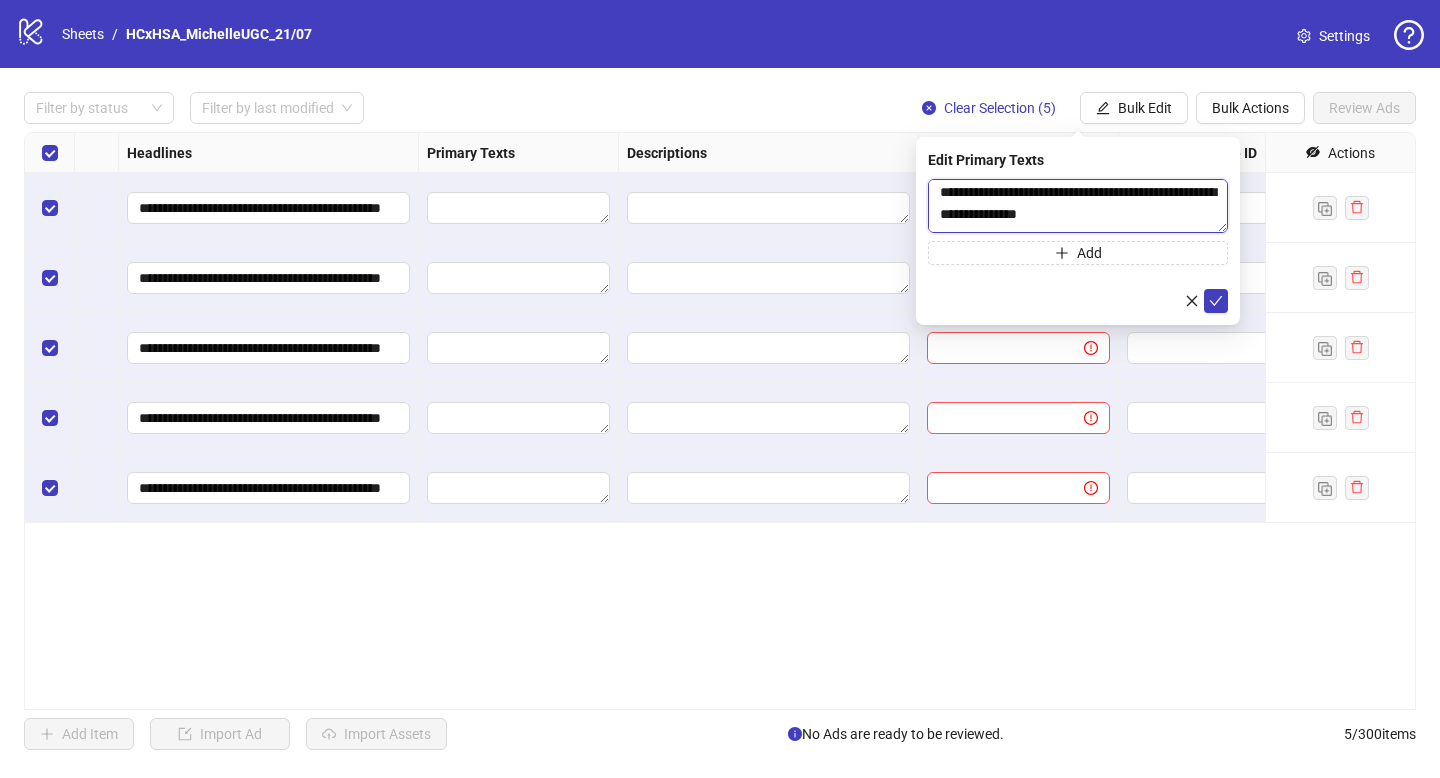 scroll, scrollTop: 78, scrollLeft: 0, axis: vertical 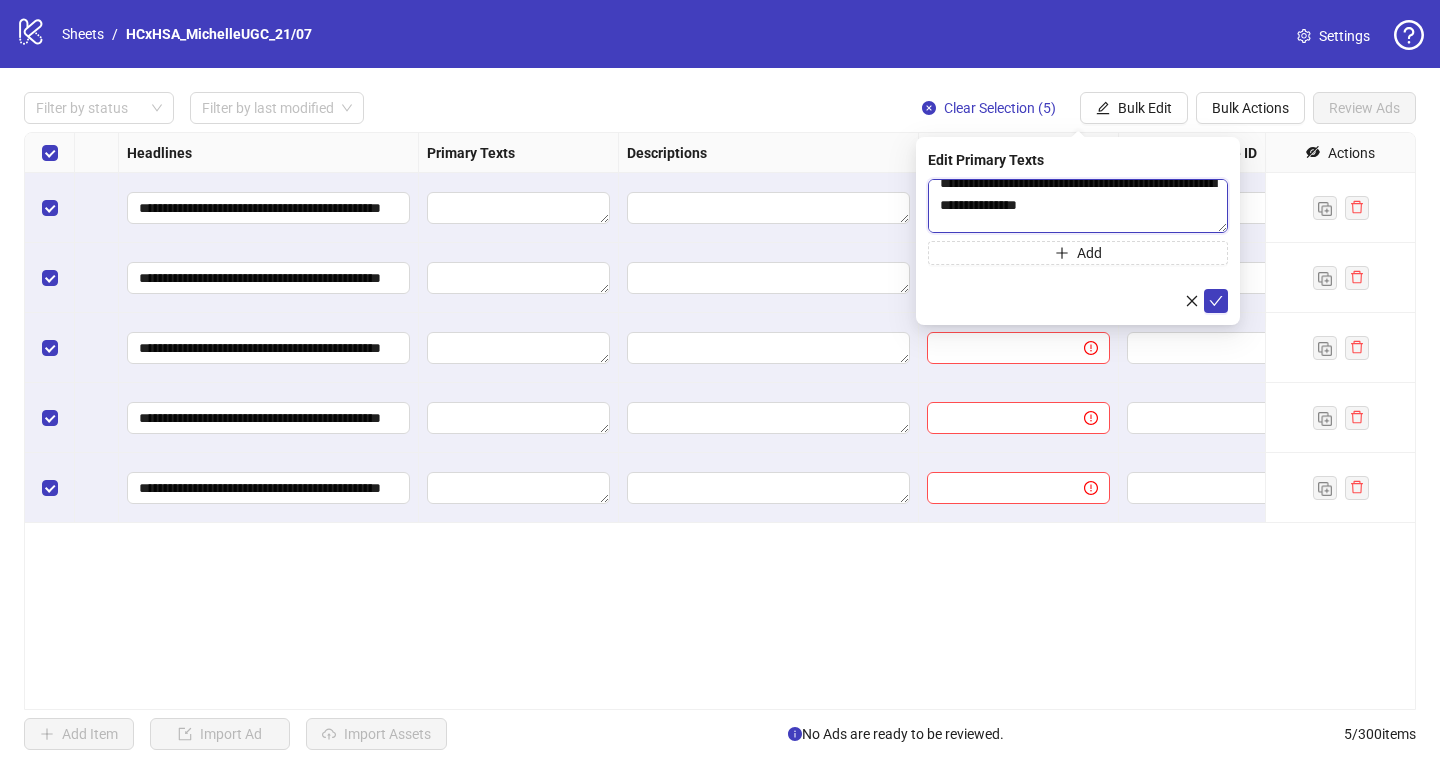 click at bounding box center (1078, 206) 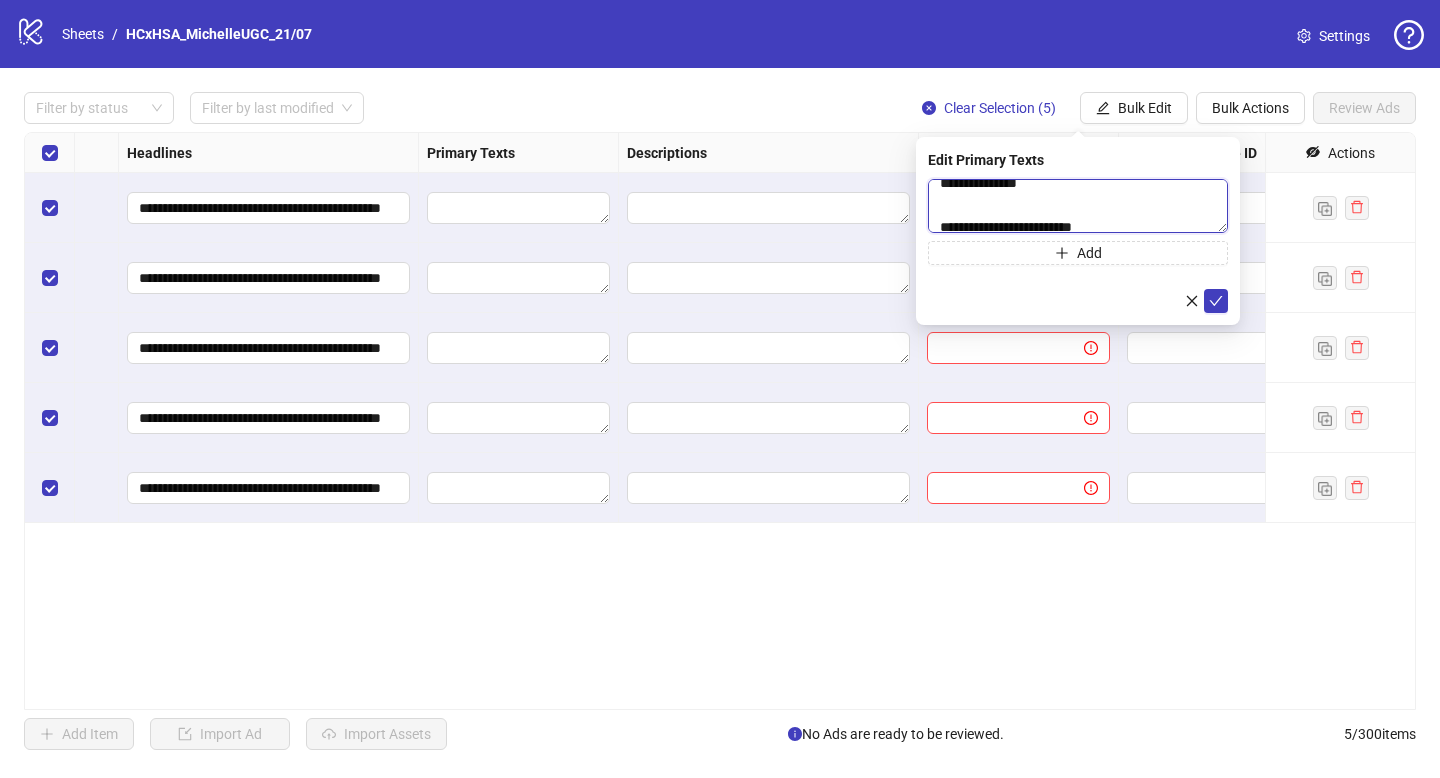 scroll, scrollTop: 72, scrollLeft: 0, axis: vertical 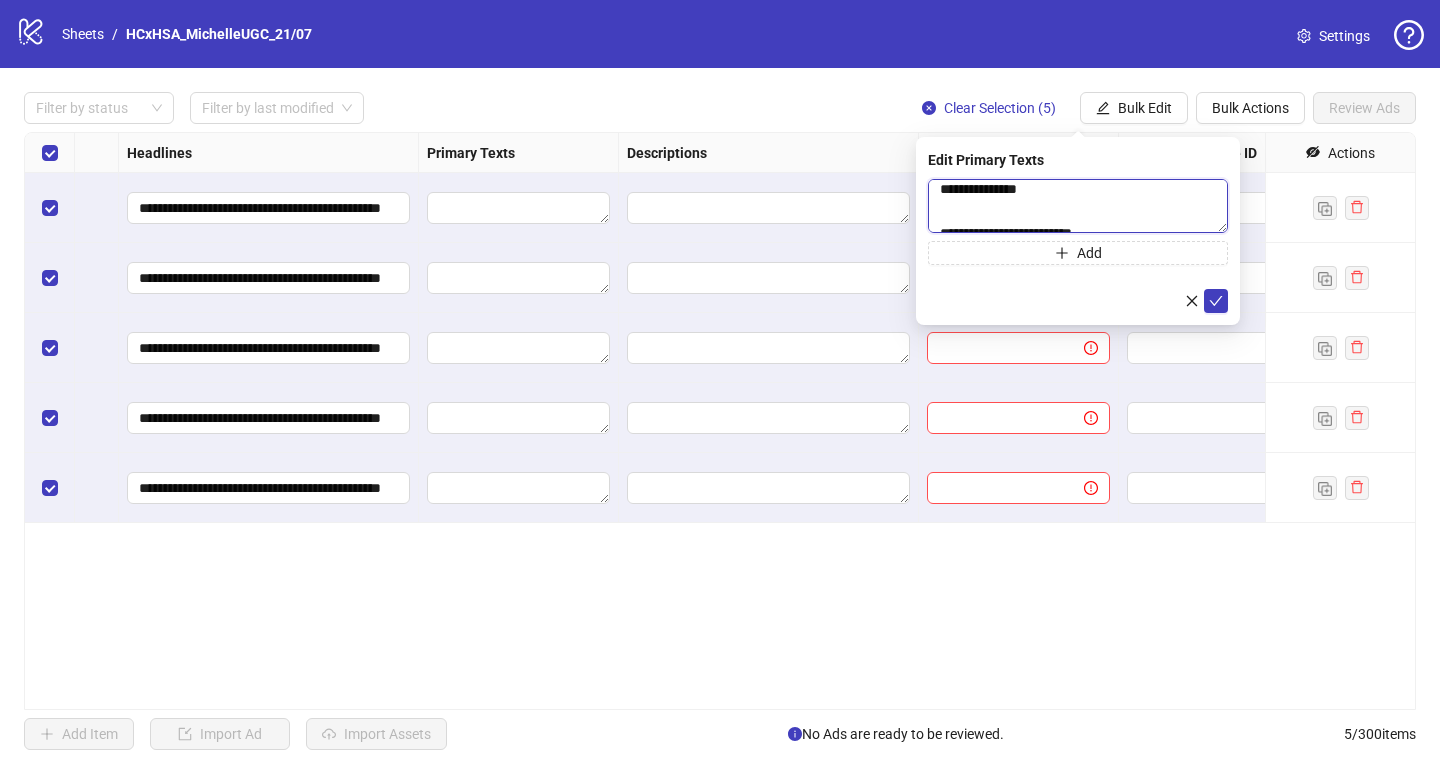 click at bounding box center [1078, 206] 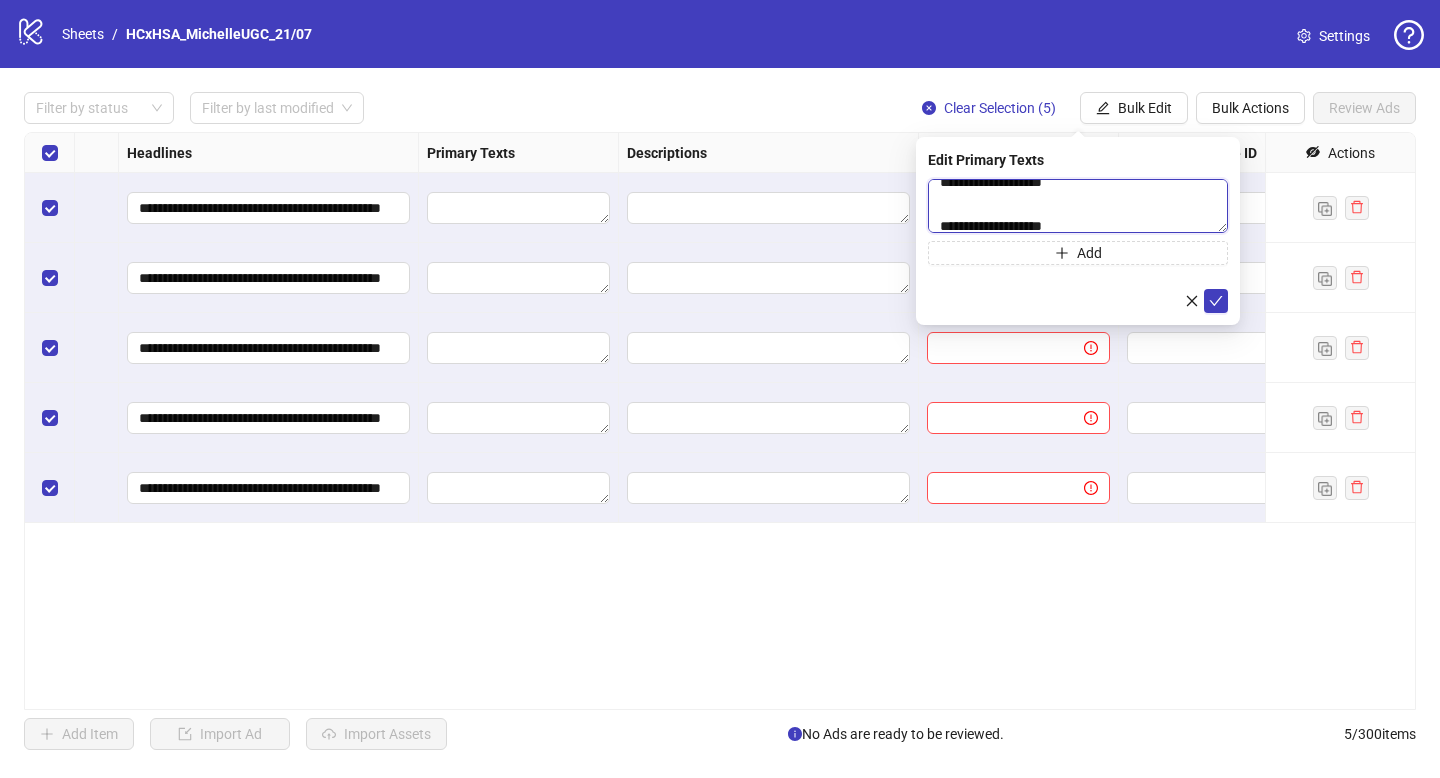 scroll, scrollTop: 174, scrollLeft: 0, axis: vertical 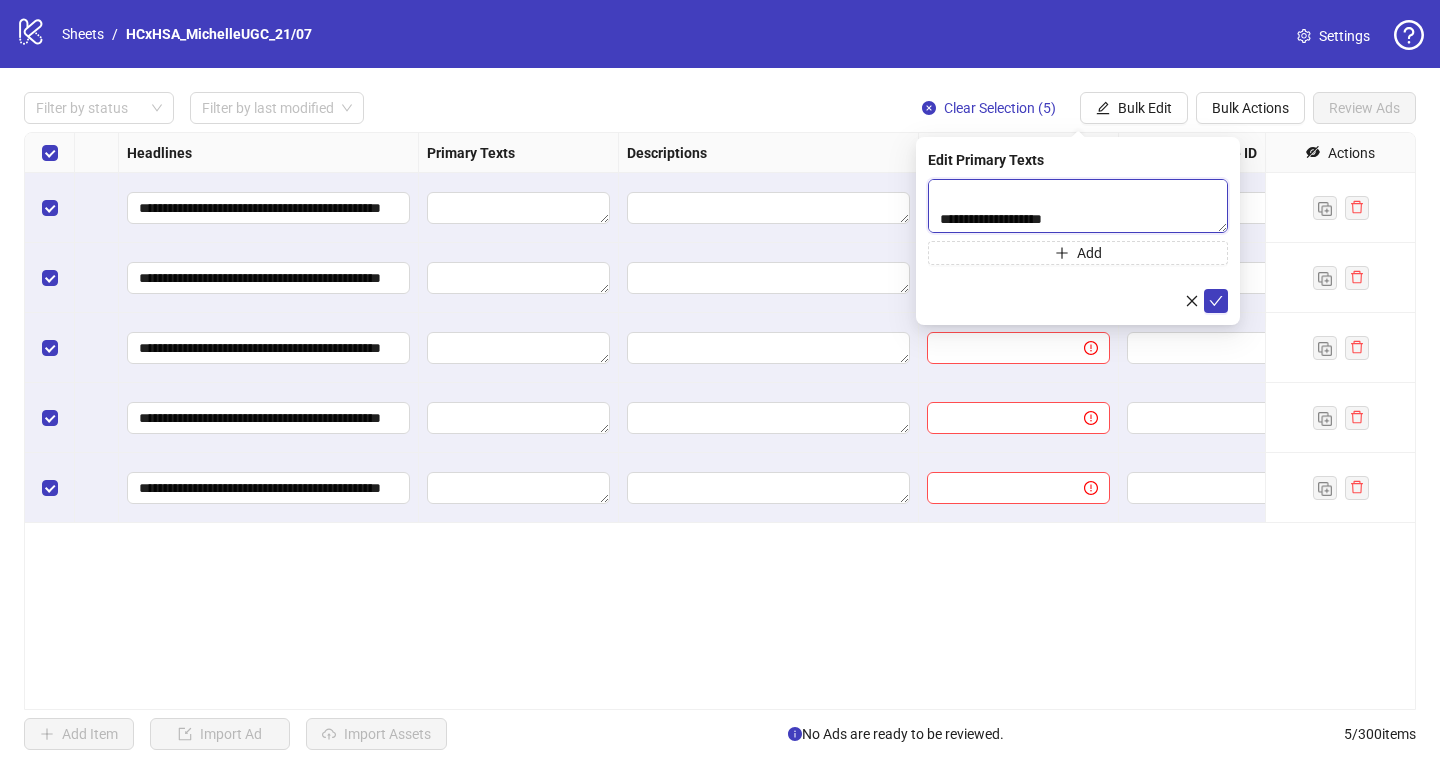click at bounding box center (1078, 206) 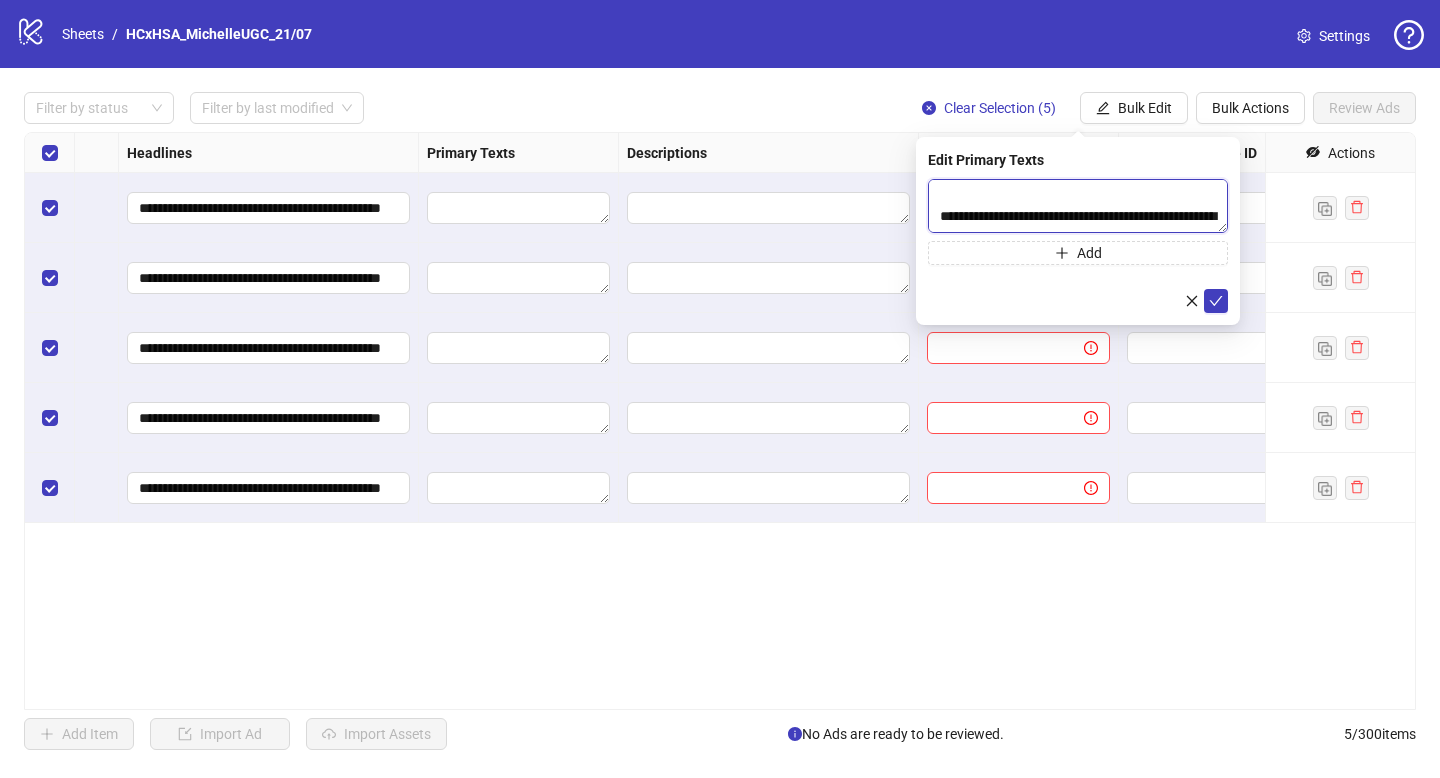 scroll, scrollTop: 188, scrollLeft: 0, axis: vertical 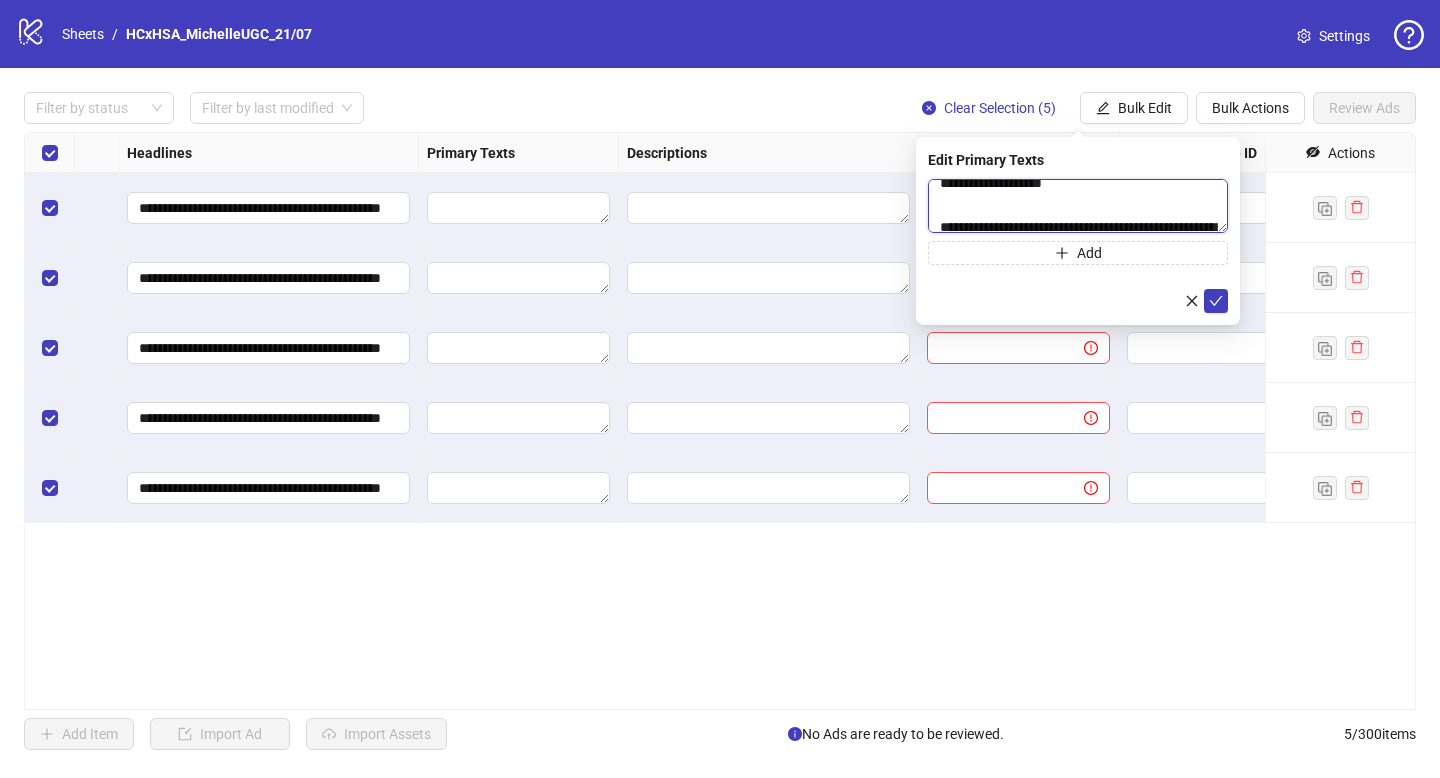 click at bounding box center (1078, 206) 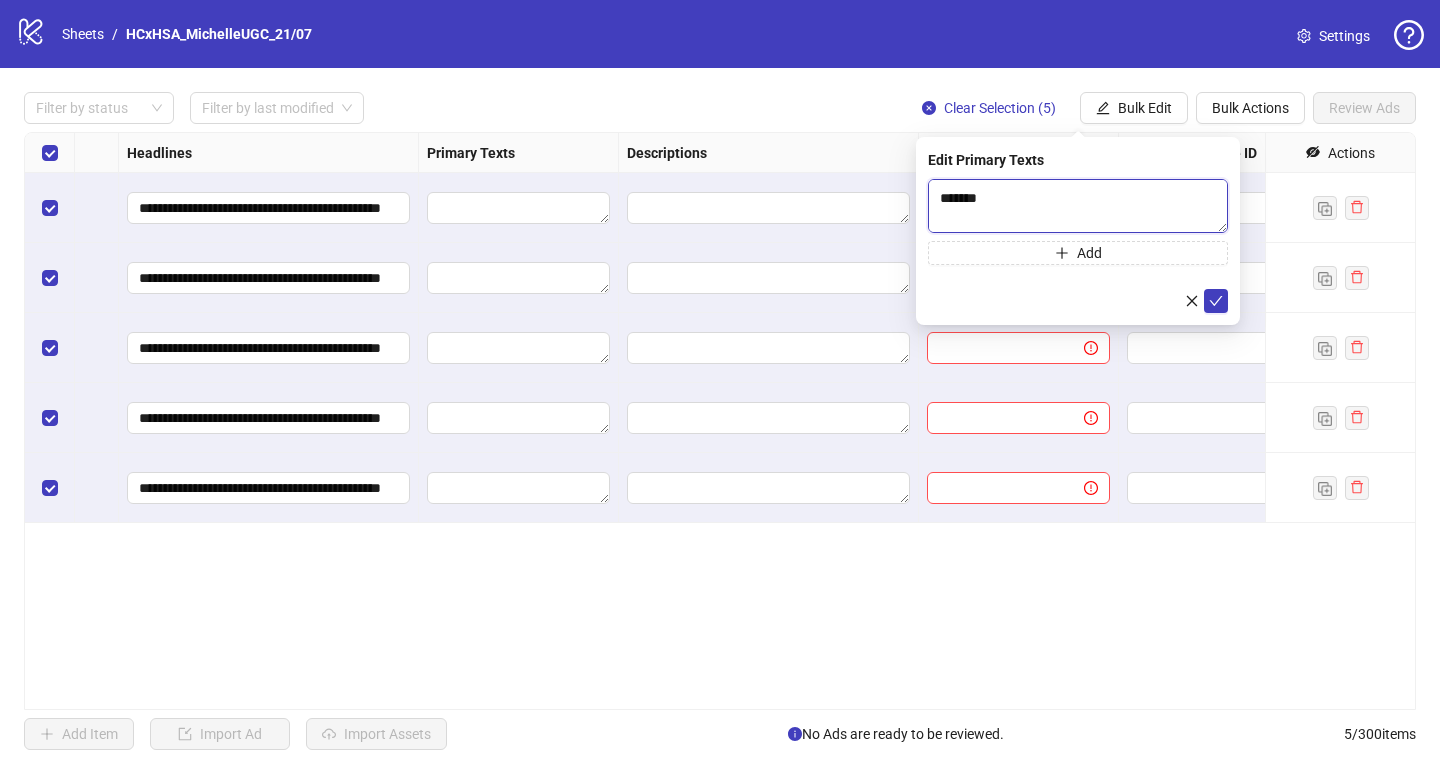 click at bounding box center (1078, 206) 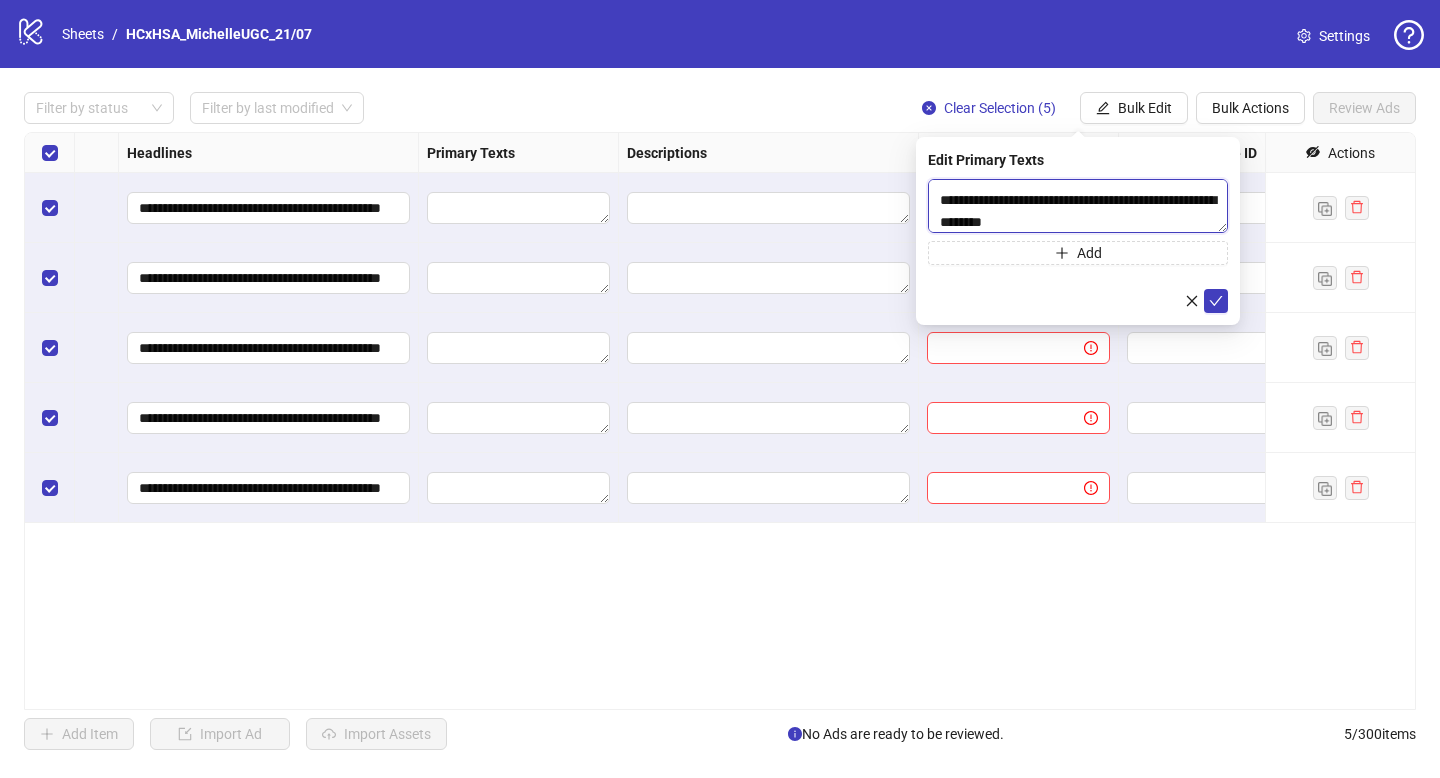 scroll, scrollTop: 331, scrollLeft: 0, axis: vertical 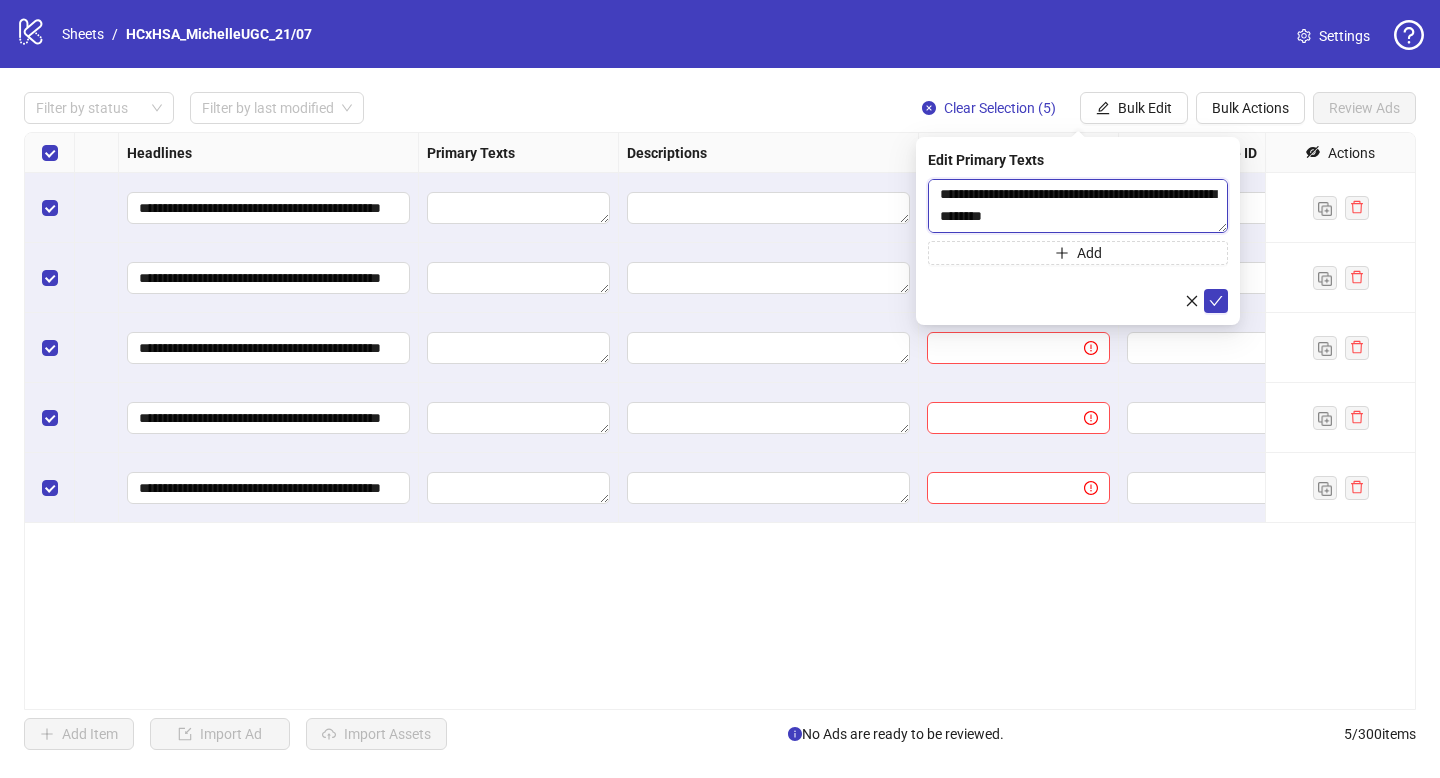 click at bounding box center (1078, 206) 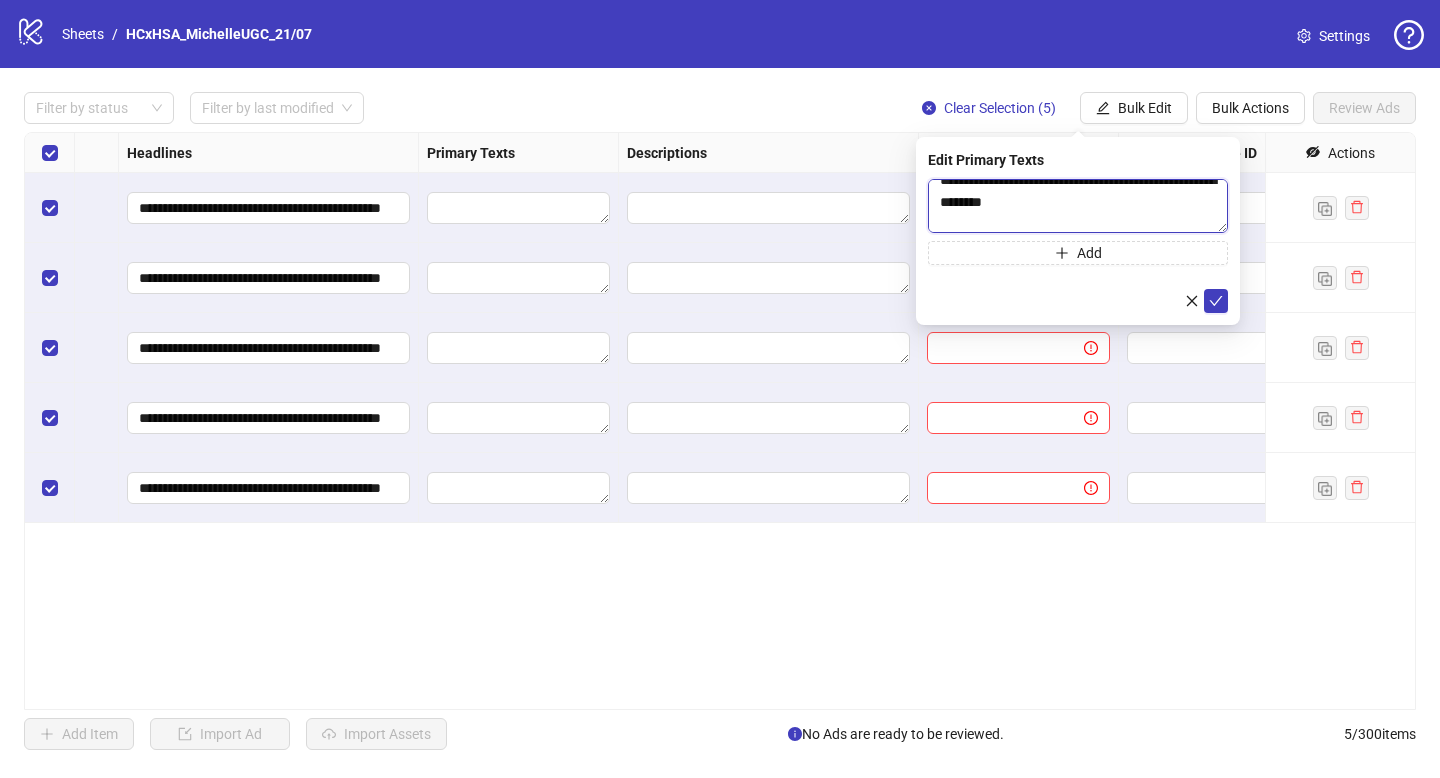 scroll, scrollTop: 307, scrollLeft: 0, axis: vertical 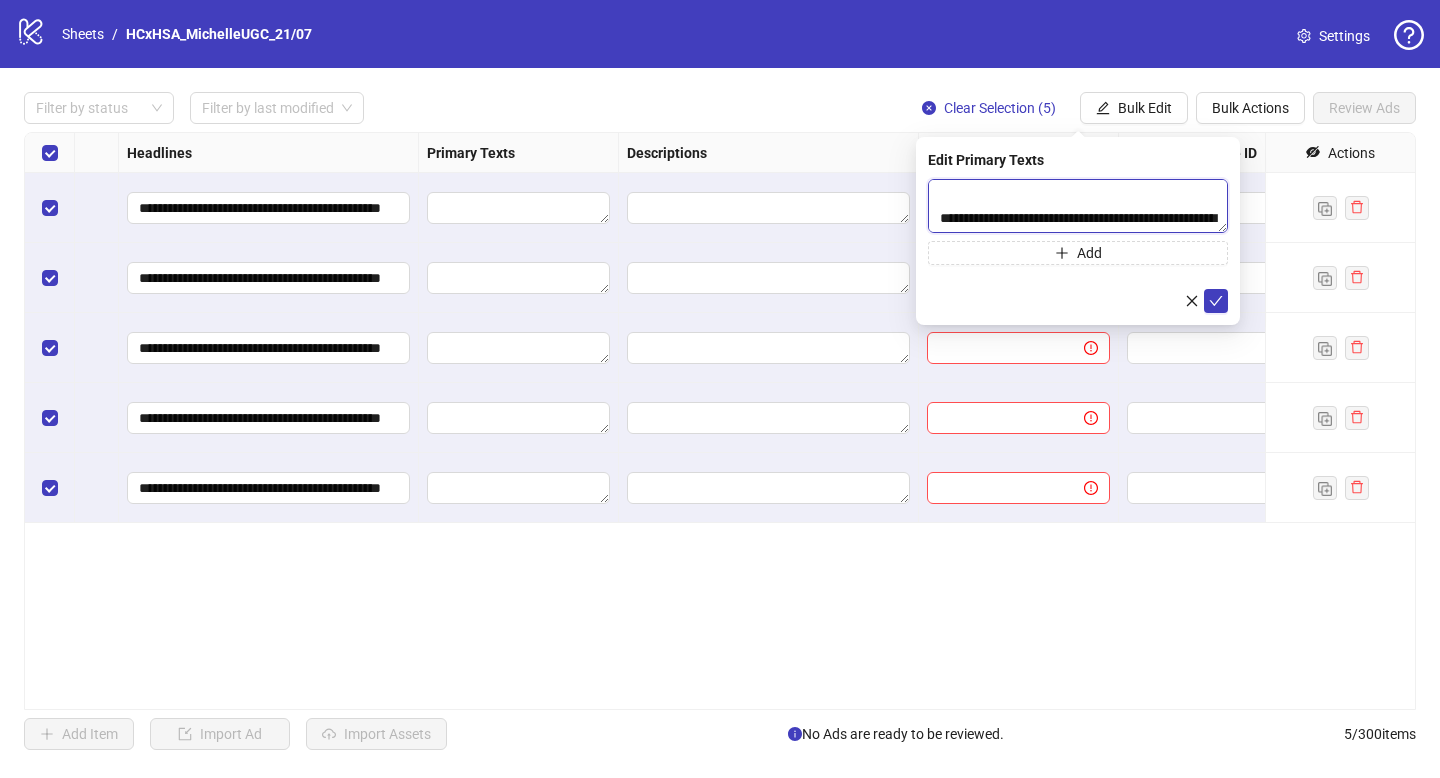 click at bounding box center (1078, 206) 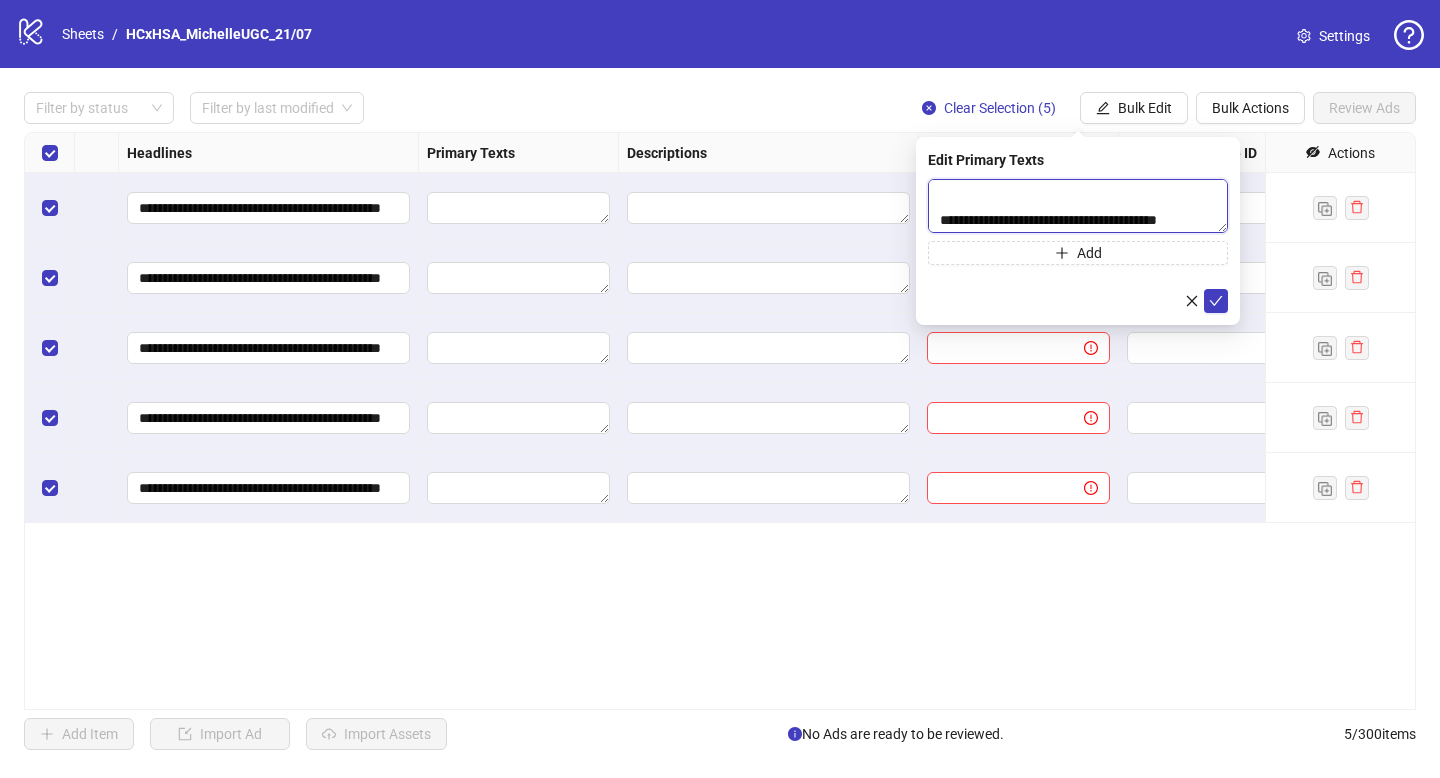 scroll, scrollTop: 370, scrollLeft: 0, axis: vertical 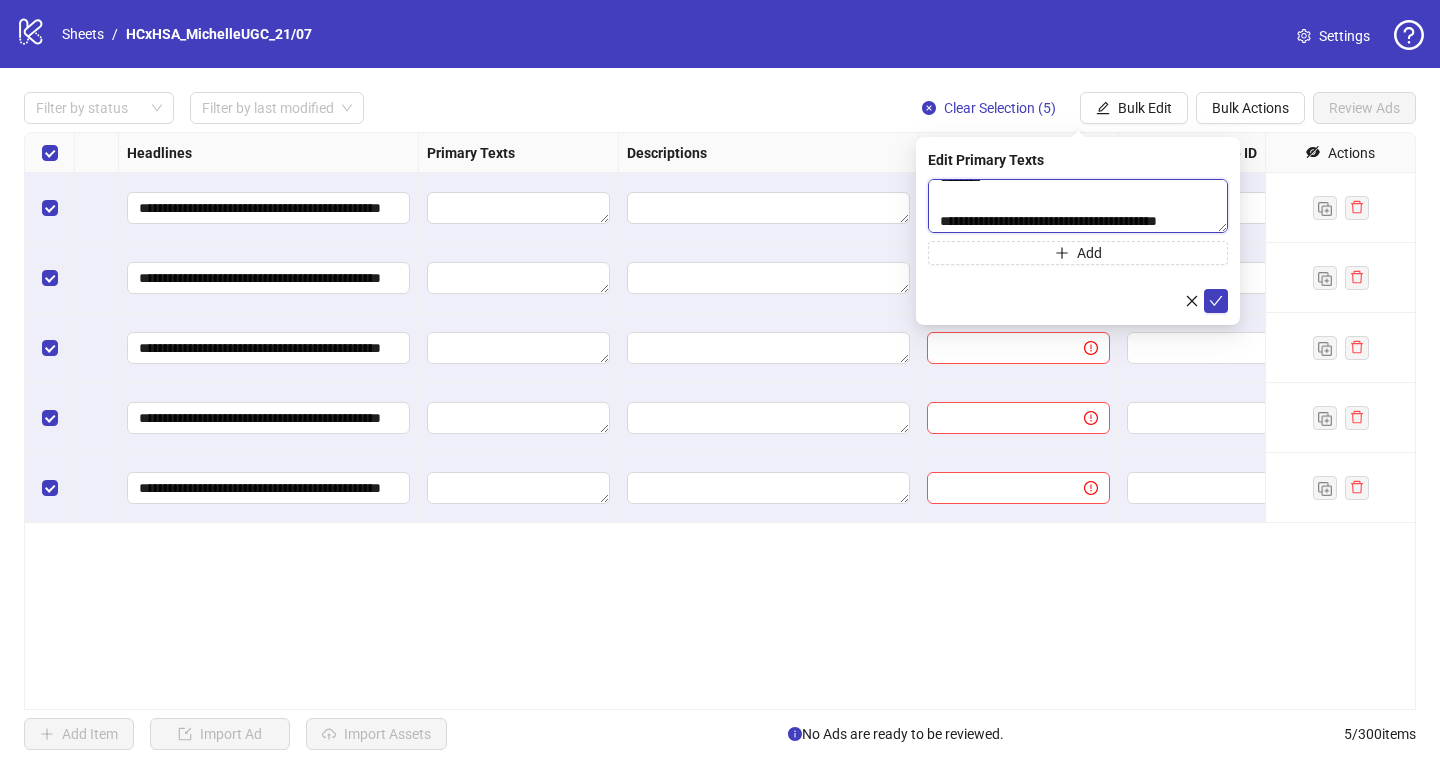 click at bounding box center [1078, 206] 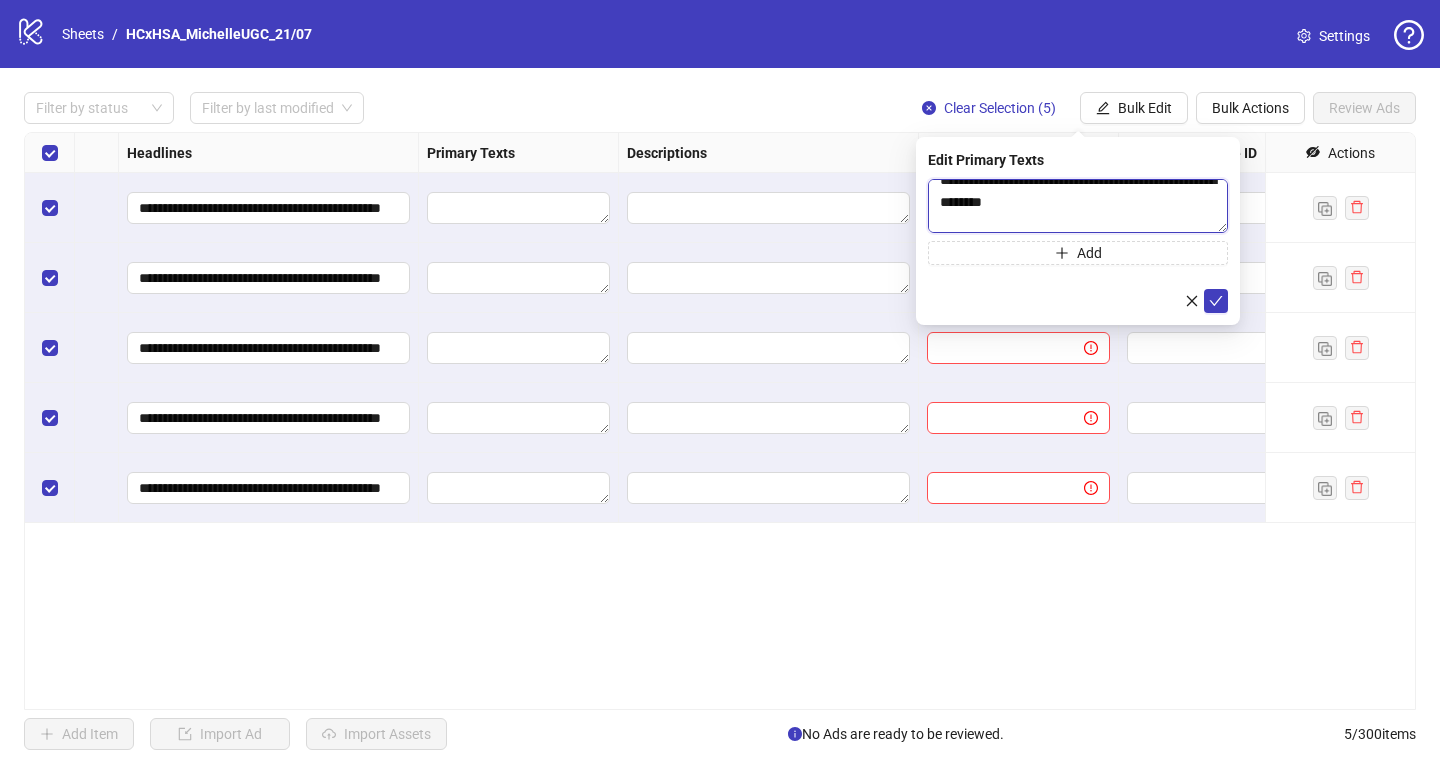 click at bounding box center [1078, 206] 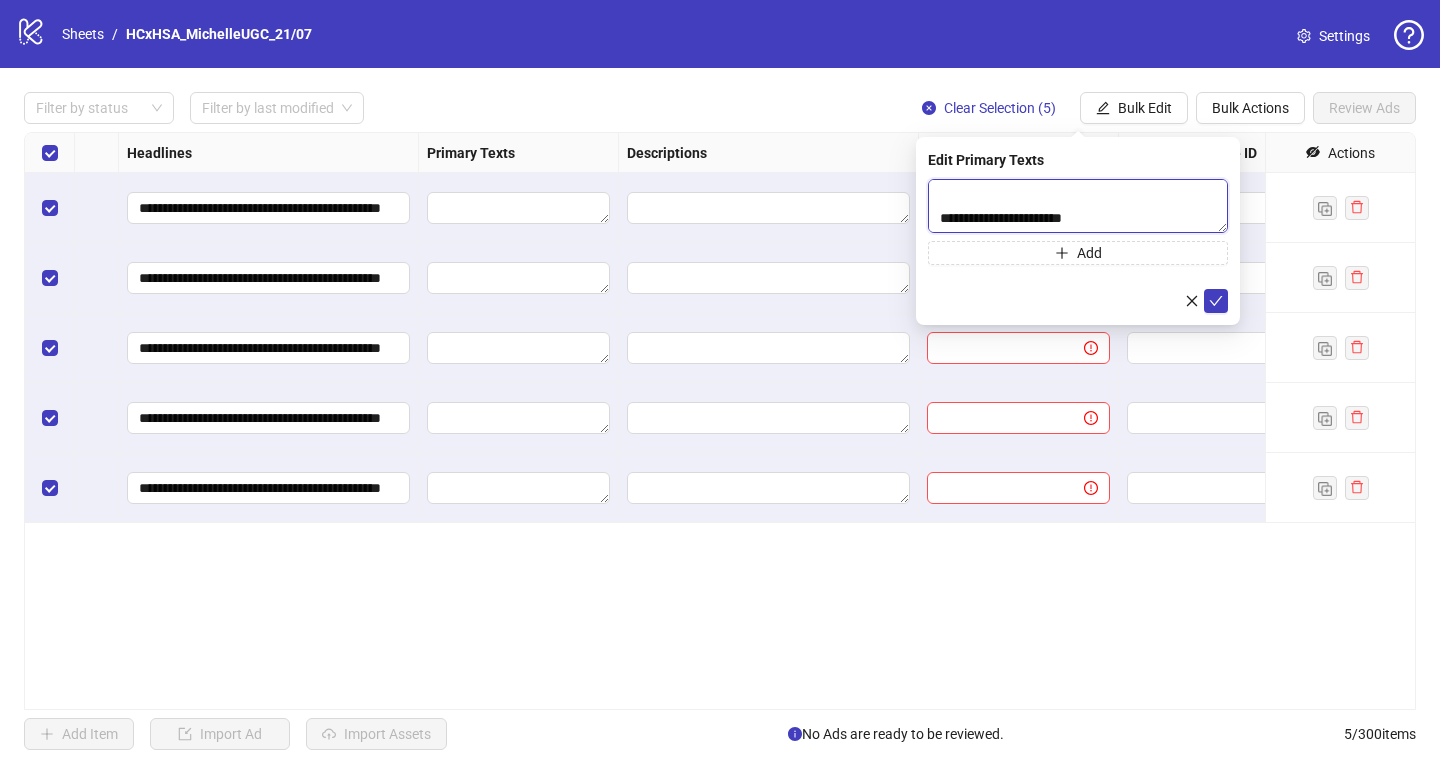 click at bounding box center (1078, 206) 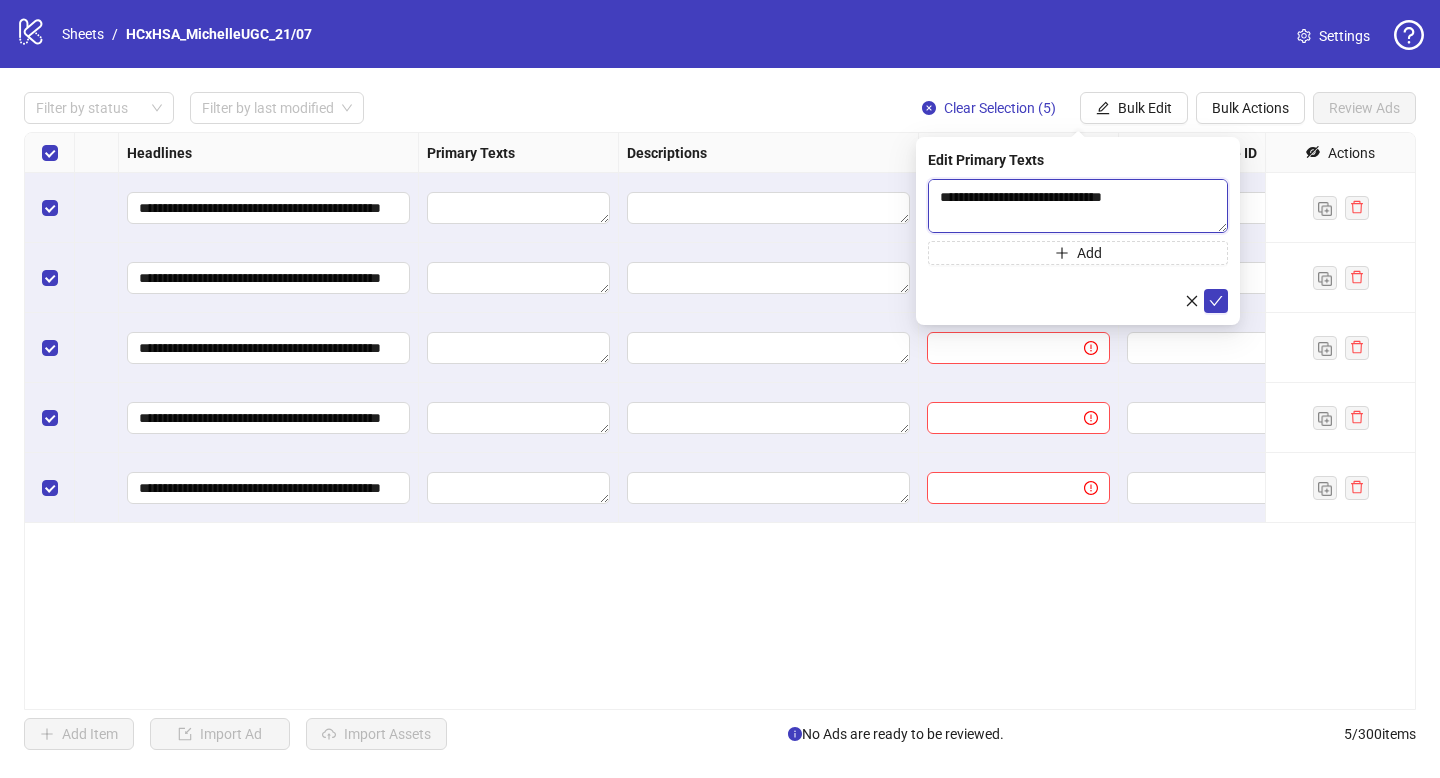 click at bounding box center (1078, 206) 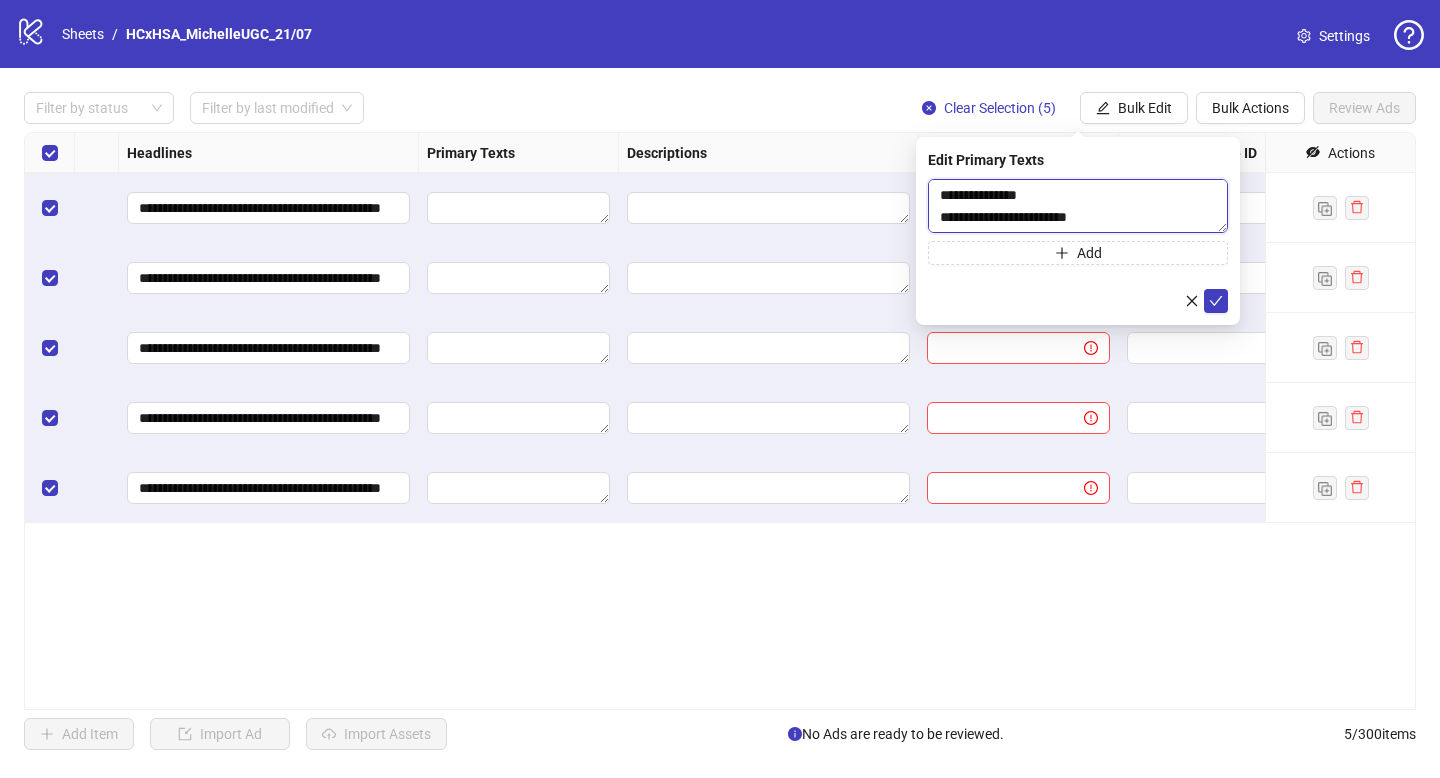 scroll, scrollTop: 1276, scrollLeft: 0, axis: vertical 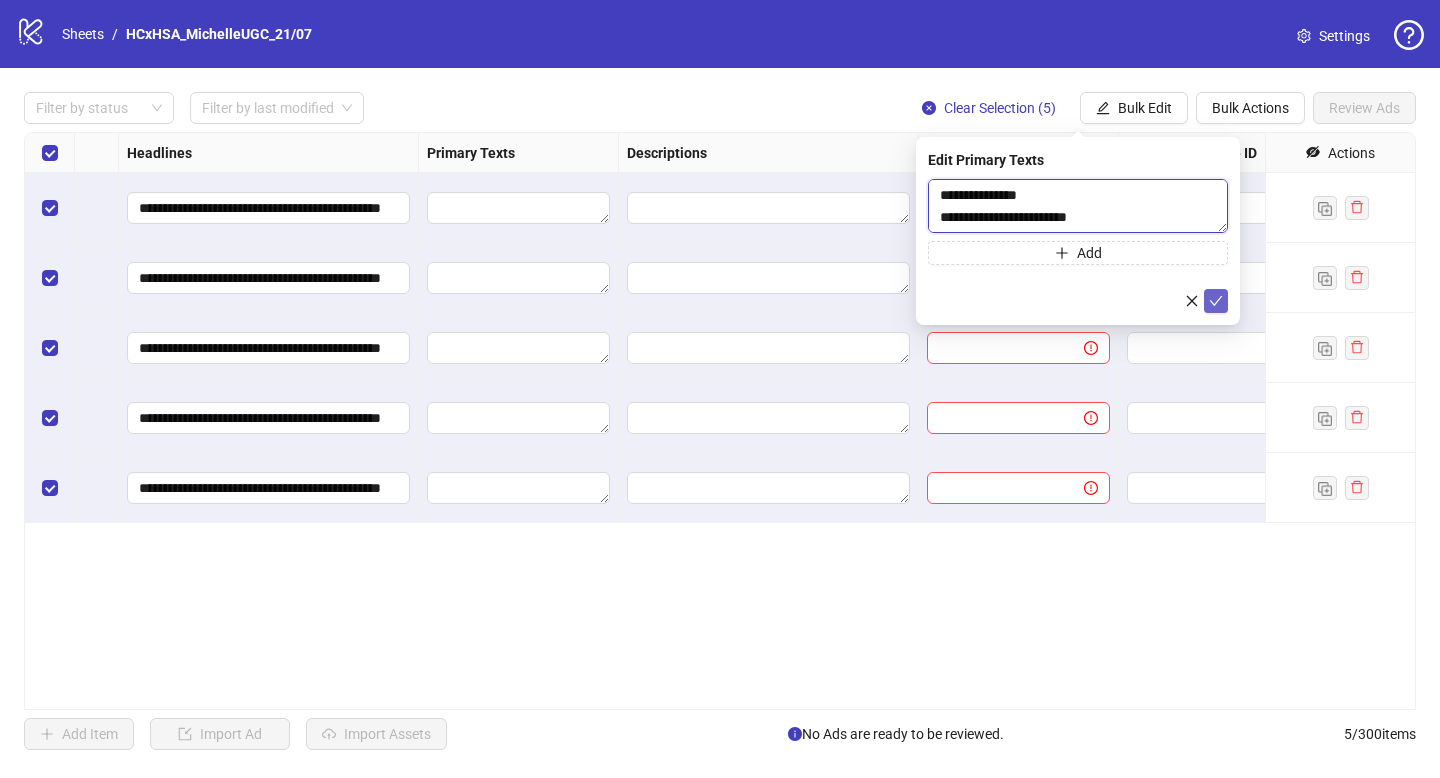 type on "**********" 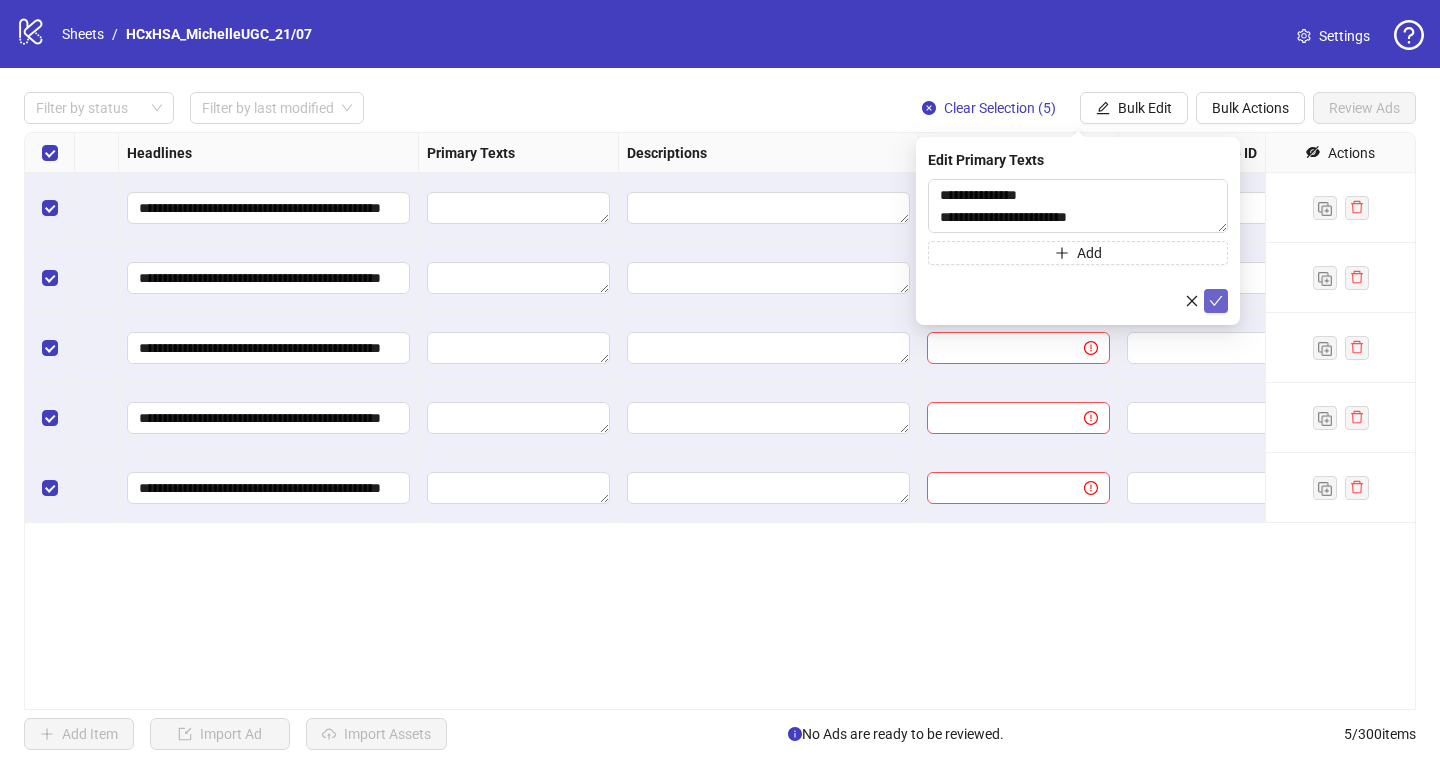 click 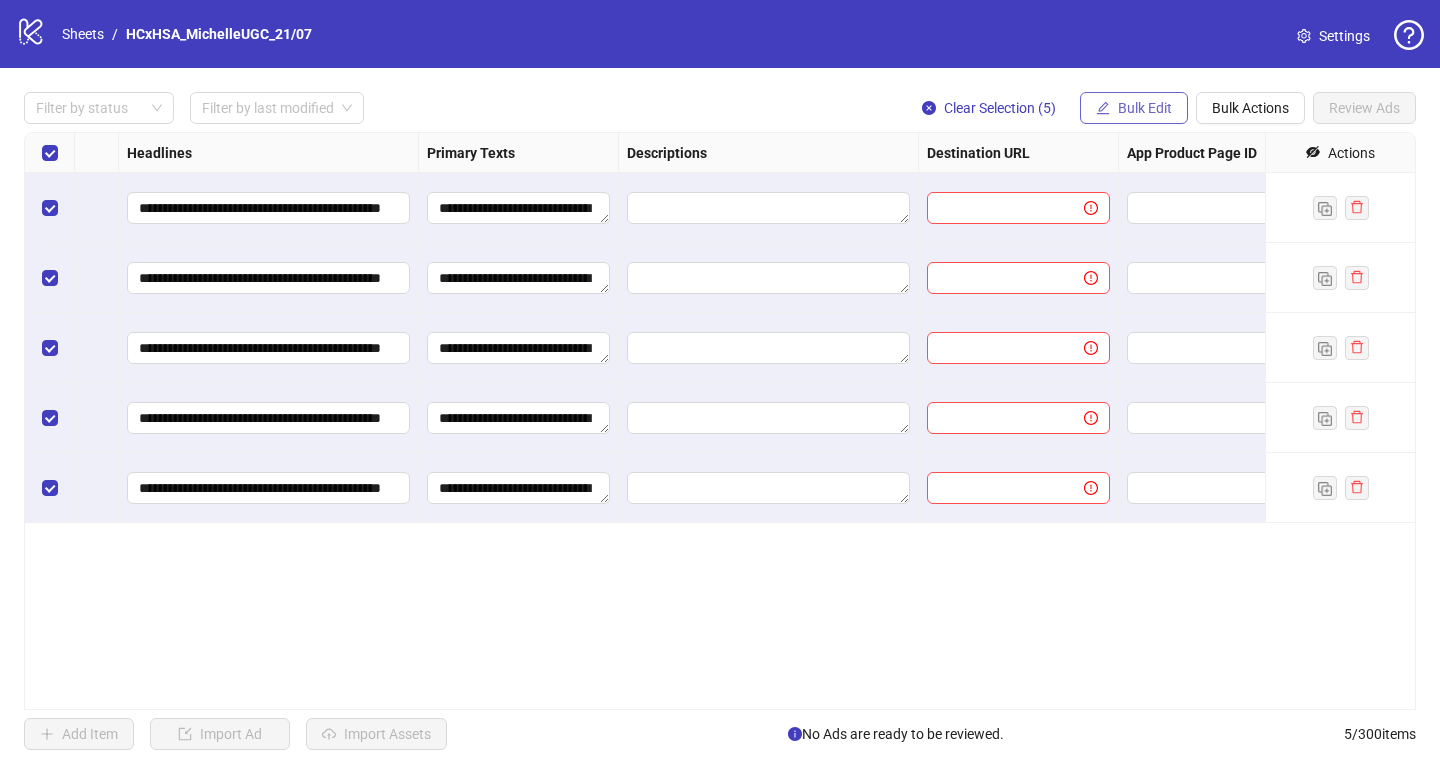 click on "Bulk Edit" at bounding box center [1145, 108] 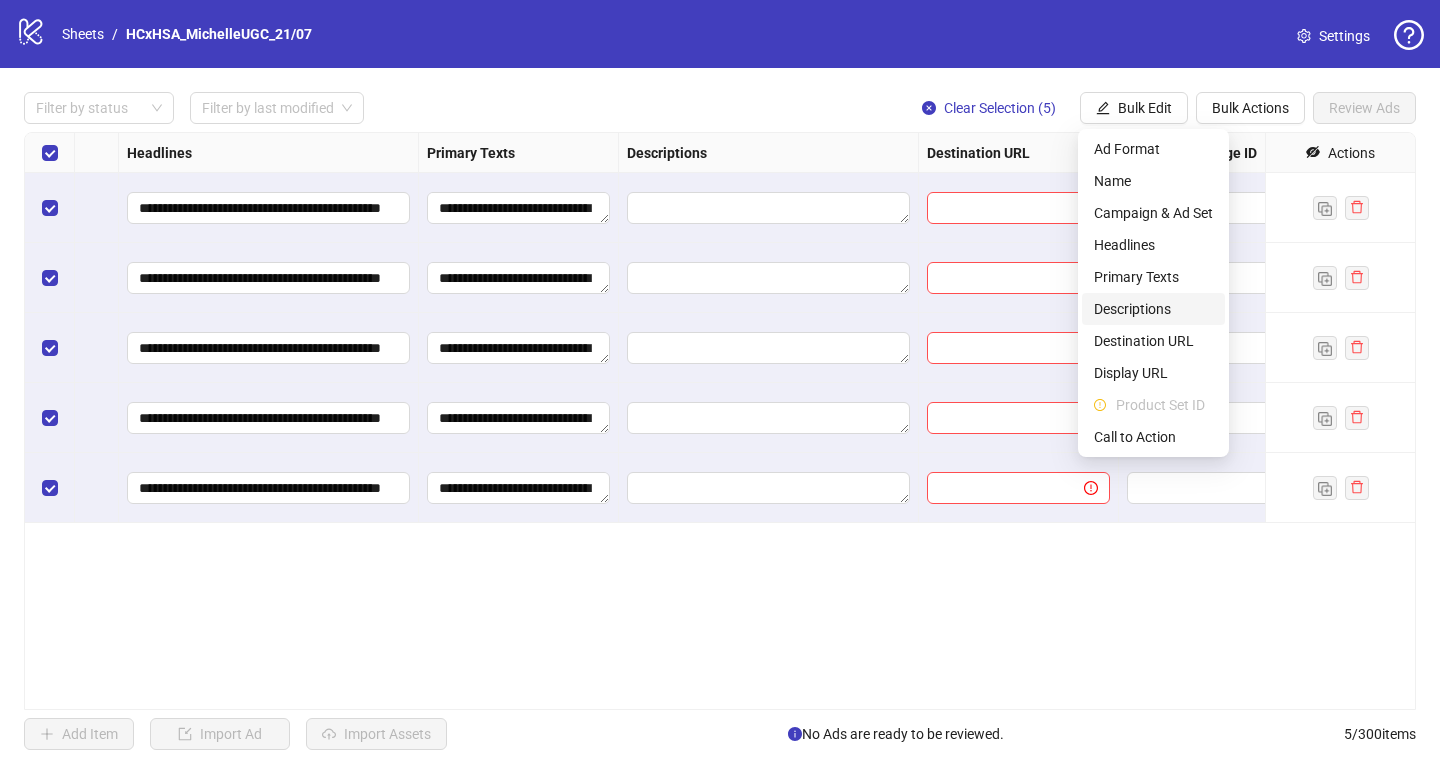 click on "Descriptions" at bounding box center [1153, 309] 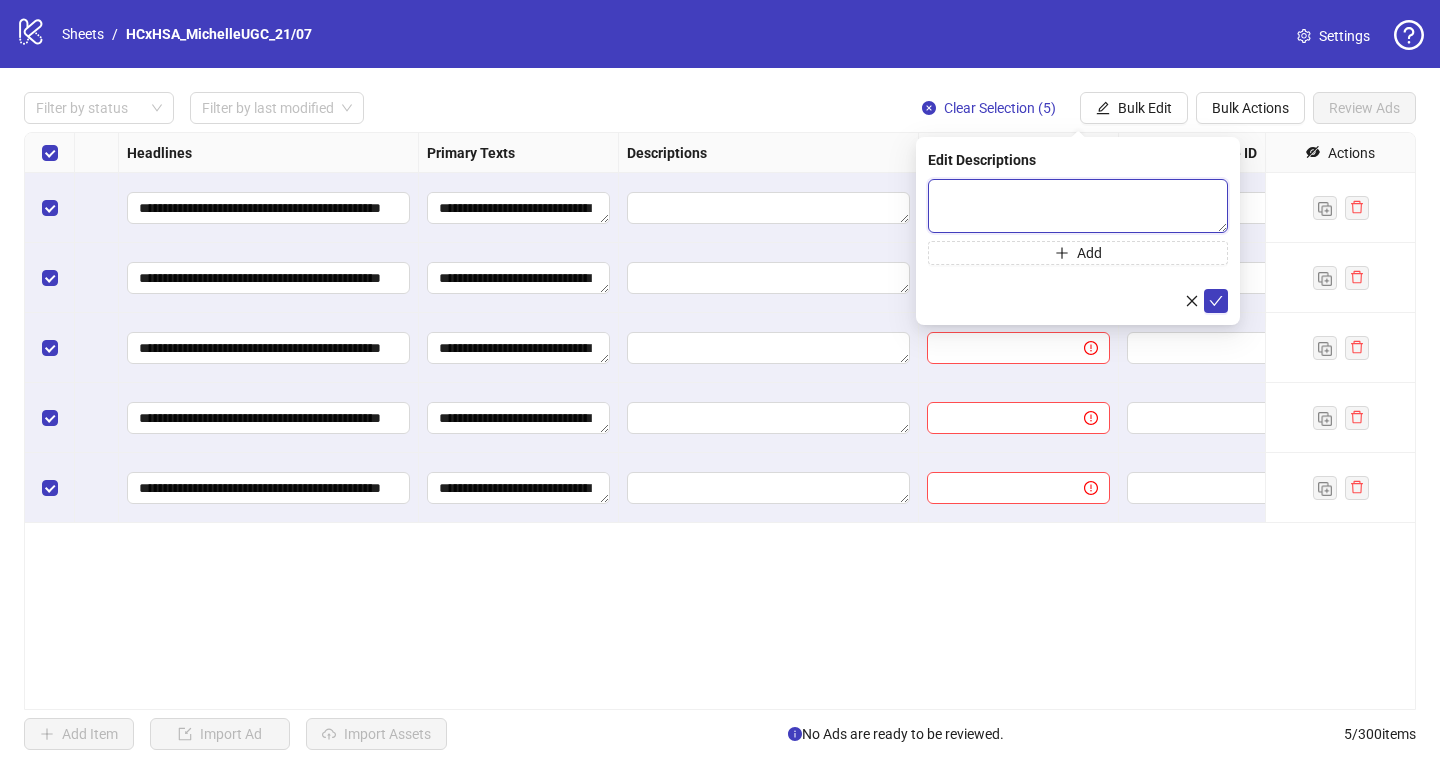 click at bounding box center [1078, 206] 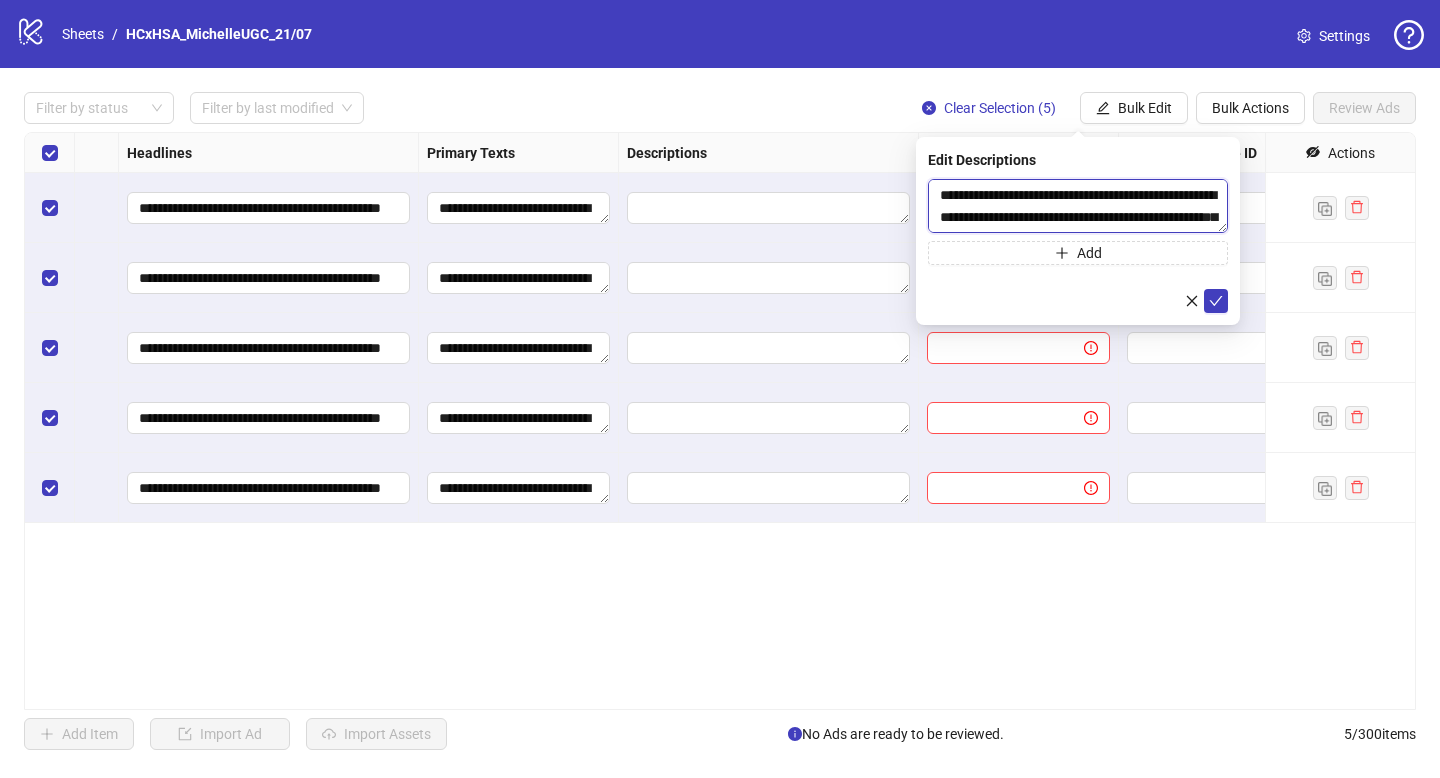 scroll, scrollTop: 59, scrollLeft: 0, axis: vertical 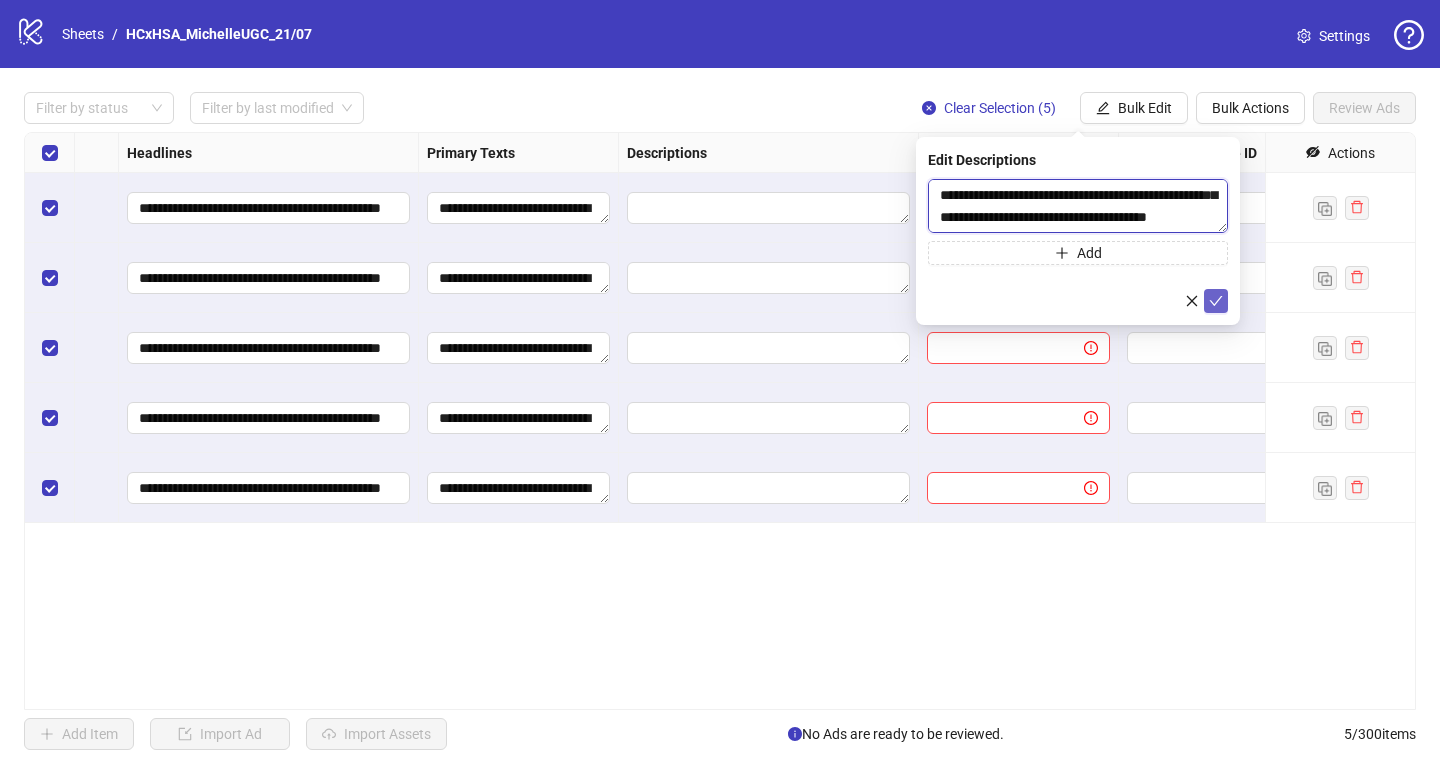 type on "**********" 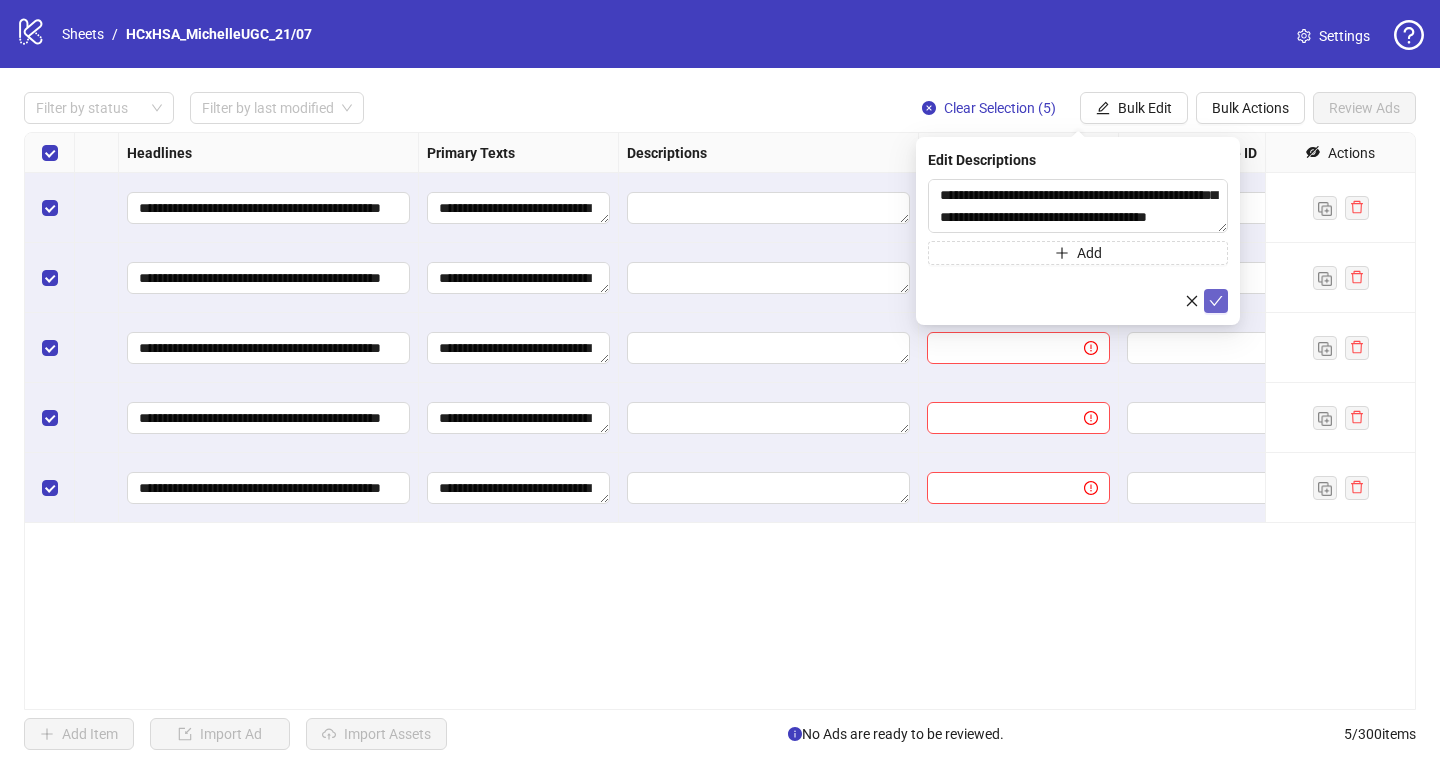 click 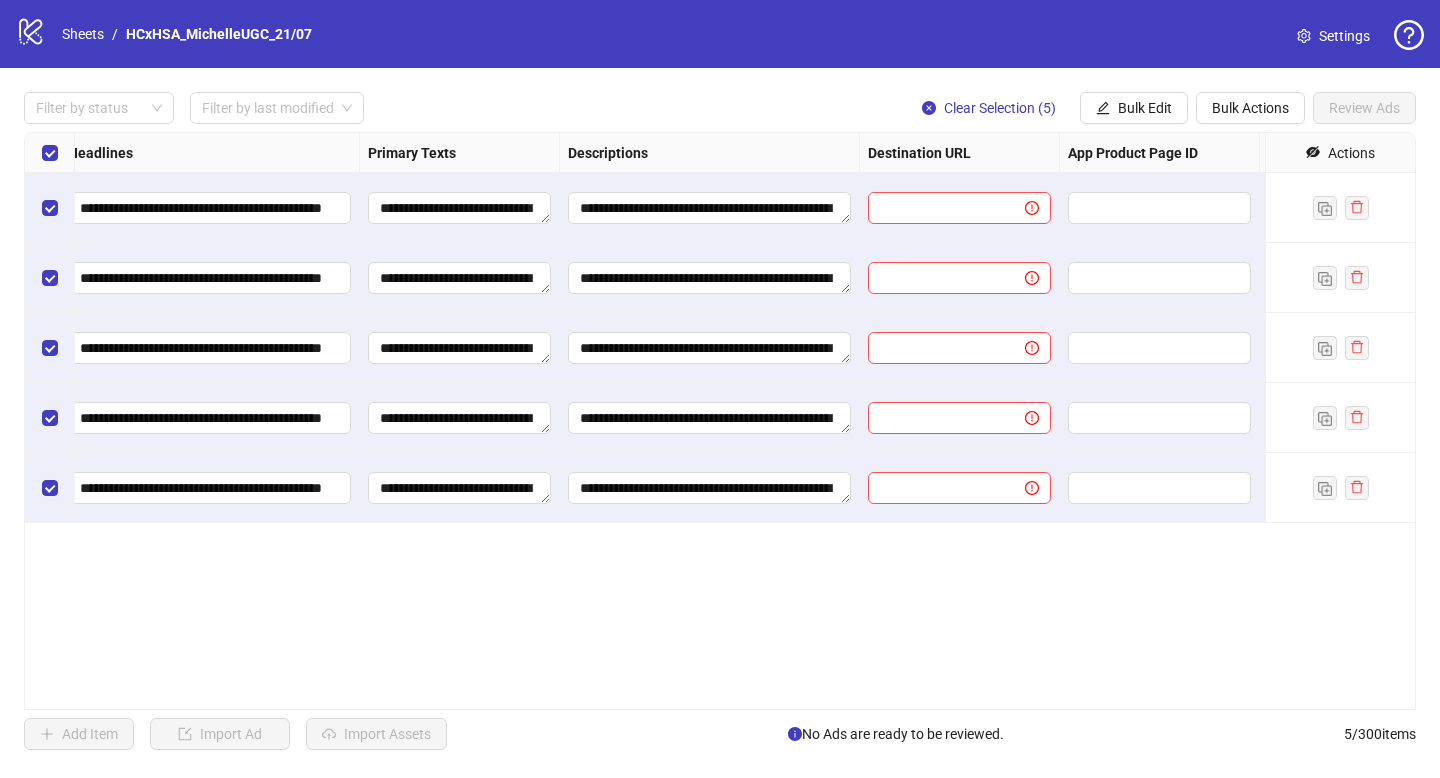 scroll, scrollTop: 0, scrollLeft: 1136, axis: horizontal 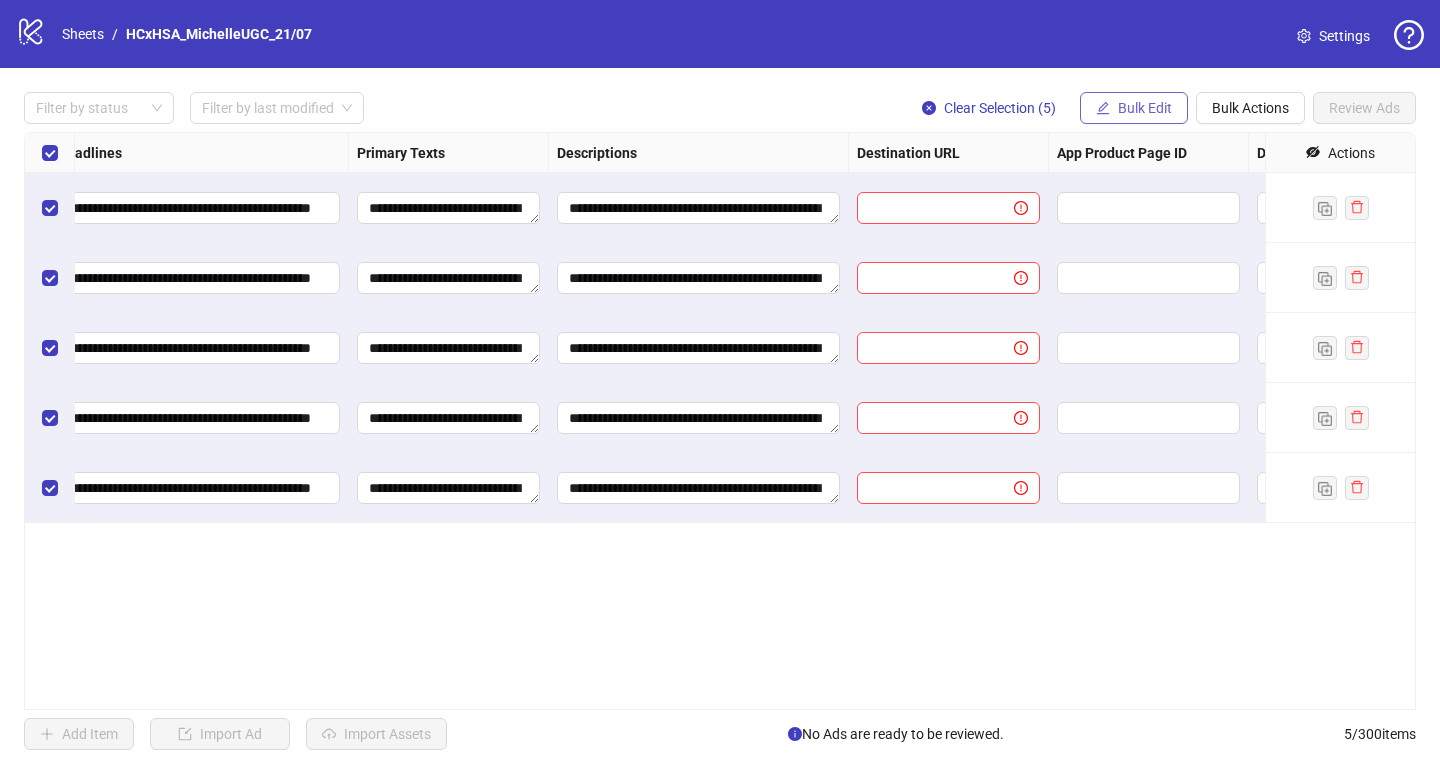 click on "Bulk Edit" at bounding box center (1134, 108) 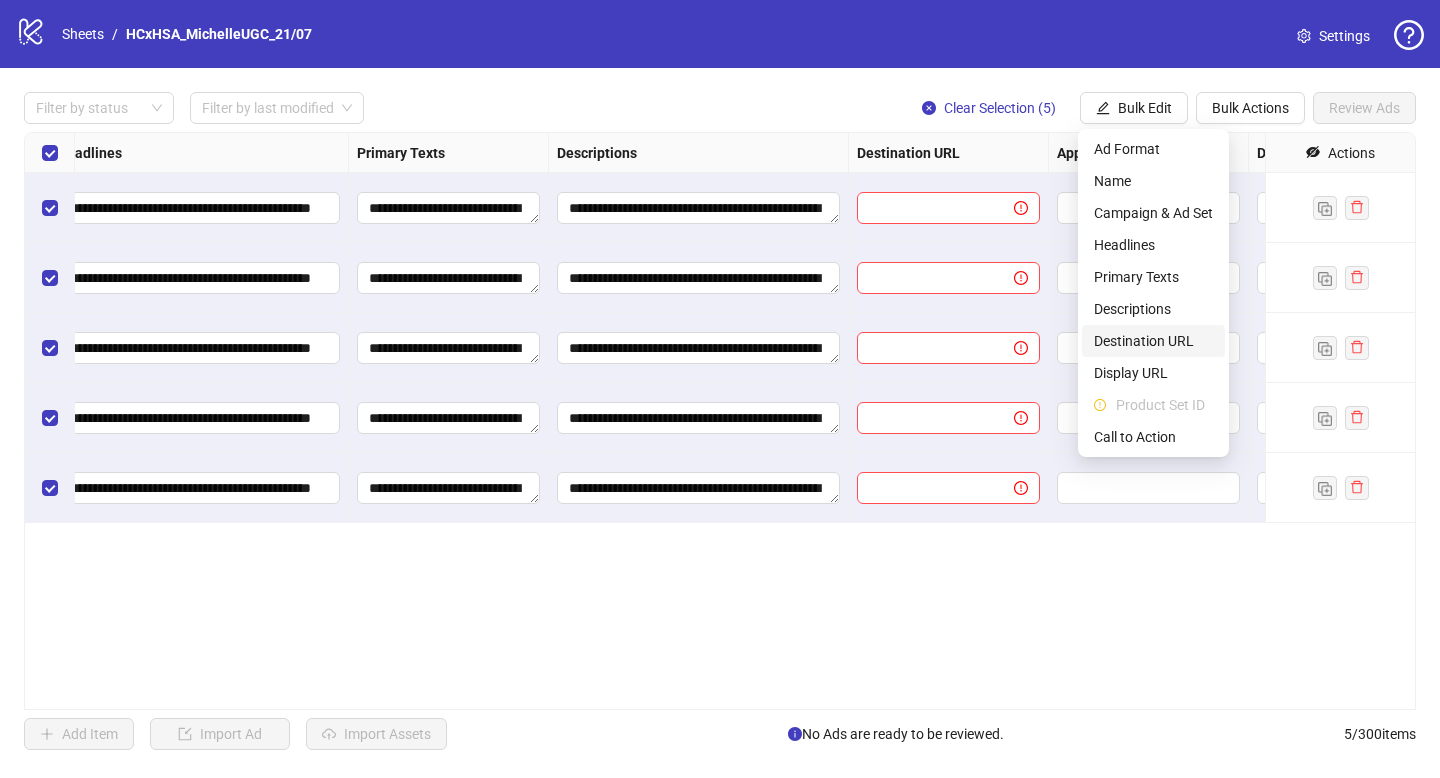 click on "Destination URL" at bounding box center [1153, 341] 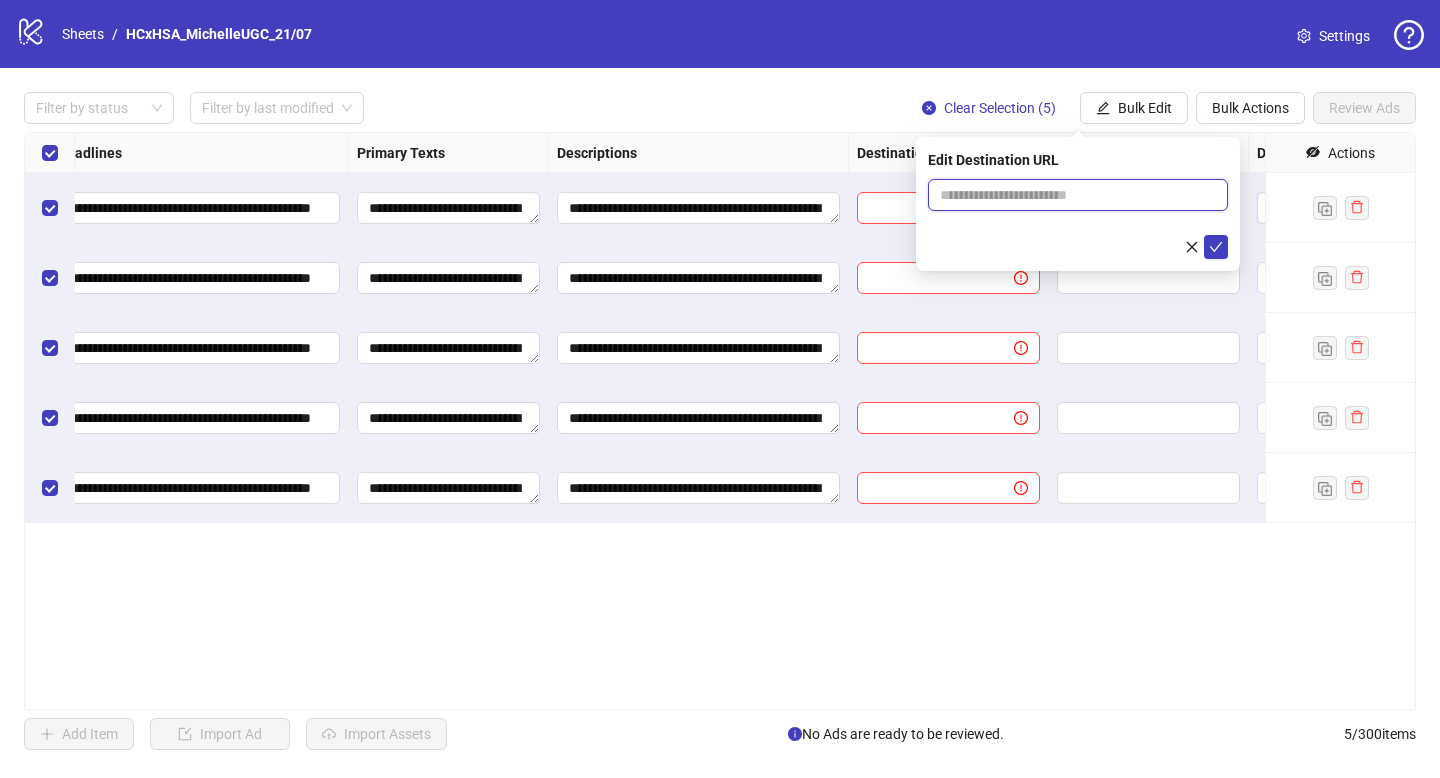 click at bounding box center (1070, 195) 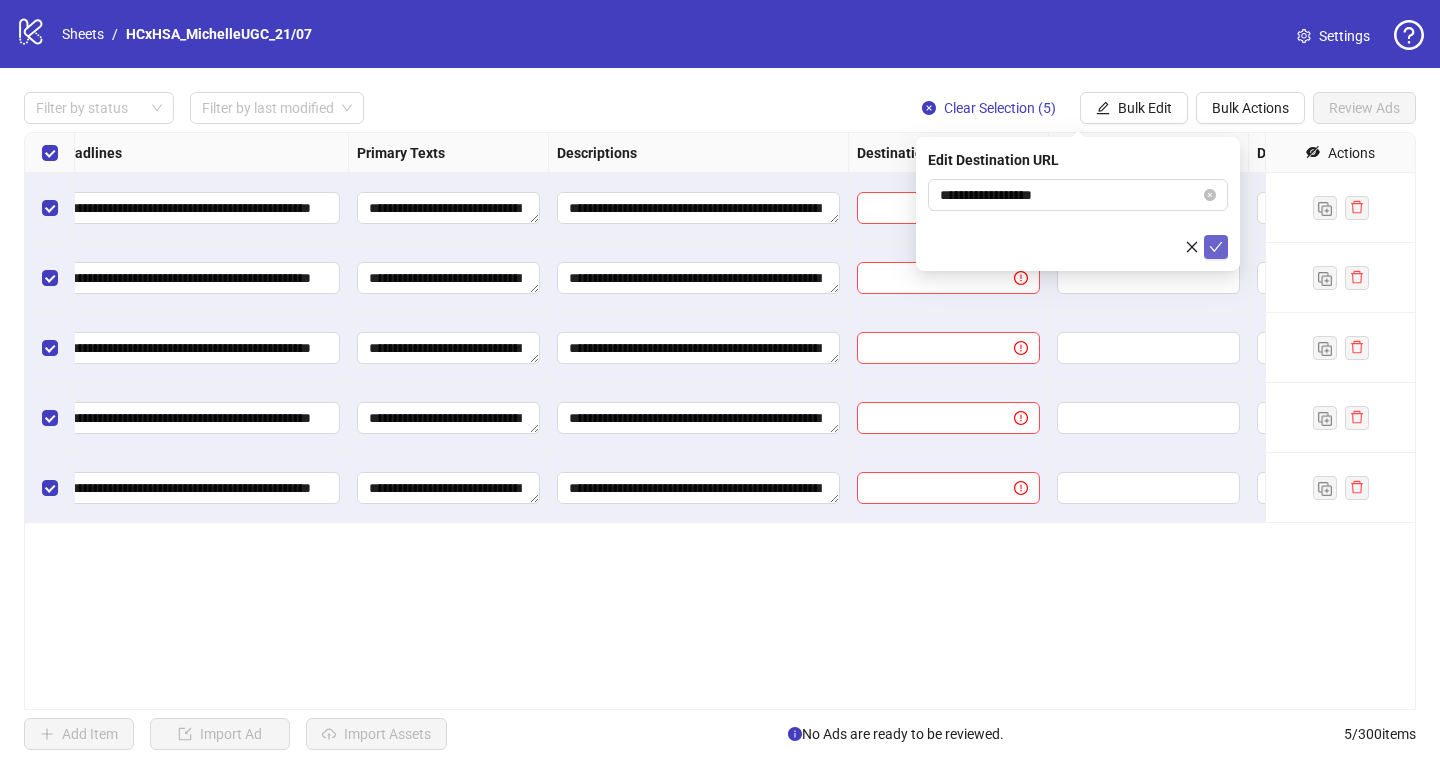 click 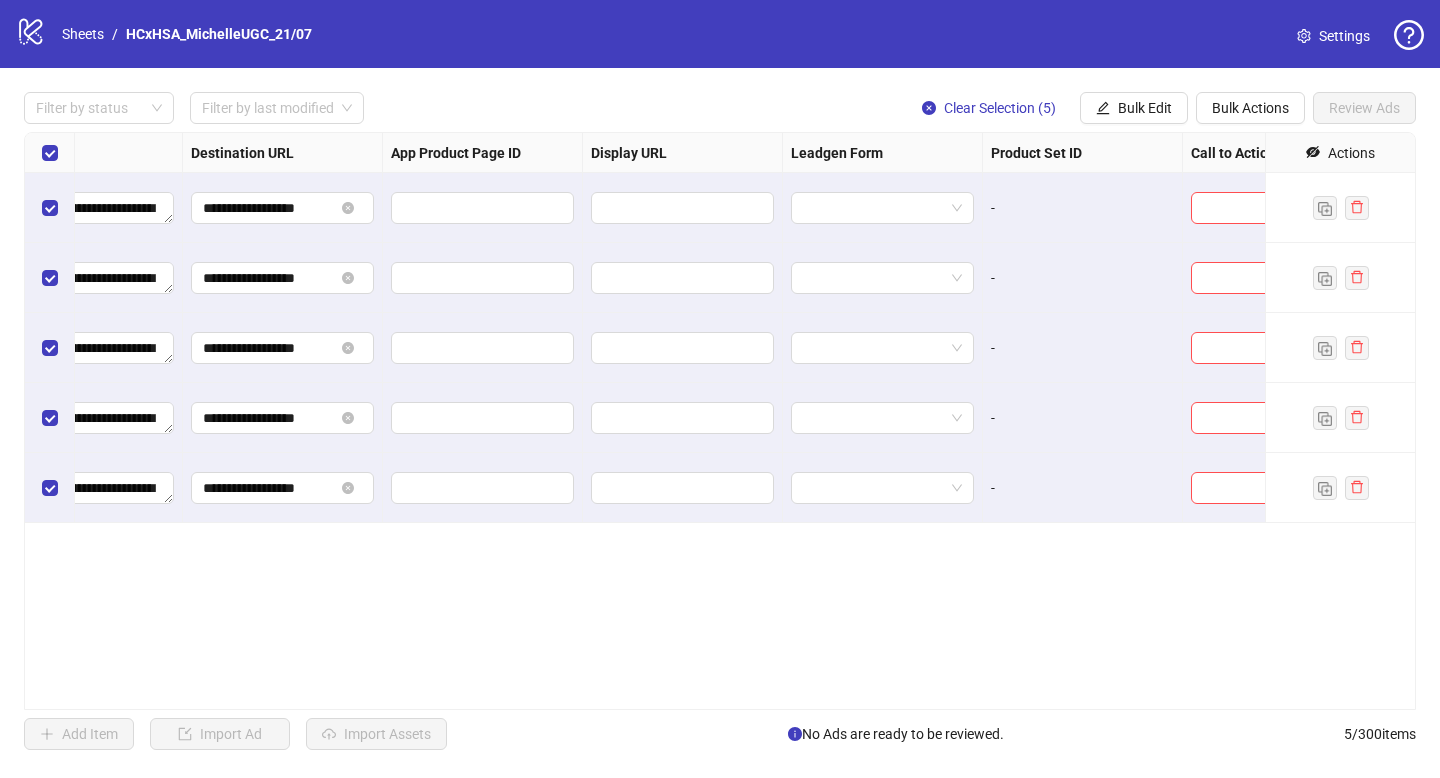 scroll, scrollTop: 0, scrollLeft: 1880, axis: horizontal 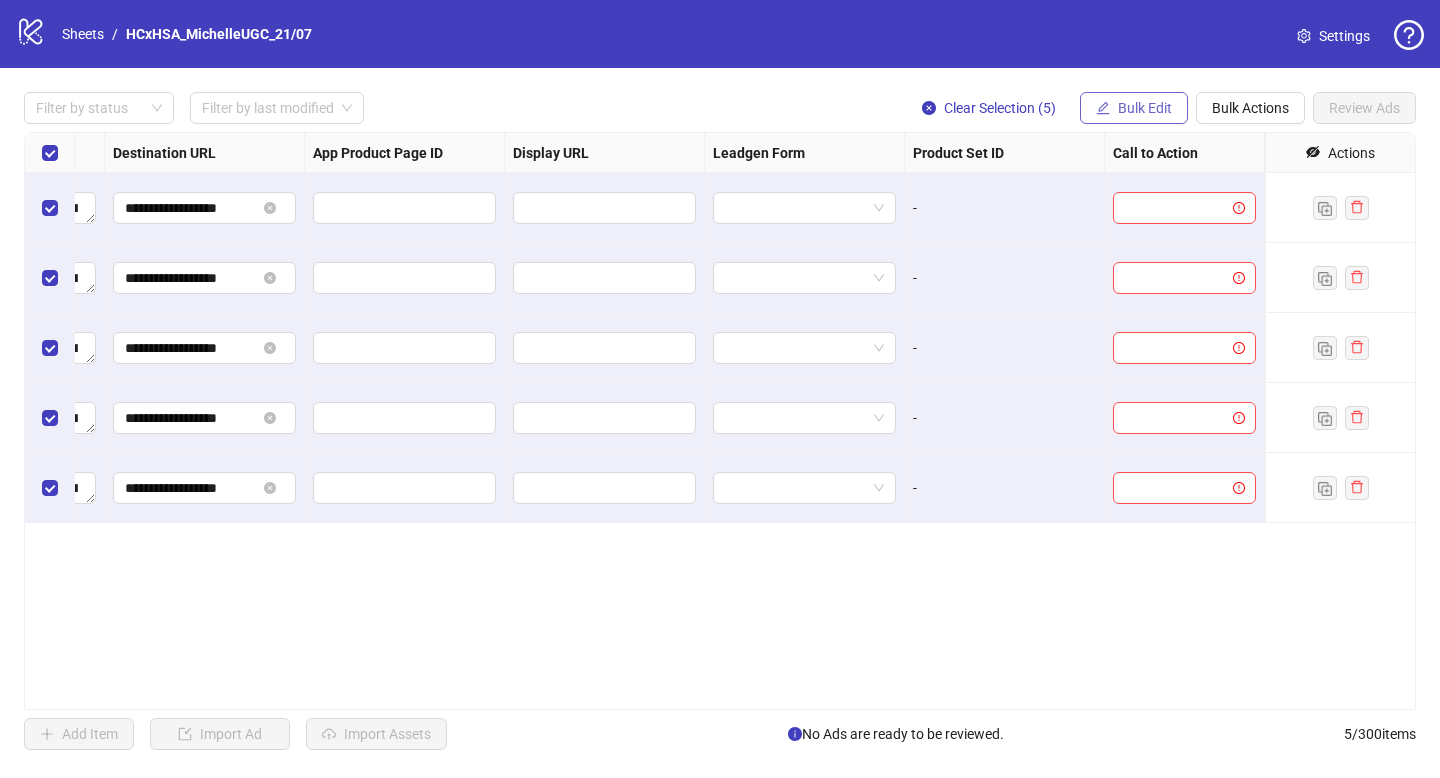 click on "Bulk Edit" at bounding box center [1134, 108] 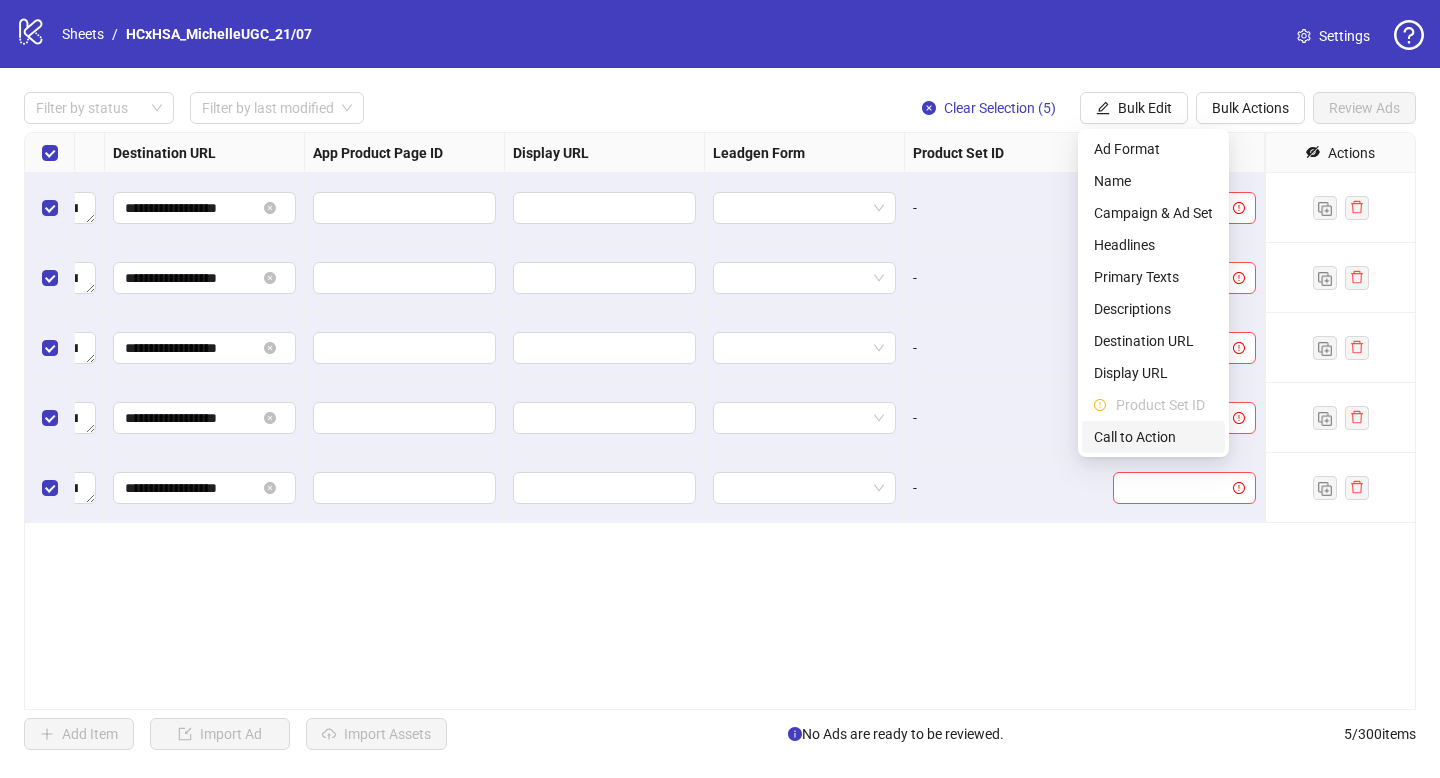 click on "Call to Action" at bounding box center (1153, 437) 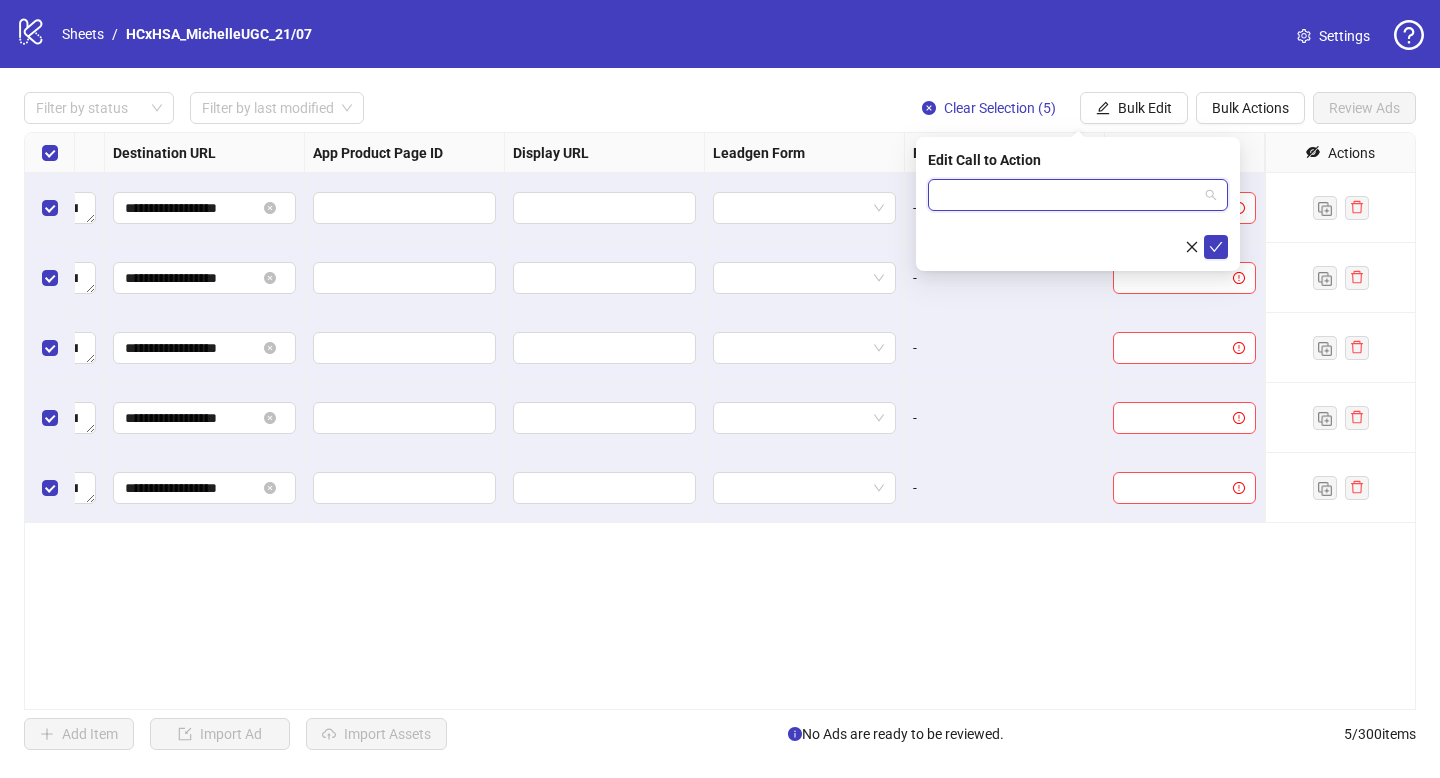 click at bounding box center (1069, 195) 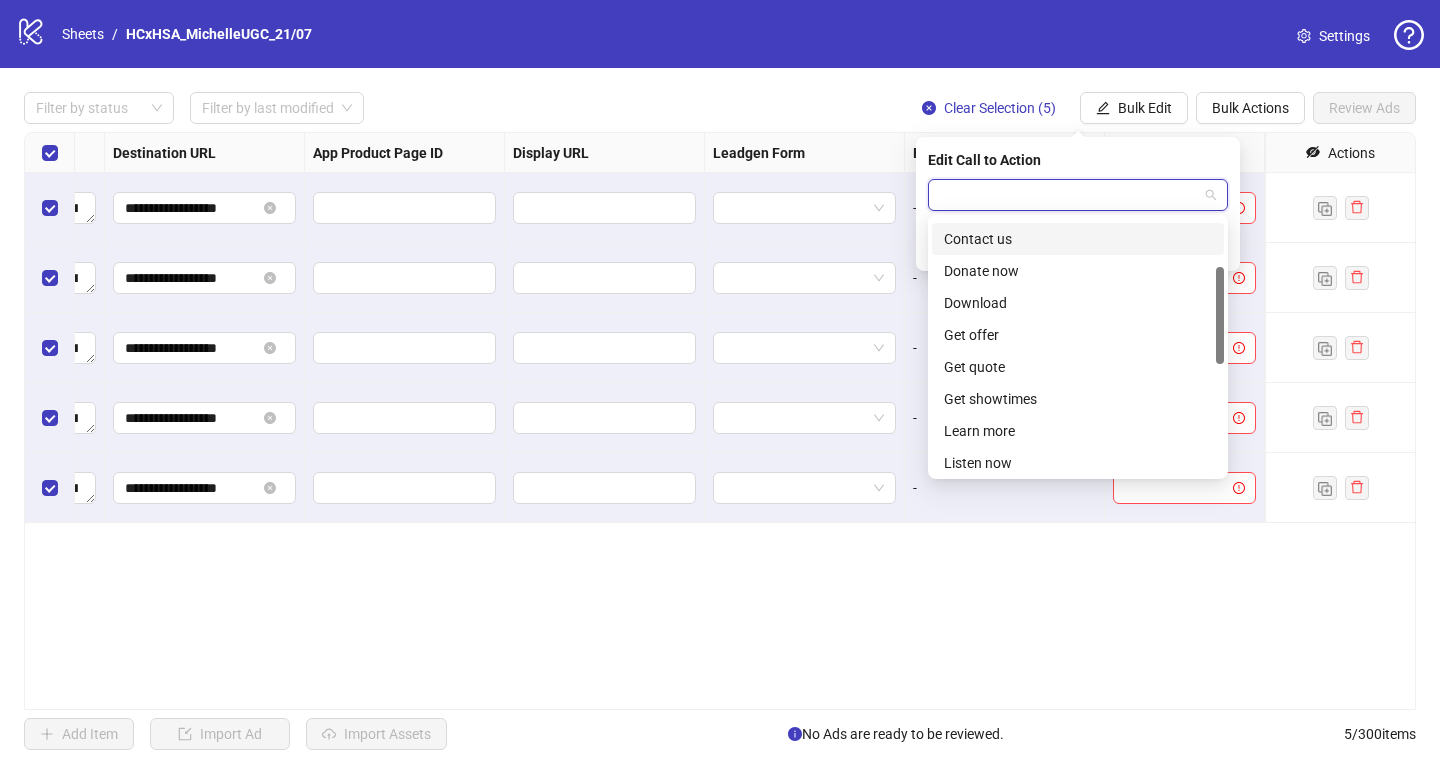 scroll, scrollTop: 131, scrollLeft: 0, axis: vertical 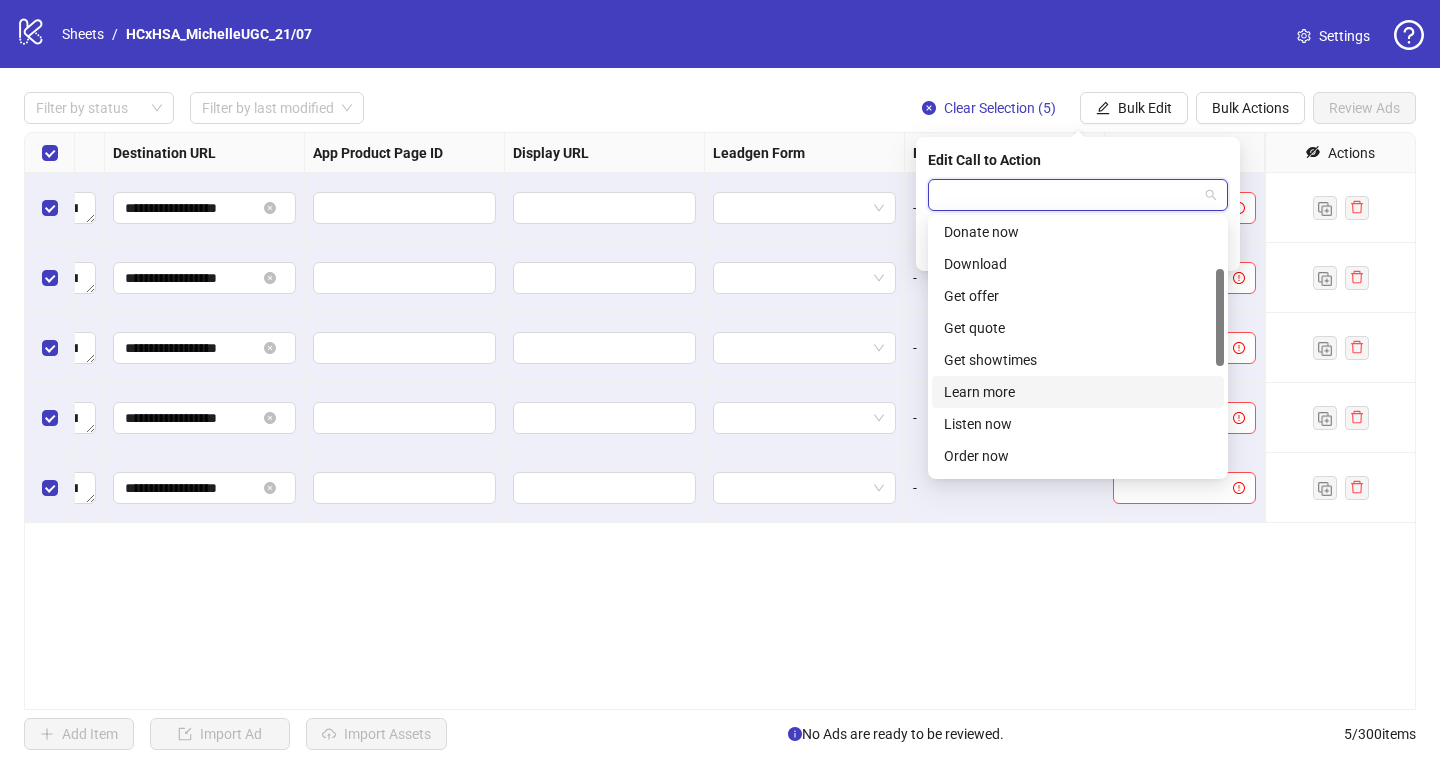 click on "Learn more" at bounding box center (1078, 392) 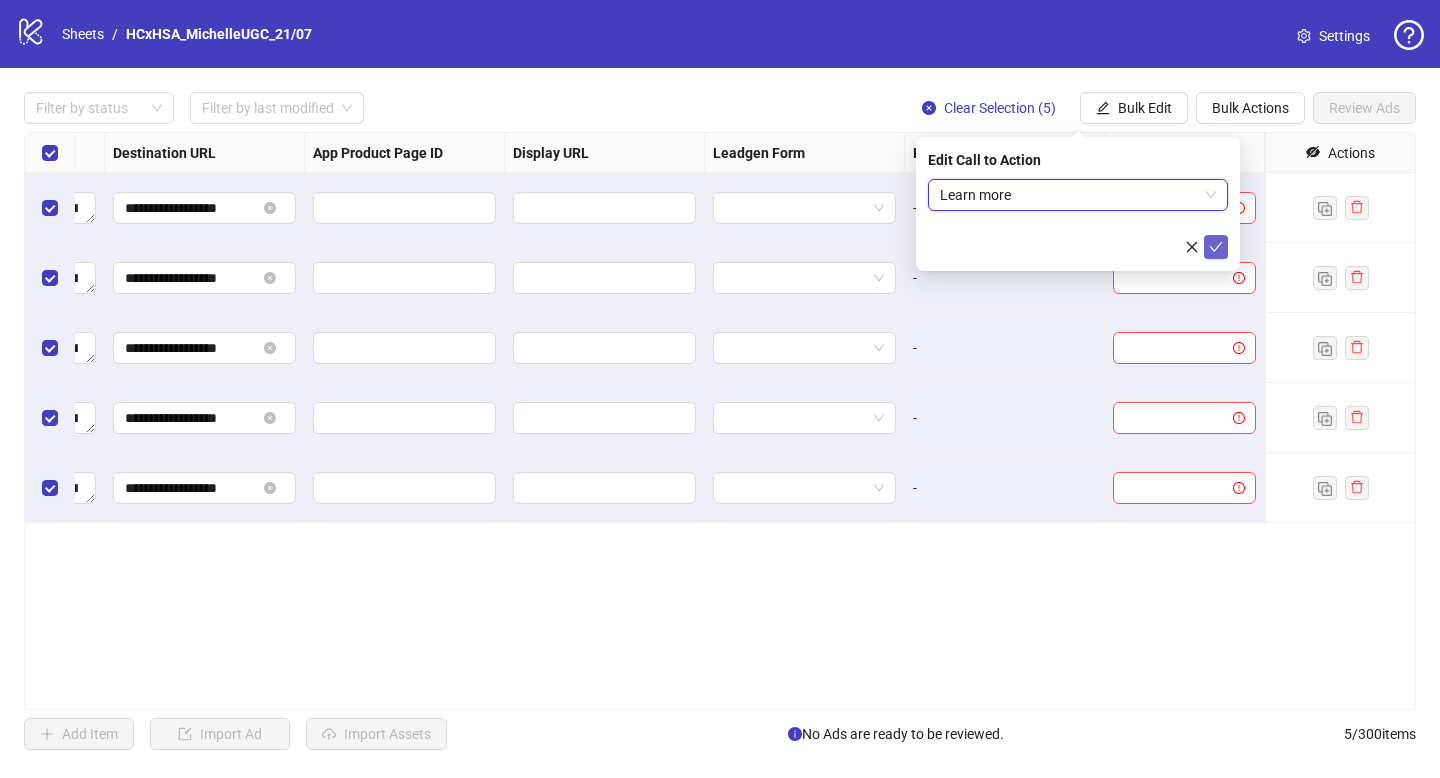 click 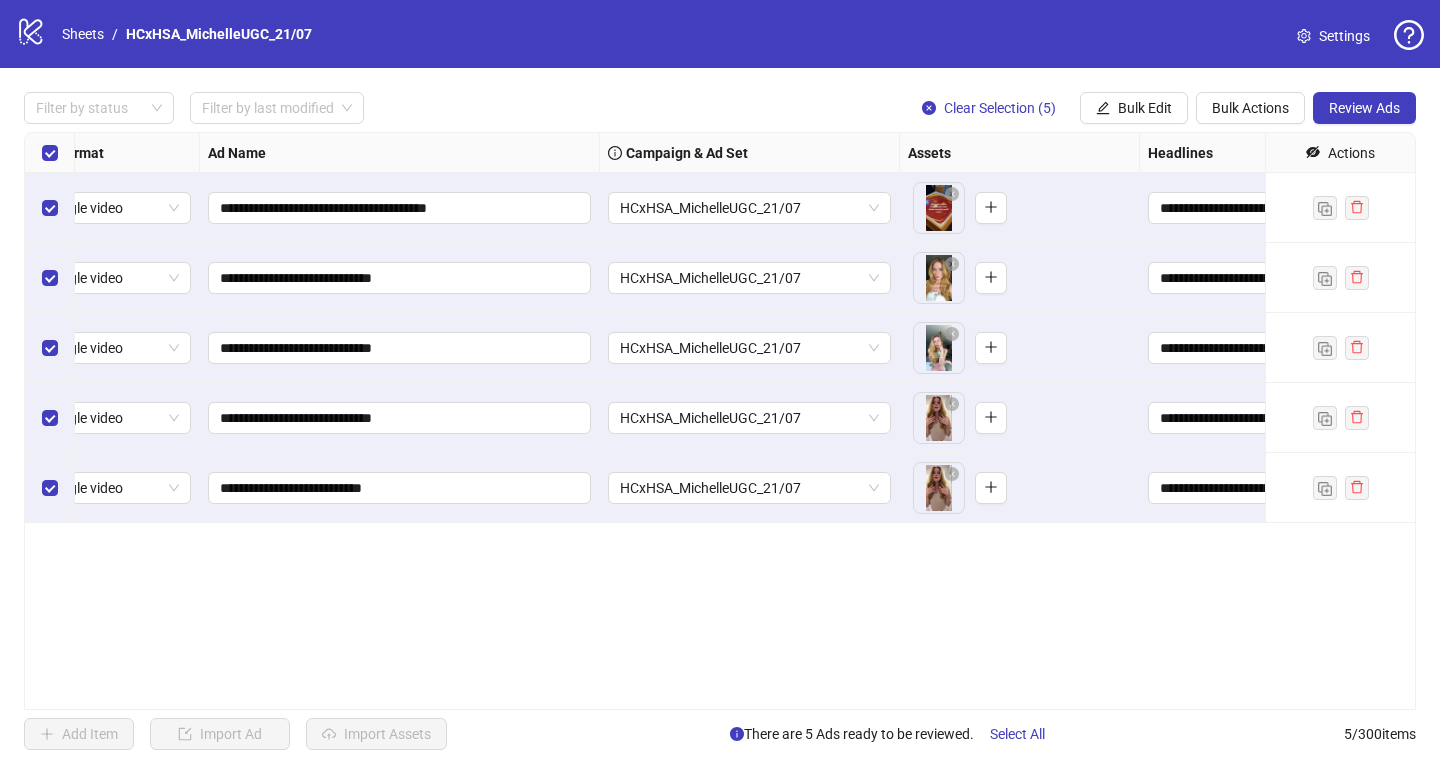 scroll, scrollTop: 0, scrollLeft: 0, axis: both 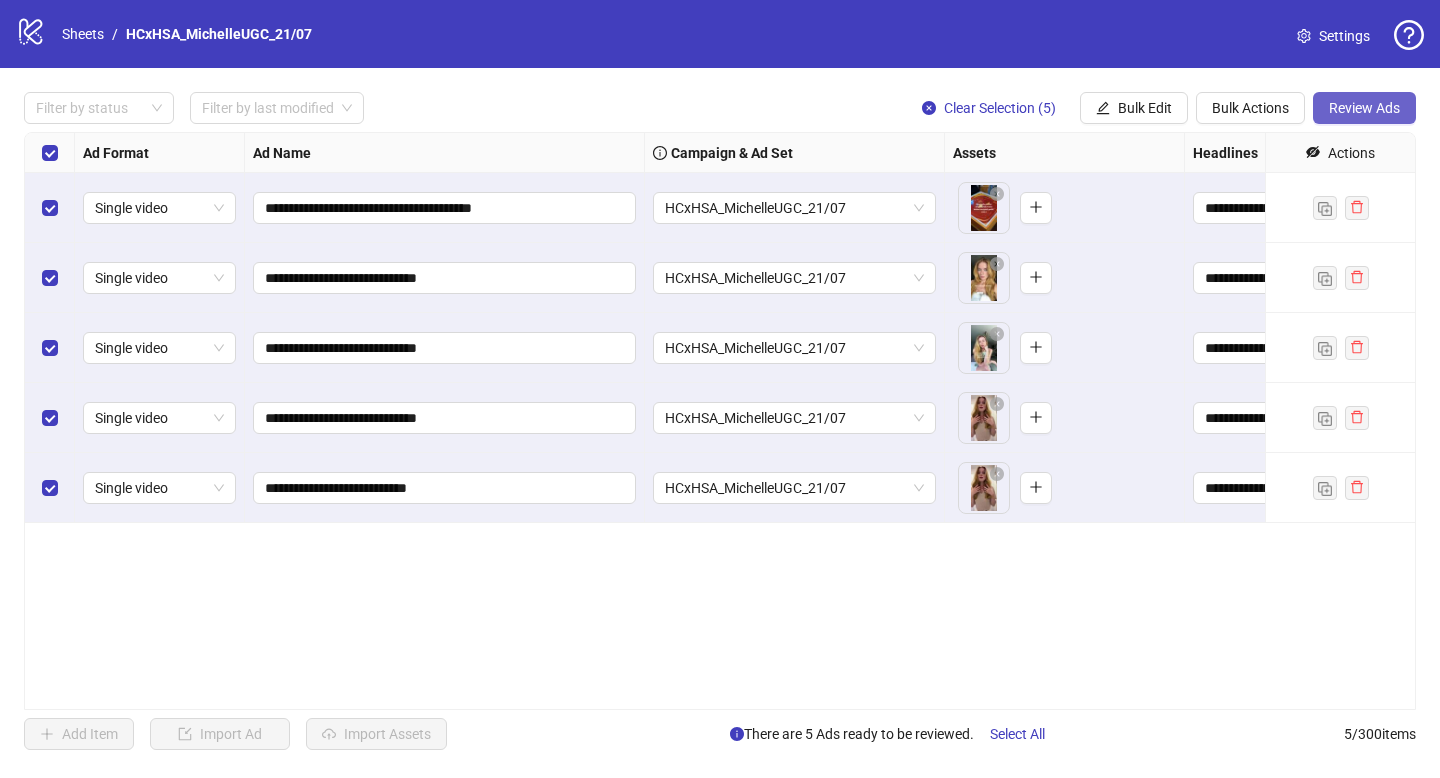 click on "Review Ads" at bounding box center [1364, 108] 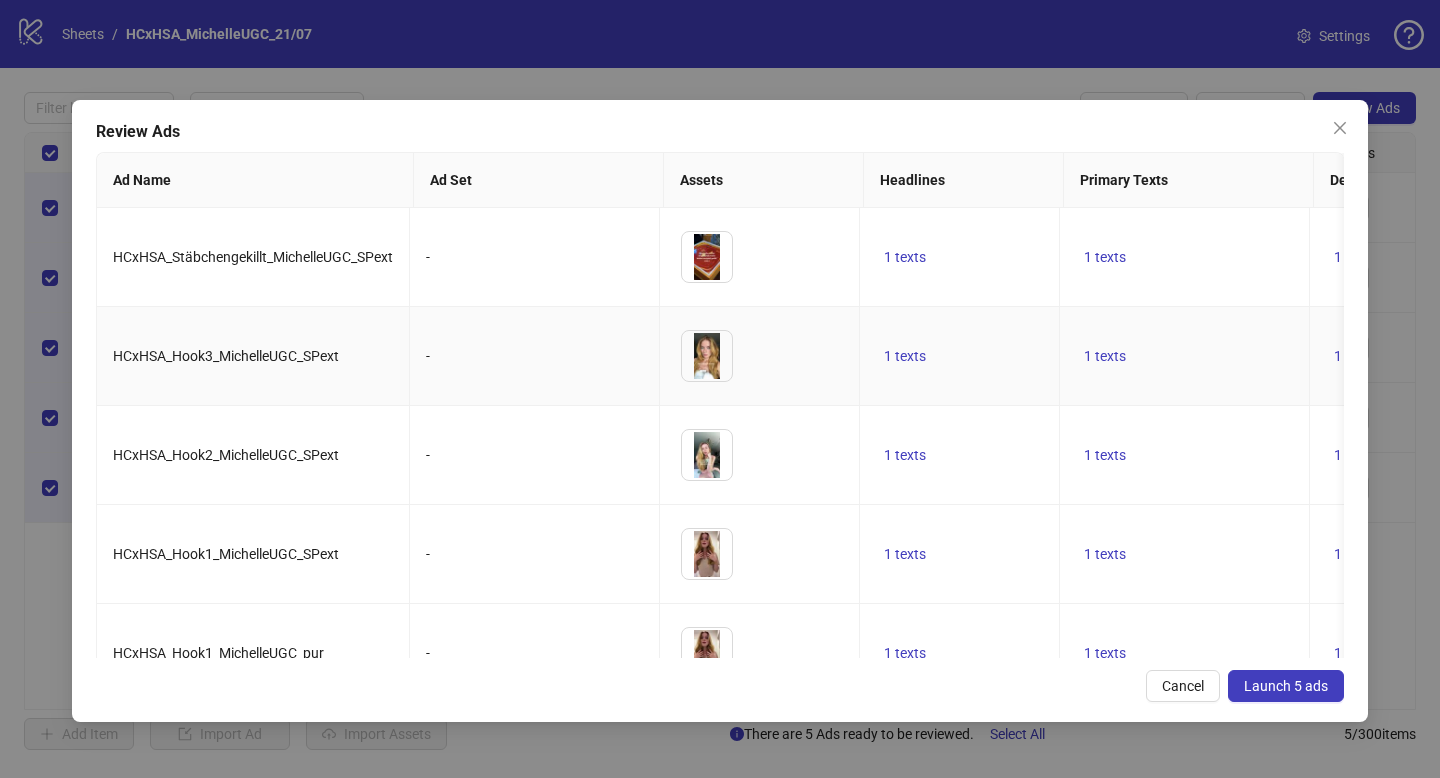 scroll, scrollTop: 0, scrollLeft: 94, axis: horizontal 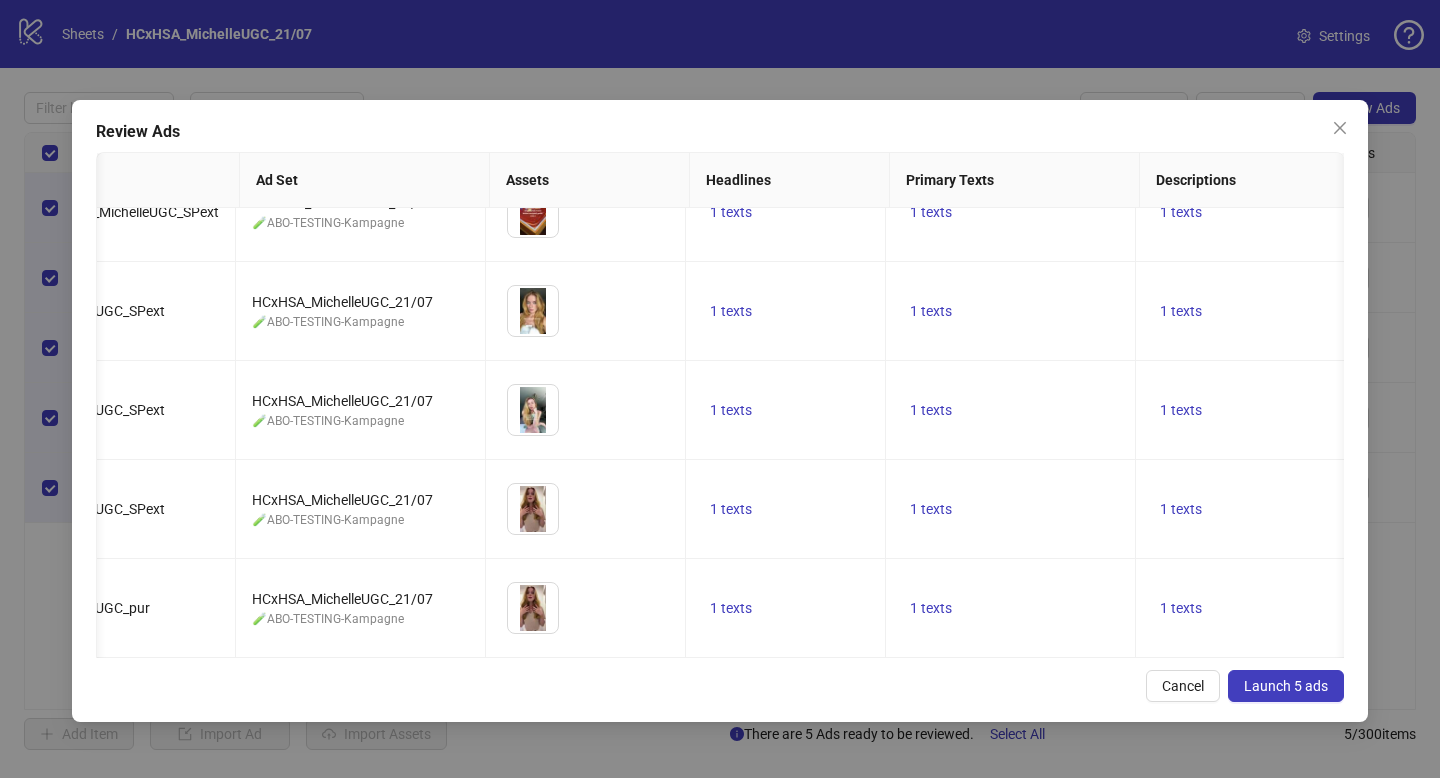 click on "Launch 5 ads" at bounding box center [1286, 686] 